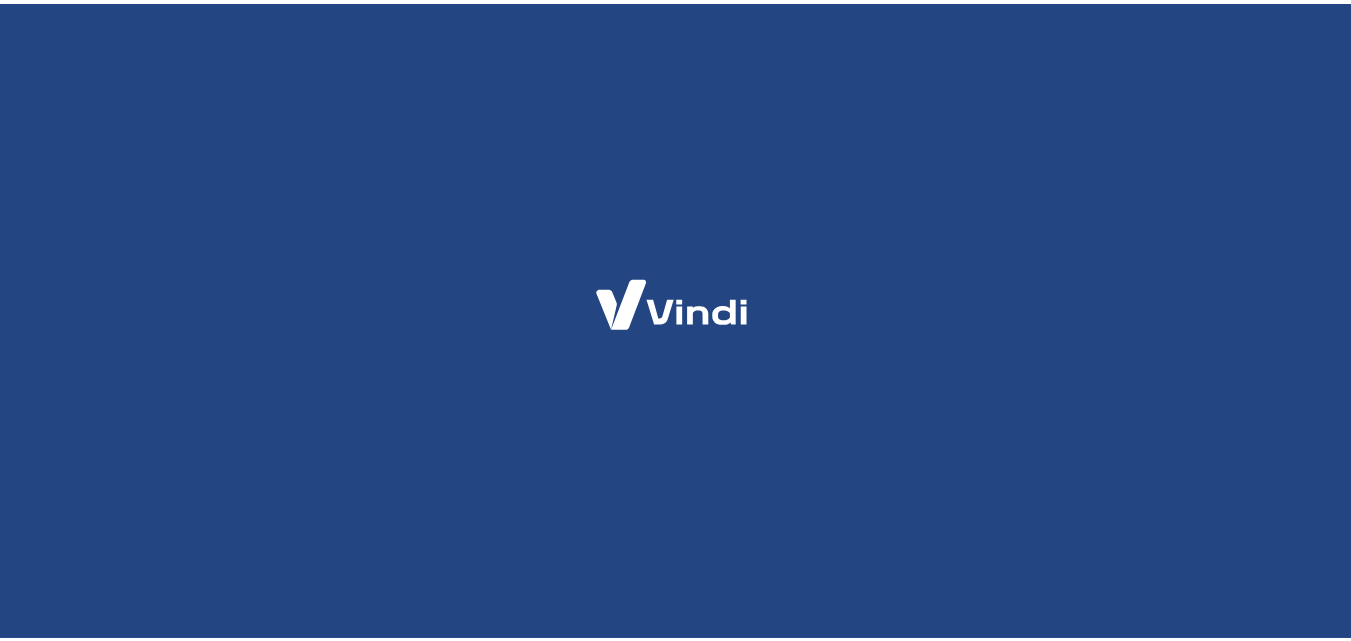 scroll, scrollTop: 0, scrollLeft: 0, axis: both 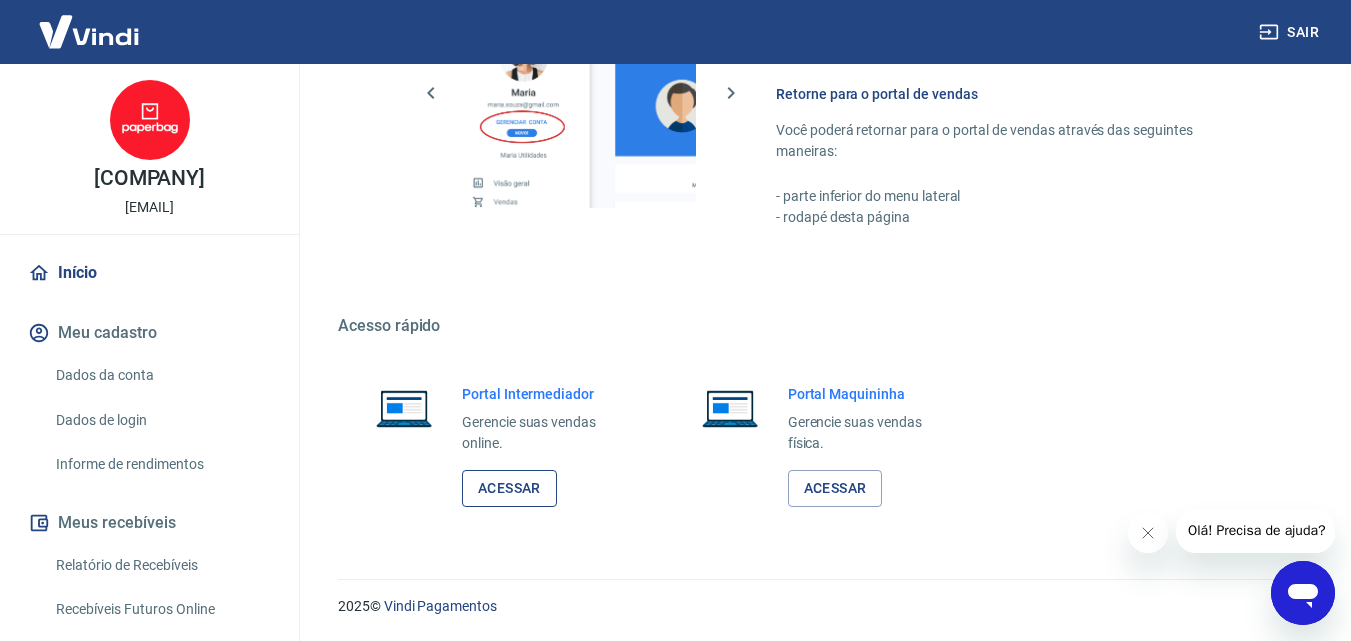 click on "Acessar" at bounding box center (509, 488) 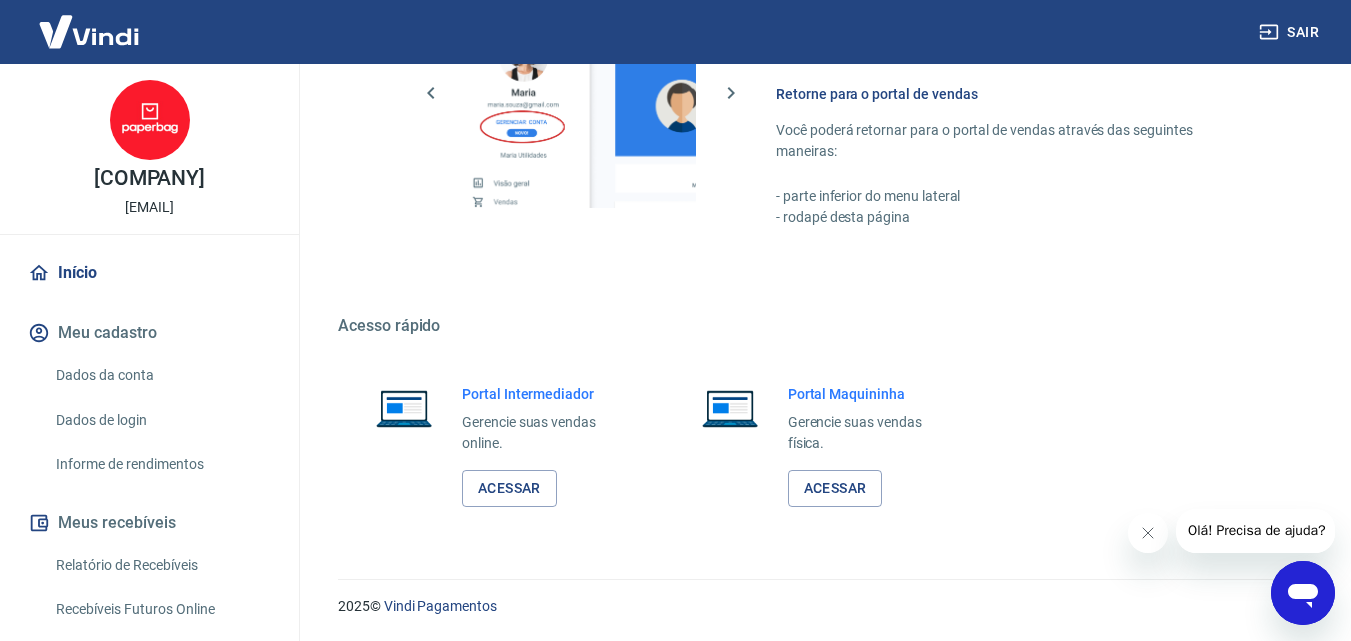 scroll, scrollTop: 0, scrollLeft: 0, axis: both 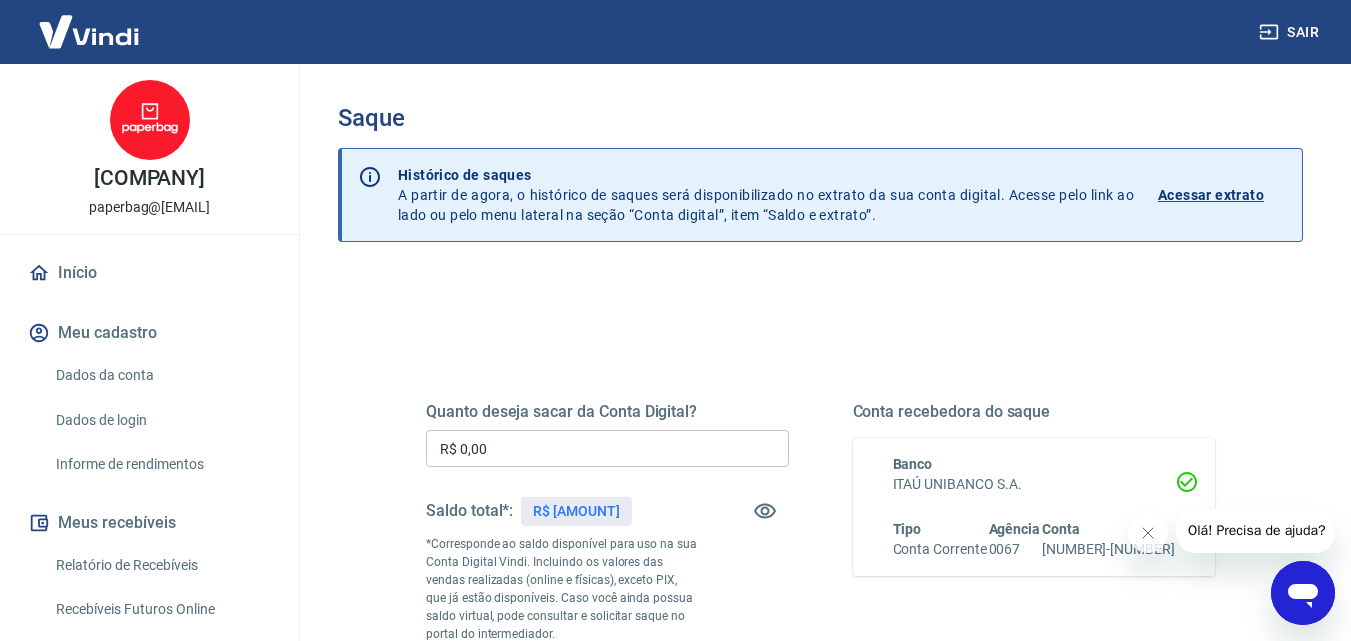 click on "Início" at bounding box center (149, 273) 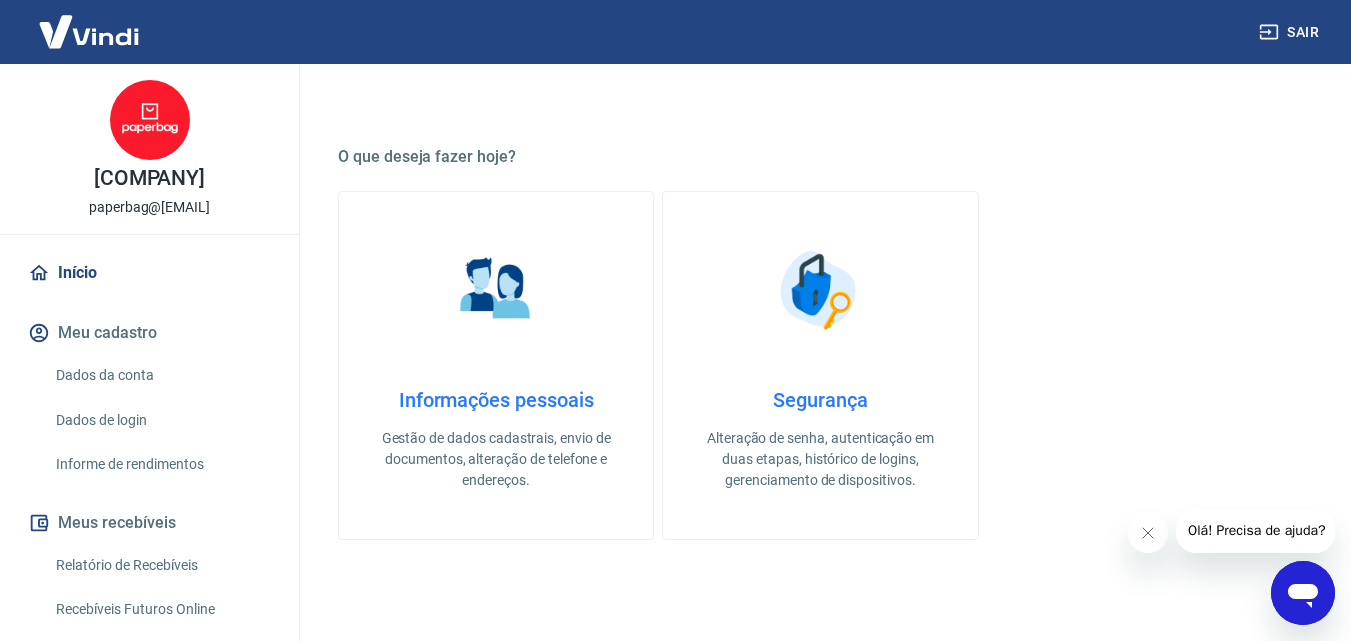 scroll, scrollTop: 500, scrollLeft: 0, axis: vertical 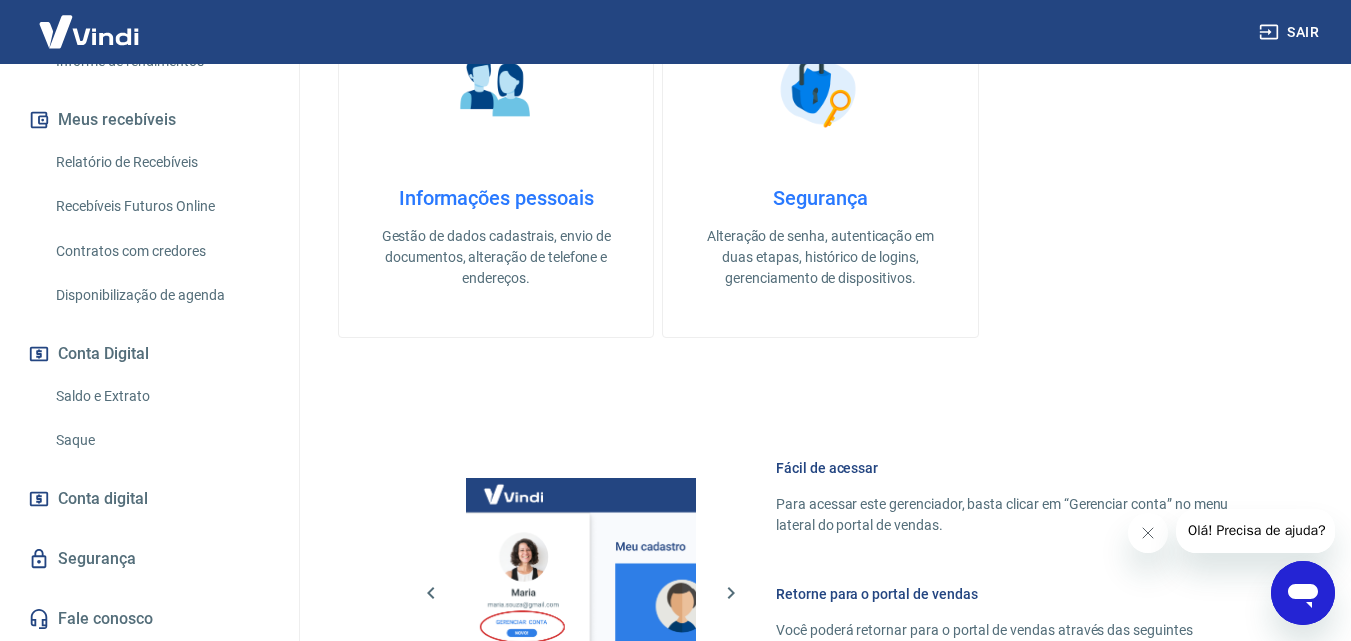 click on "Saldo e Extrato" at bounding box center (161, 396) 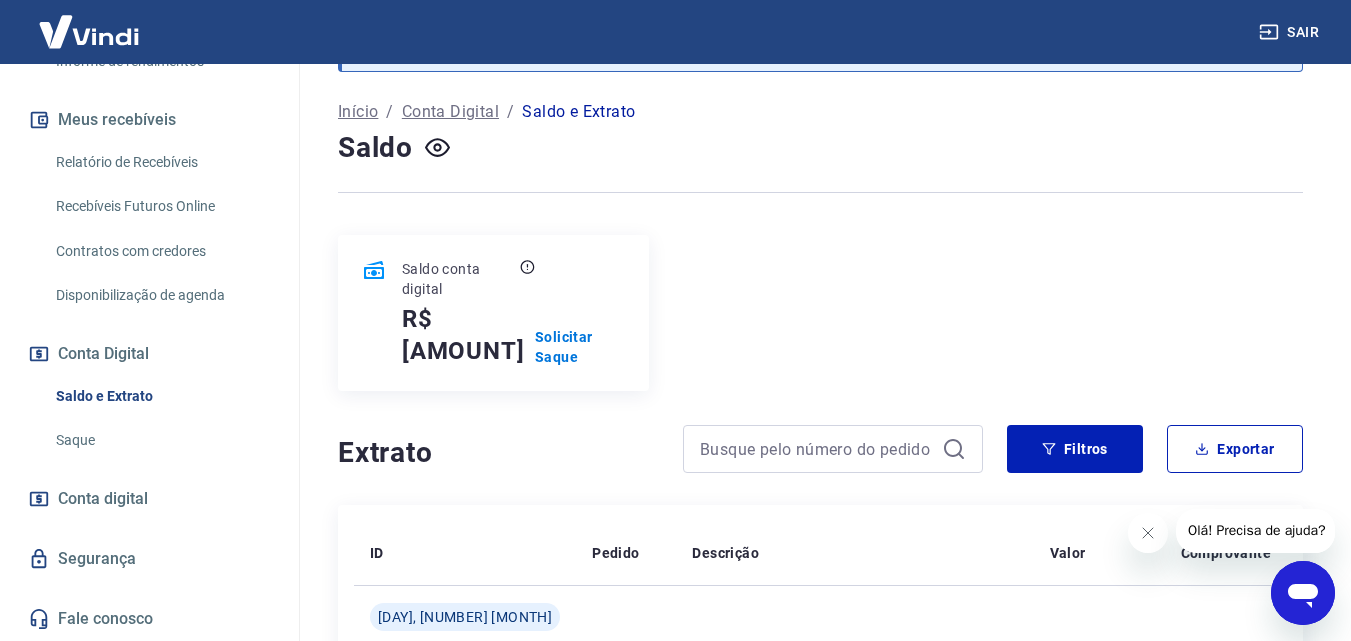 scroll, scrollTop: 0, scrollLeft: 0, axis: both 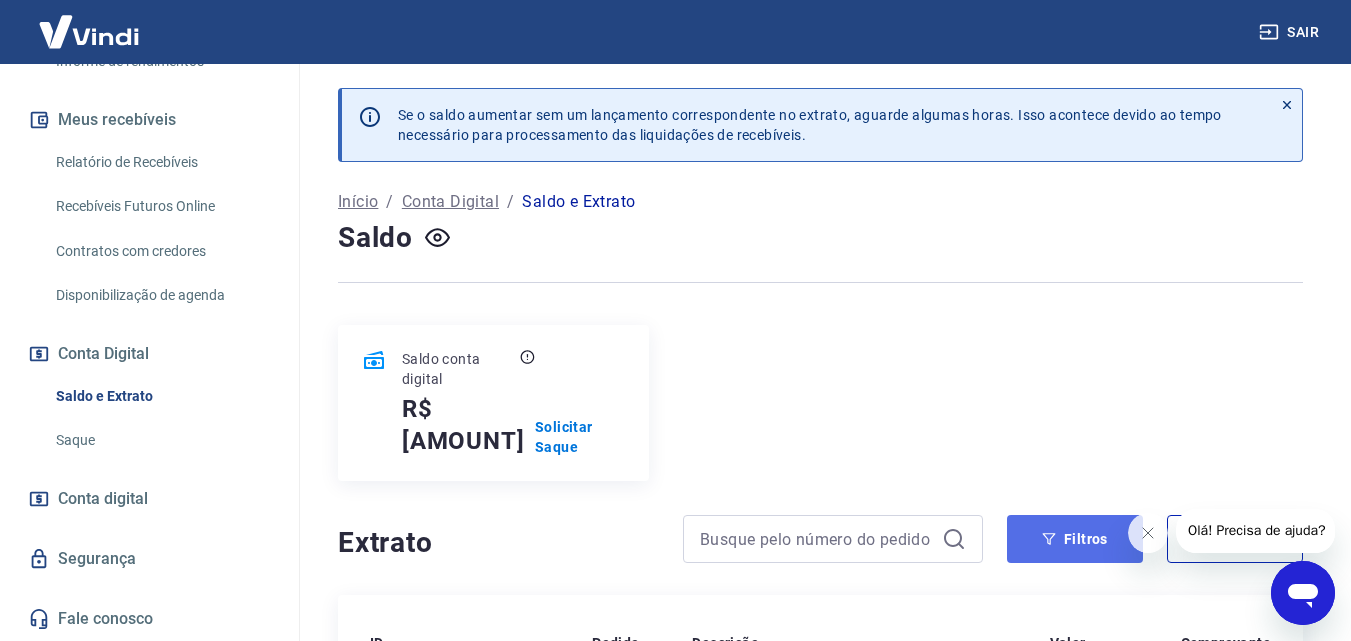 click on "Filtros" at bounding box center [1075, 539] 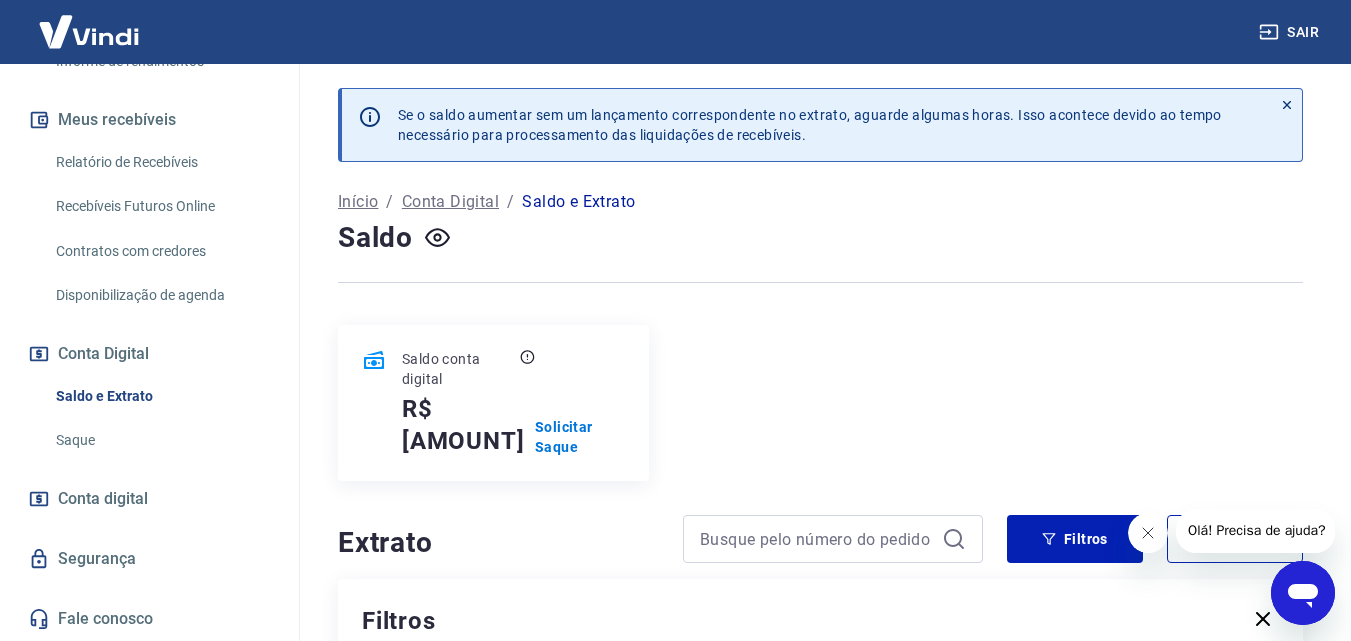 click 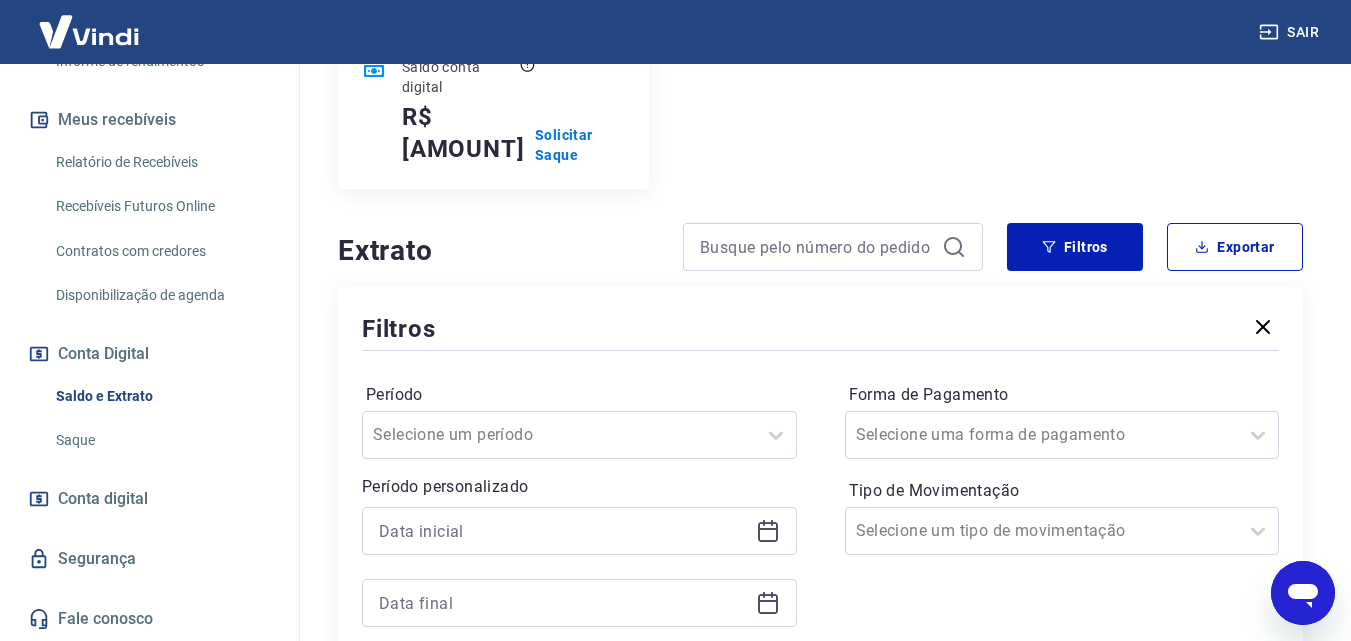 scroll, scrollTop: 300, scrollLeft: 0, axis: vertical 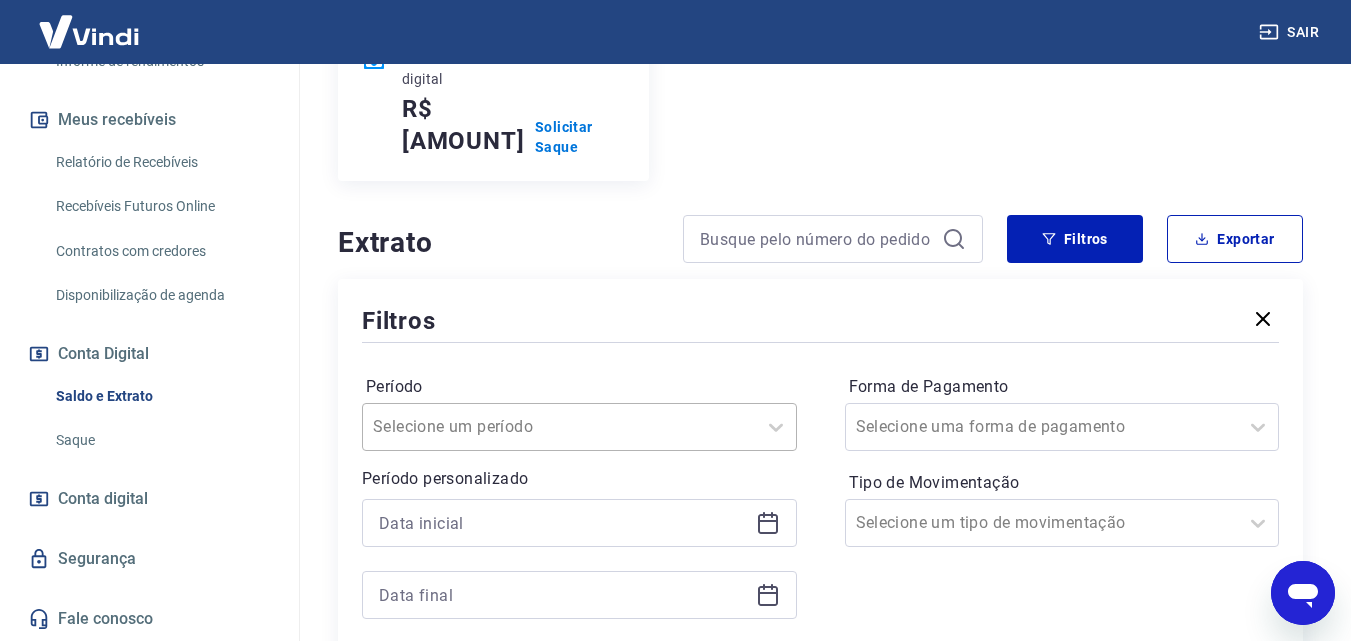 click on "Selecione um período" at bounding box center (579, 427) 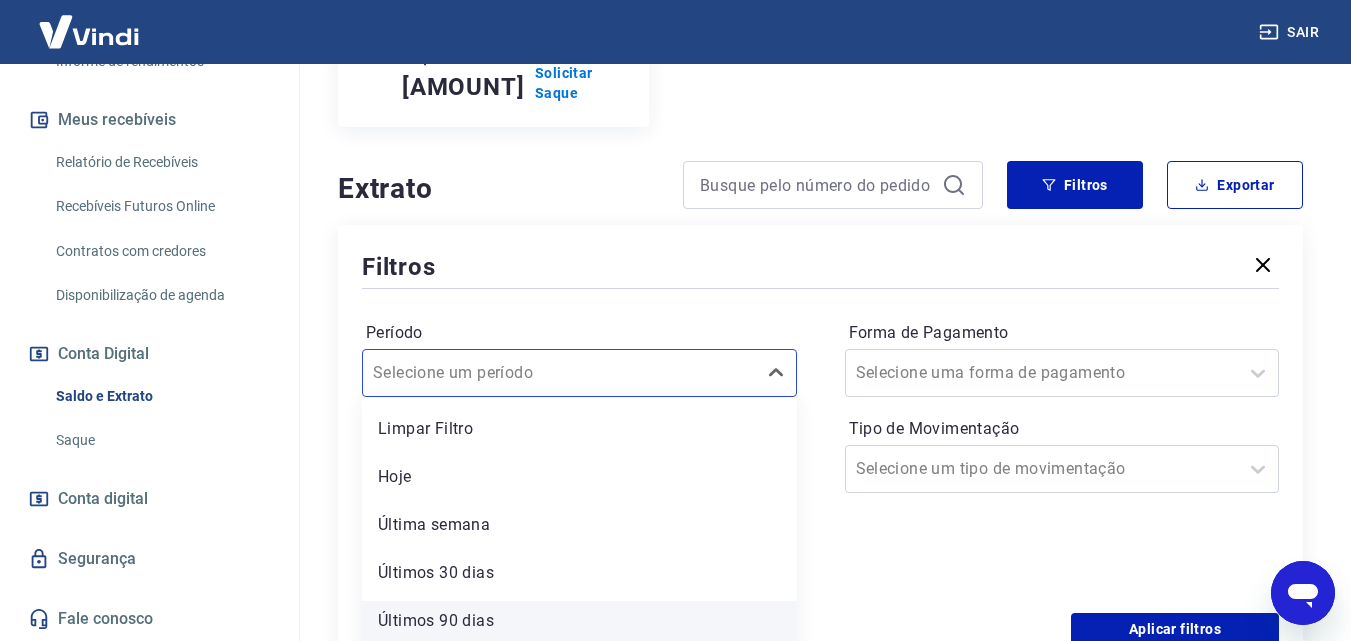 click on "Últimos 90 dias" at bounding box center (579, 621) 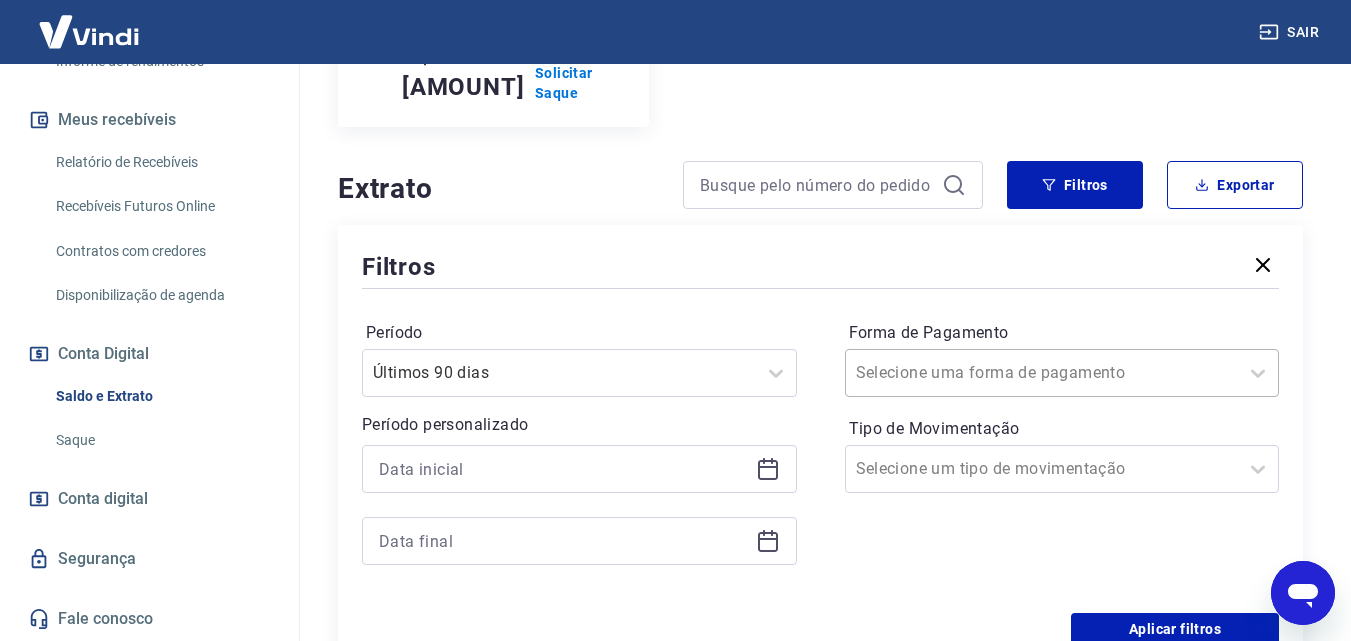 click on "Forma de Pagamento" at bounding box center [957, 373] 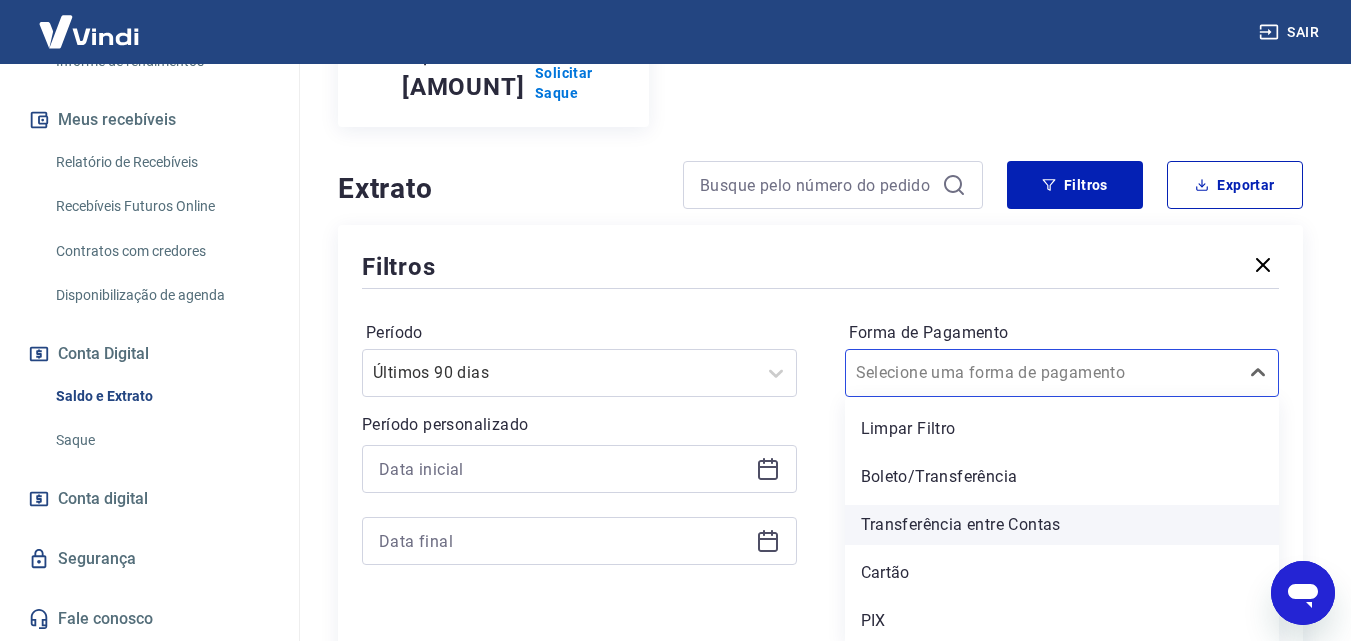 click on "Transferência entre Contas" at bounding box center (1062, 525) 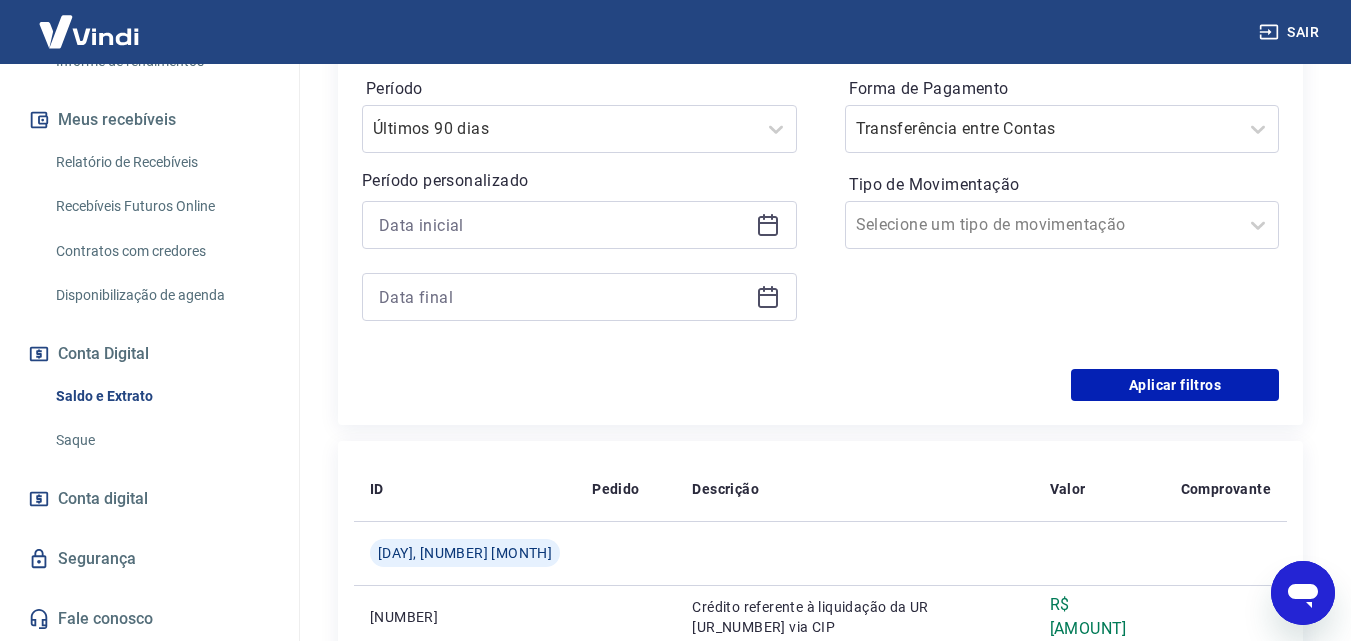 scroll, scrollTop: 554, scrollLeft: 0, axis: vertical 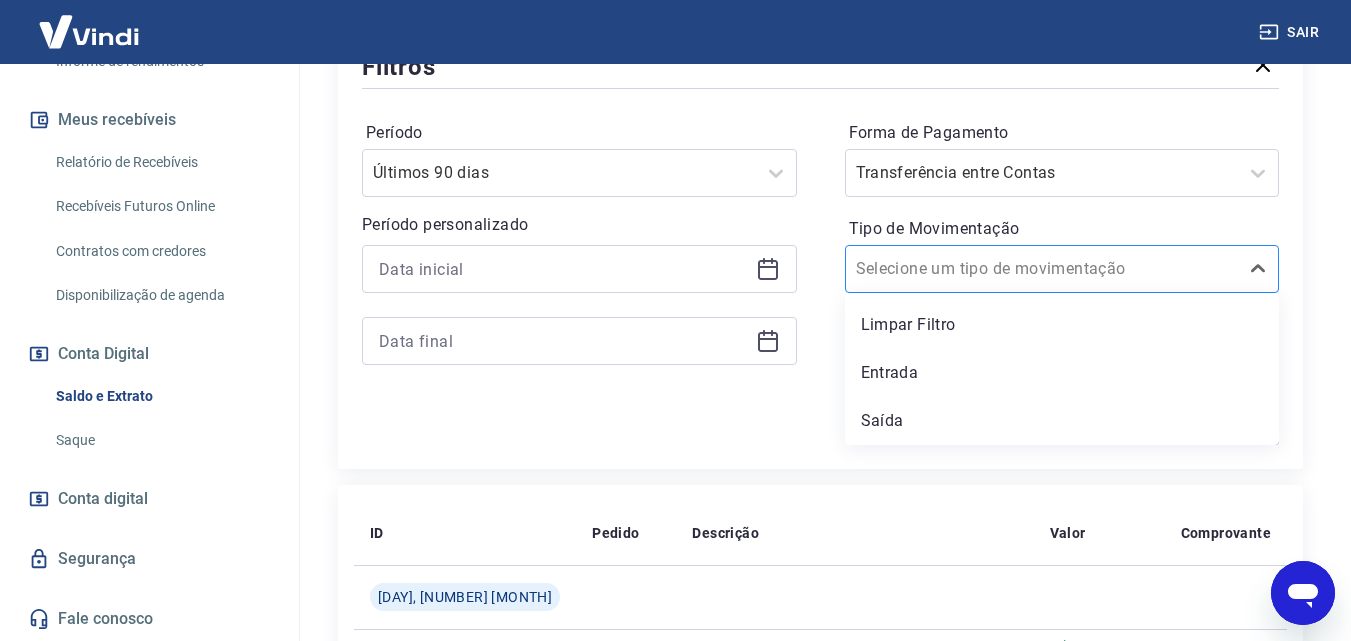 click at bounding box center [1042, 269] 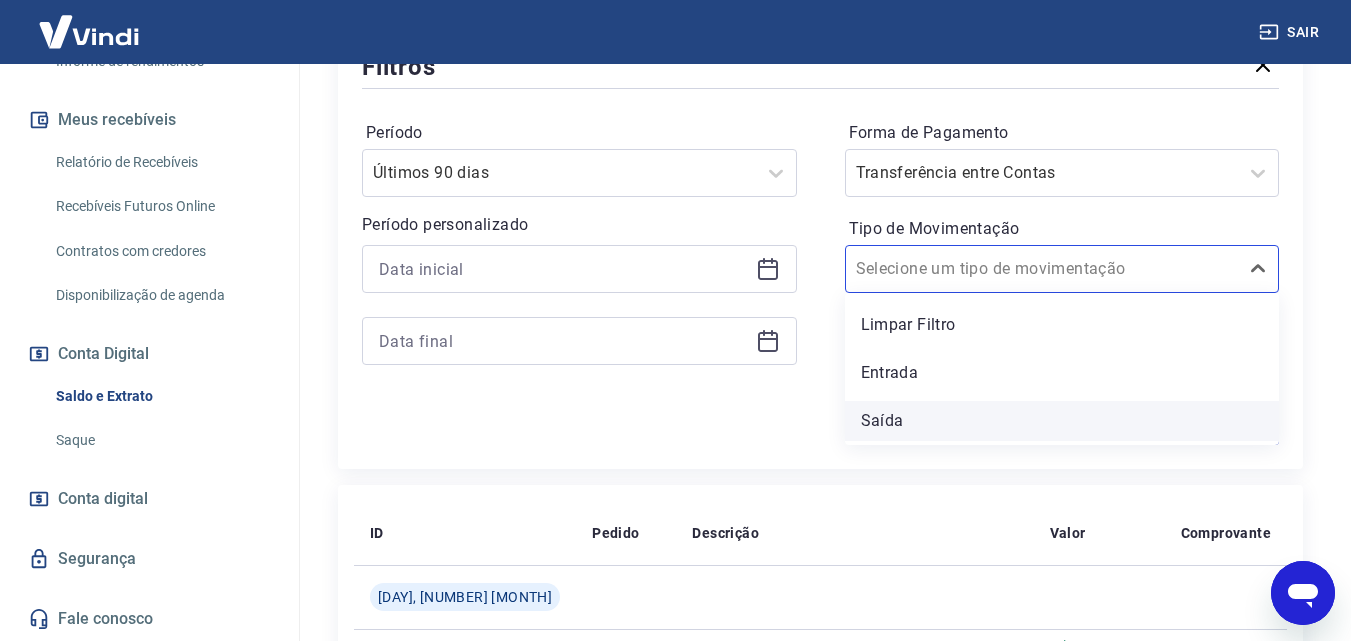click on "Saída" at bounding box center [1062, 421] 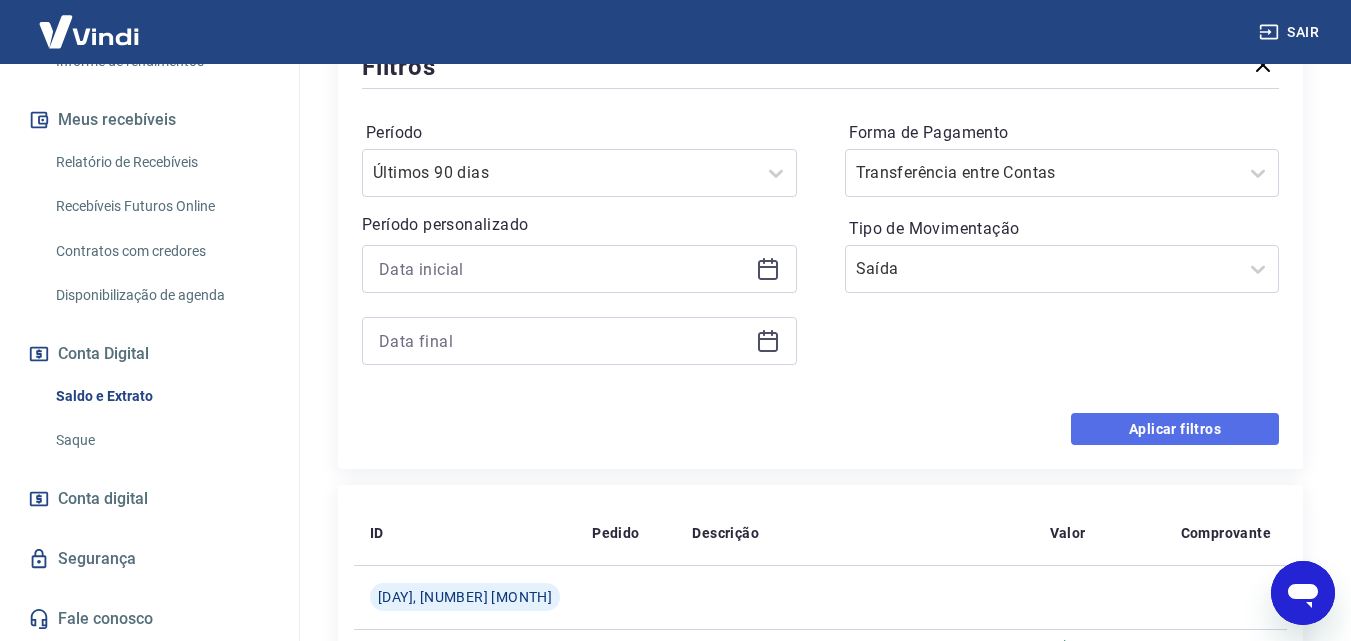 click on "Aplicar filtros" at bounding box center (1175, 429) 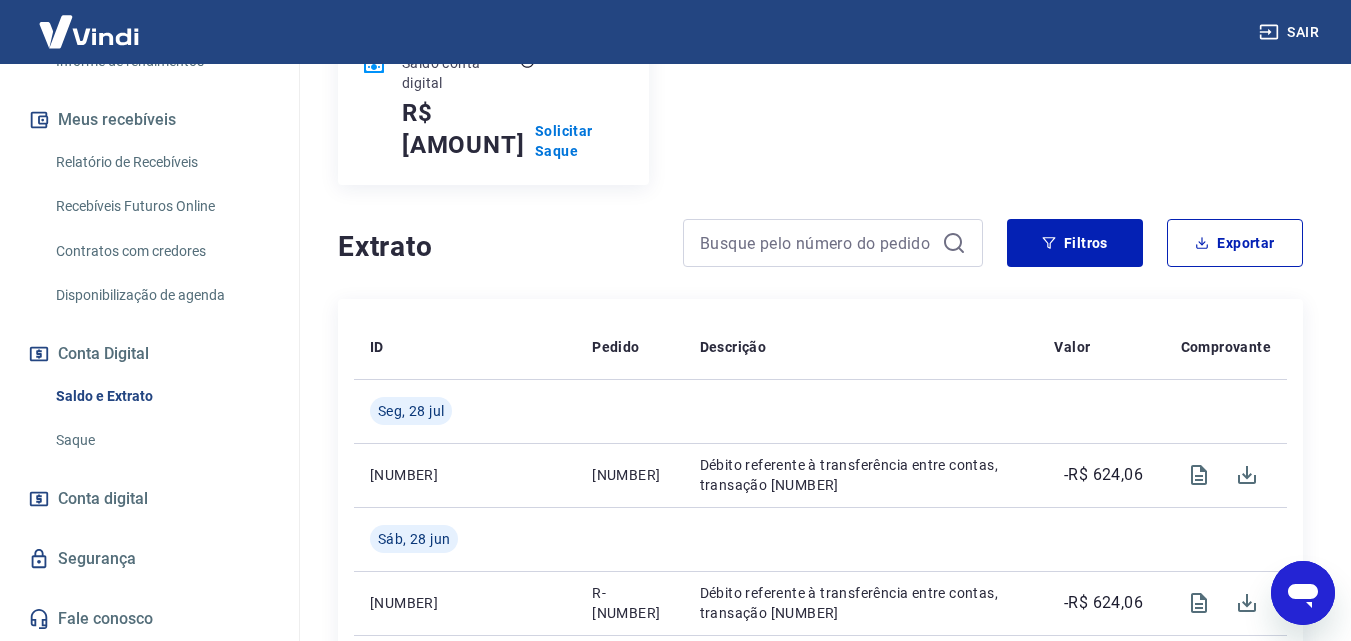 scroll, scrollTop: 0, scrollLeft: 0, axis: both 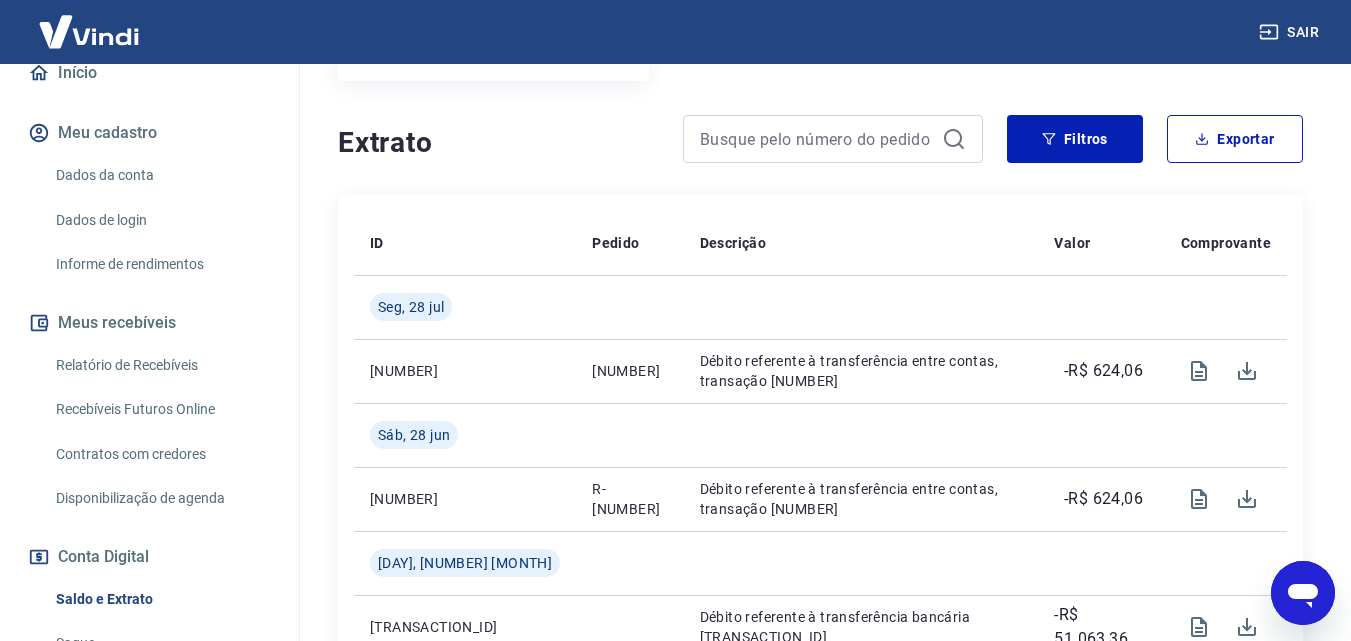 click on "Relatório de Recebíveis" at bounding box center (161, 365) 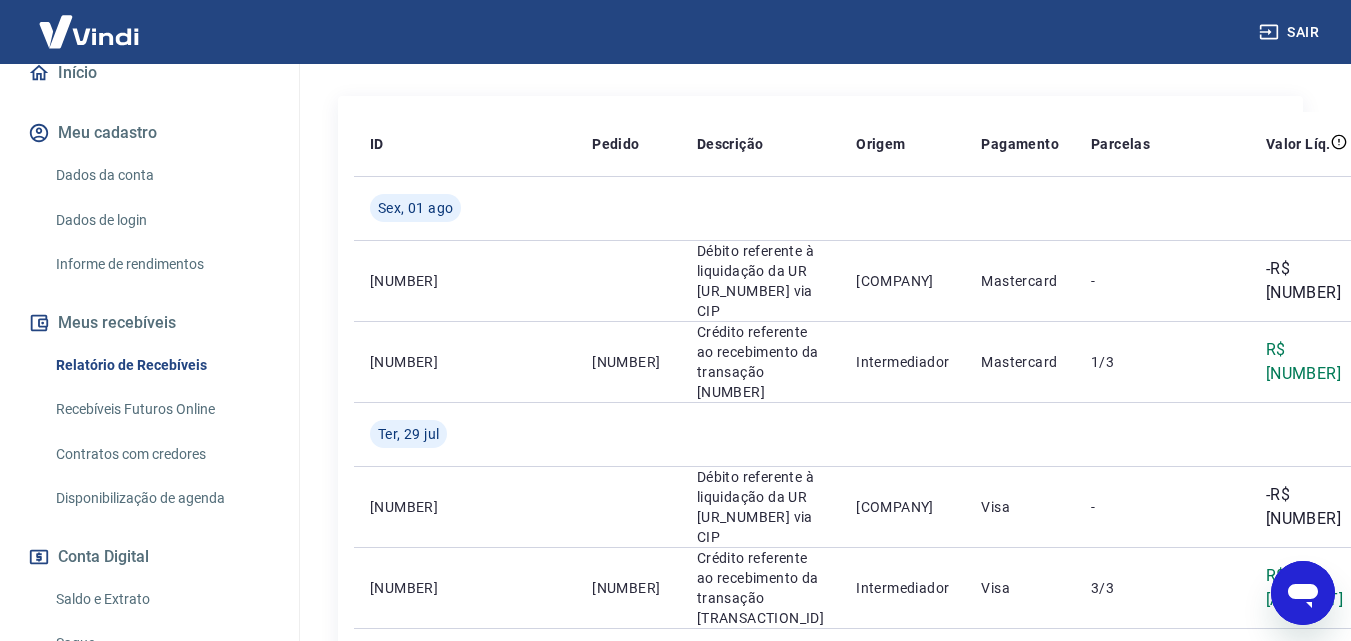scroll, scrollTop: 400, scrollLeft: 0, axis: vertical 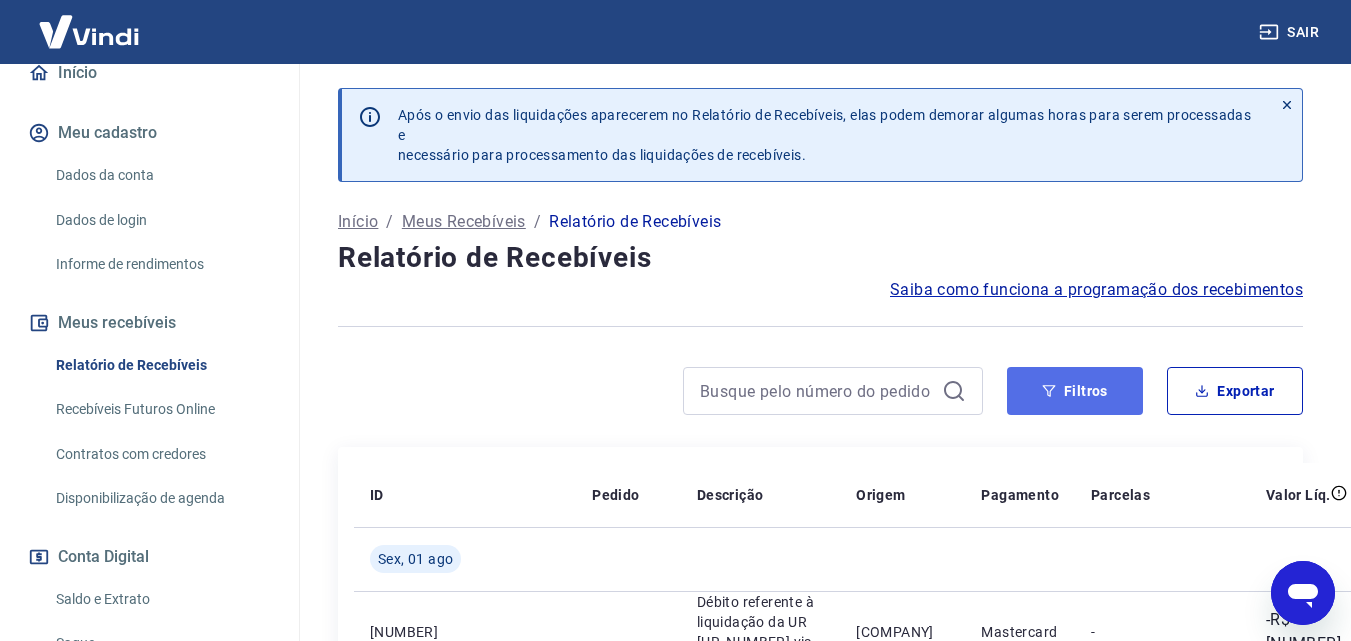 click on "Filtros" at bounding box center [1075, 391] 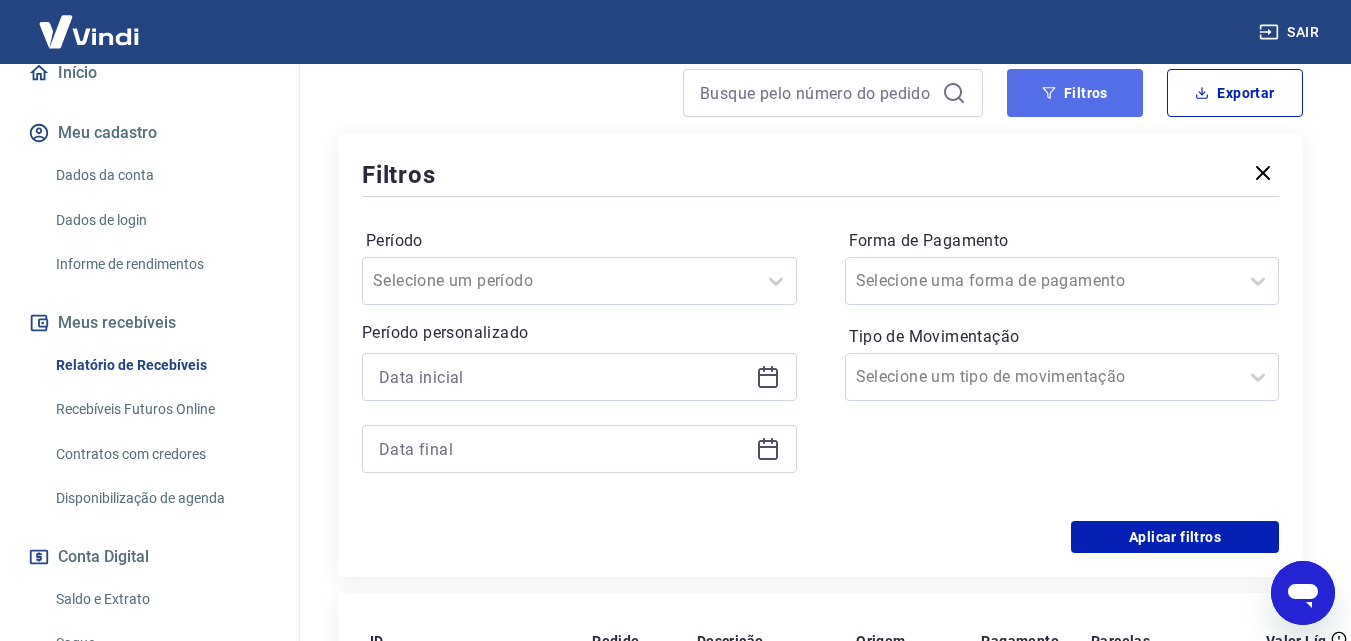 scroll, scrollTop: 300, scrollLeft: 0, axis: vertical 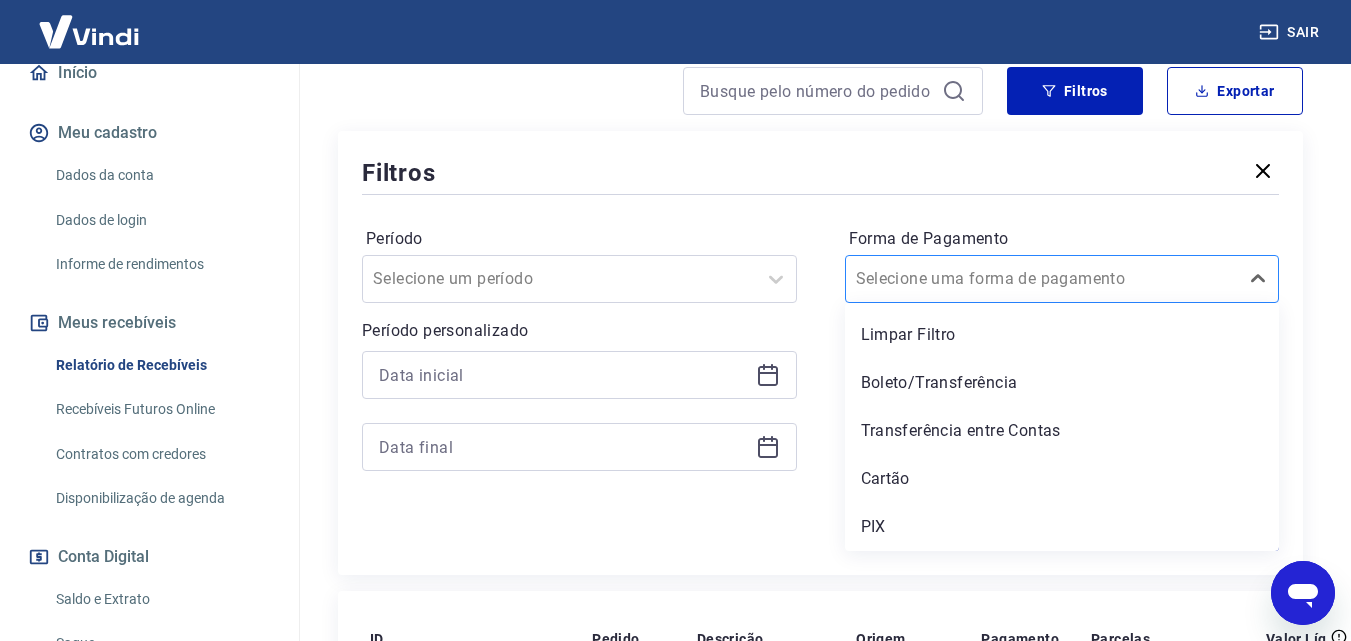 click at bounding box center (1042, 279) 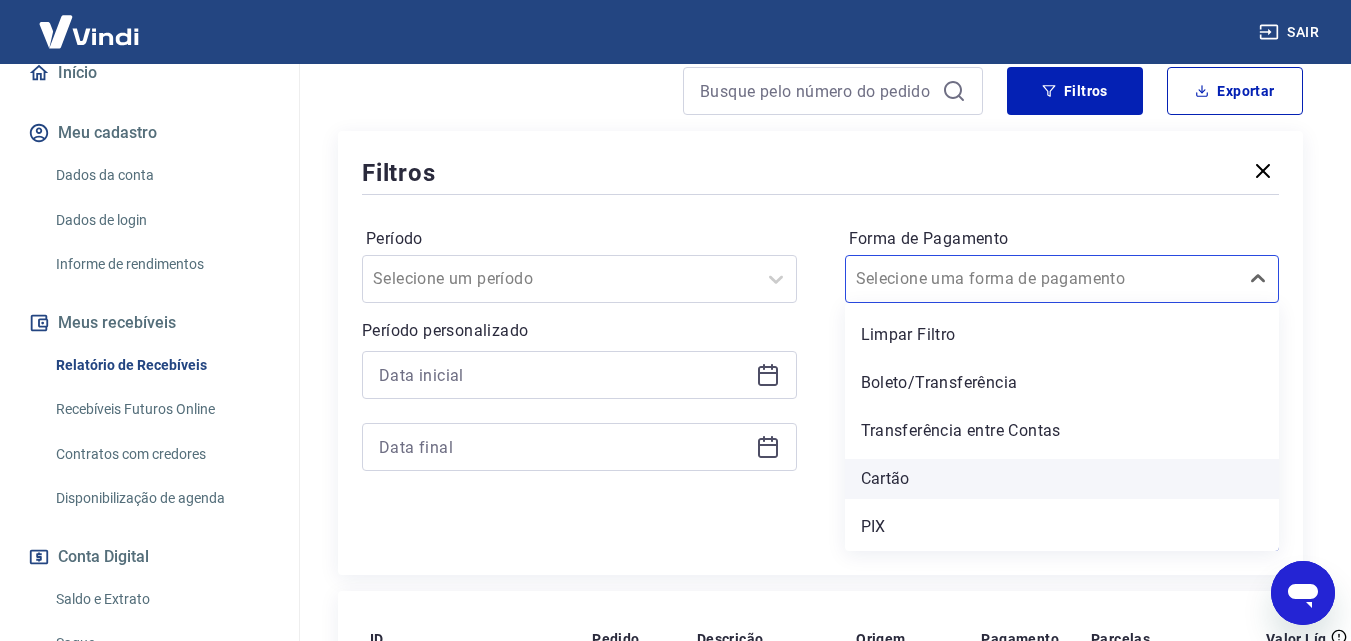 click on "Cartão" at bounding box center [1062, 479] 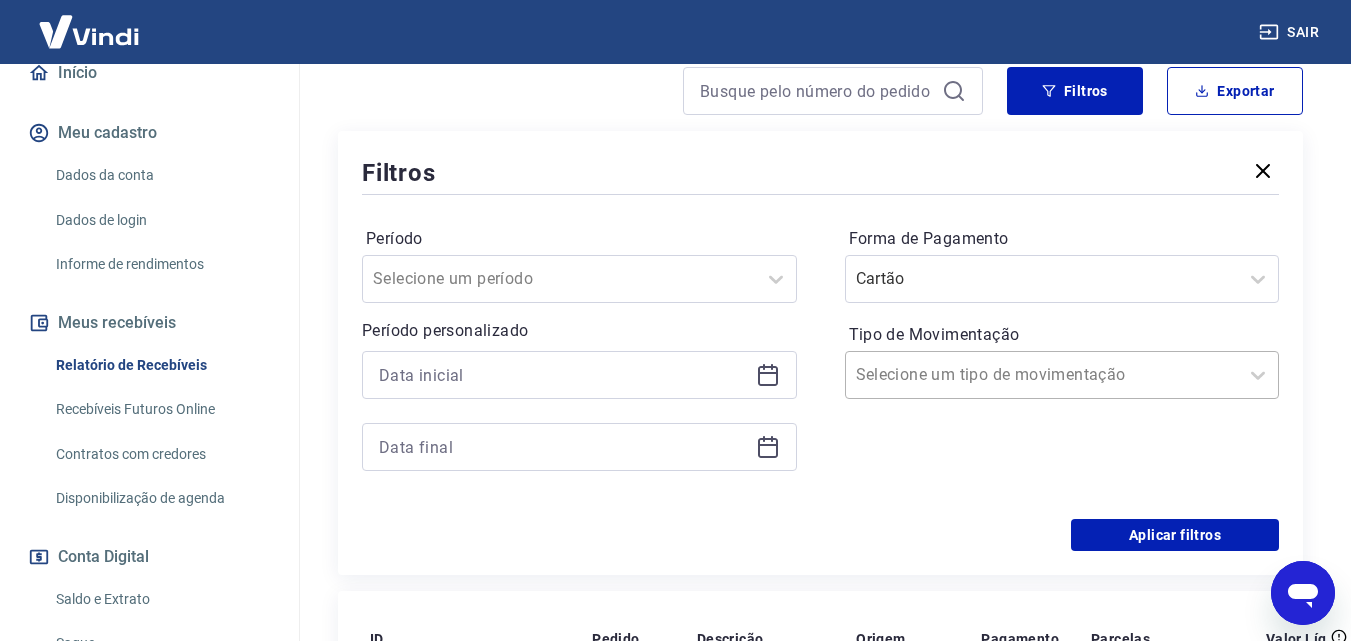 click on "Tipo de Movimentação" at bounding box center (957, 375) 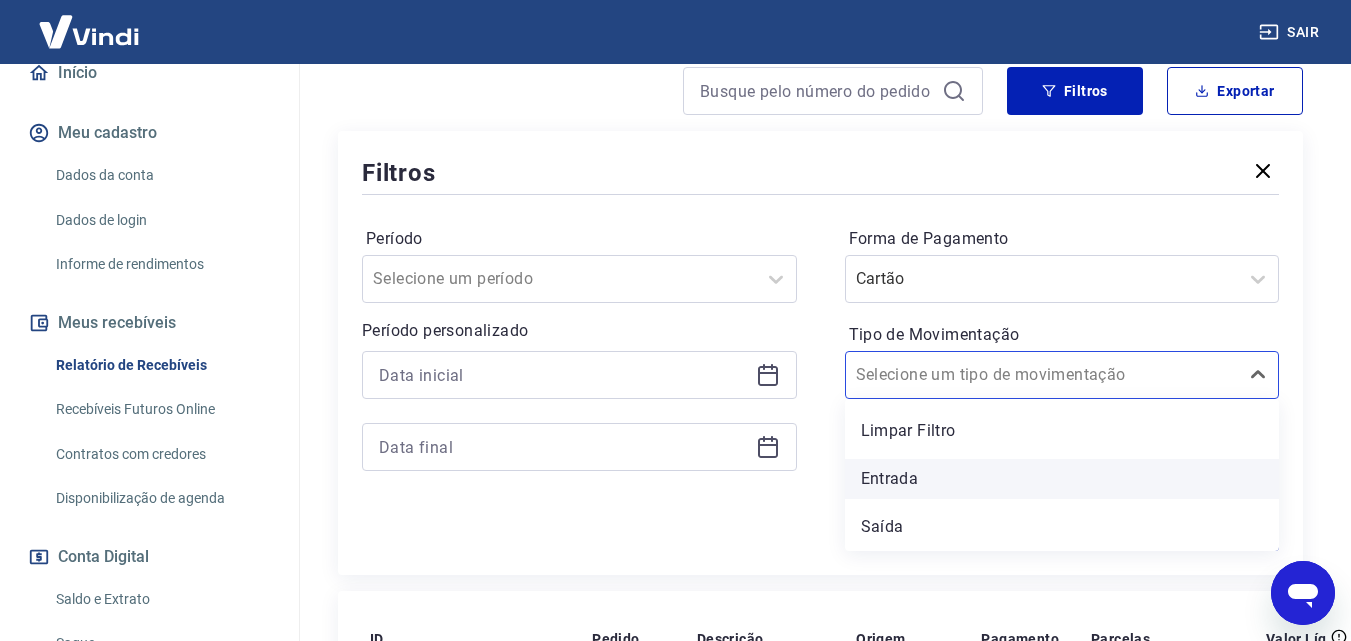 click on "Entrada" at bounding box center (1062, 479) 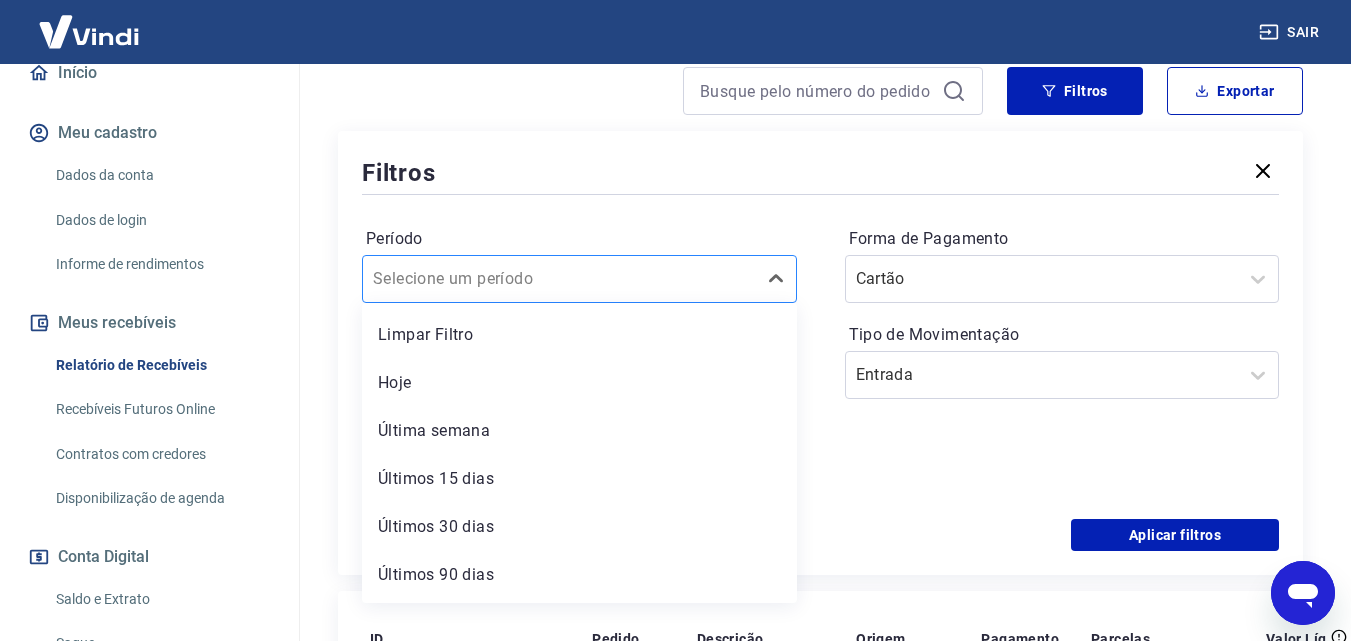 click at bounding box center [559, 279] 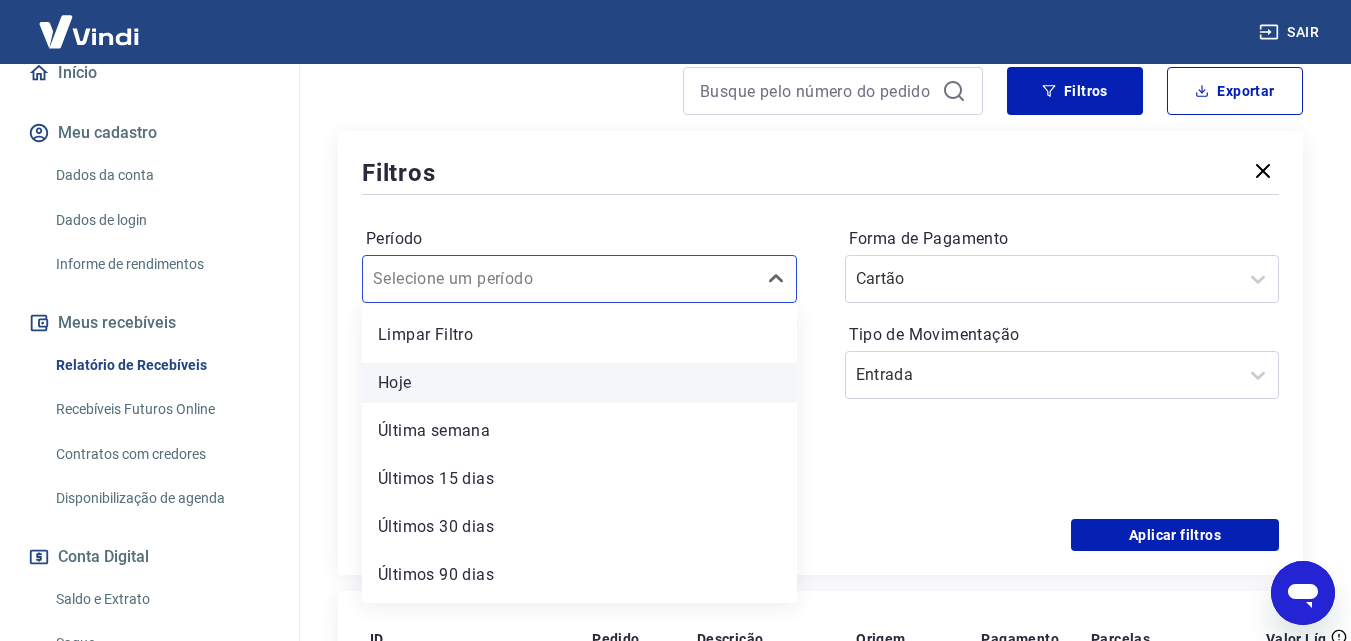 scroll, scrollTop: 44, scrollLeft: 0, axis: vertical 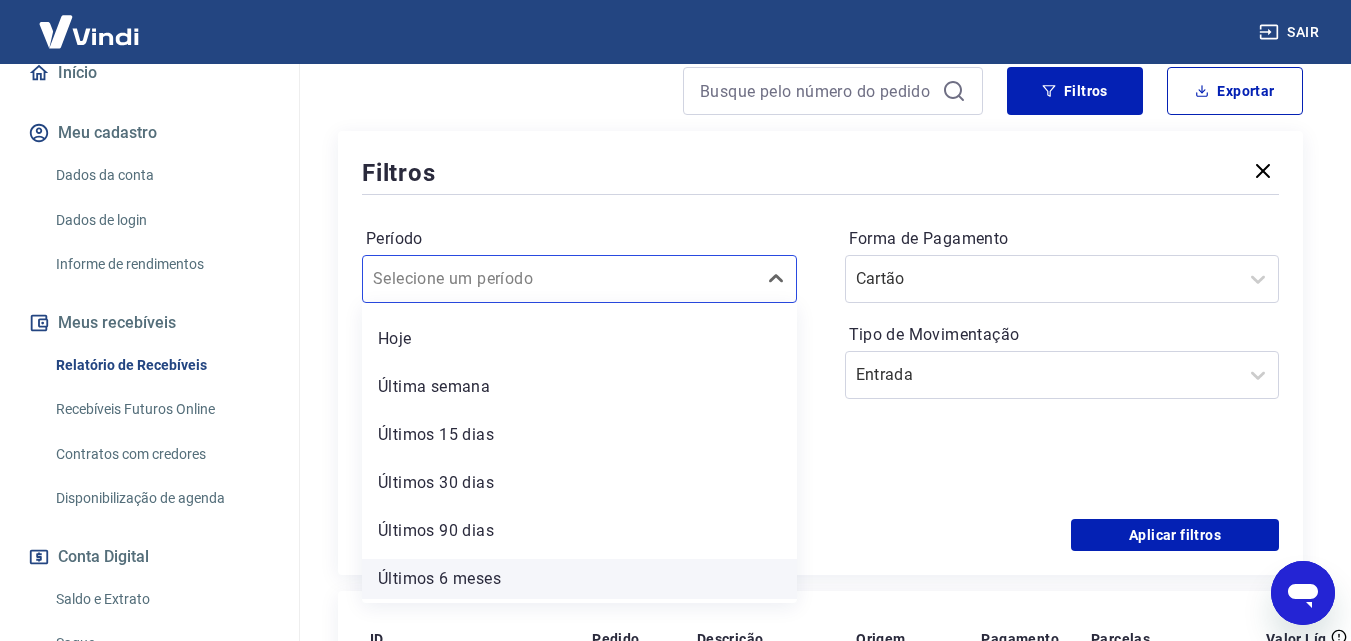 click on "Últimos 6 meses" at bounding box center [579, 579] 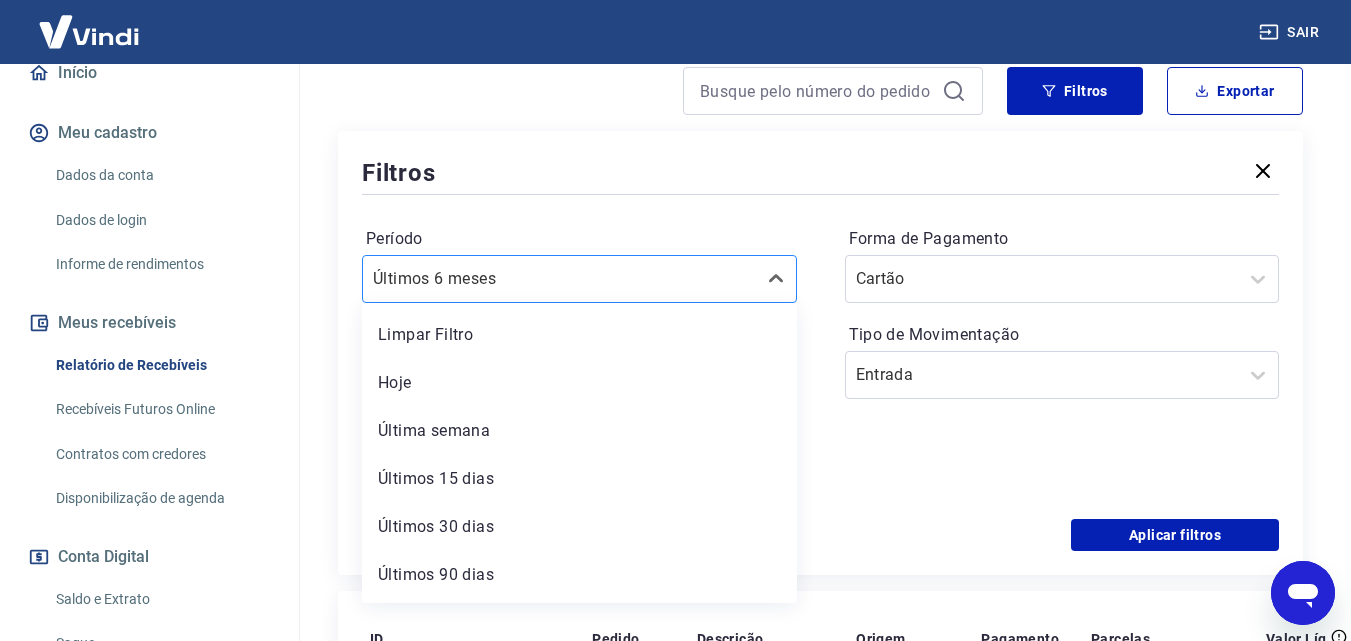 click at bounding box center (559, 279) 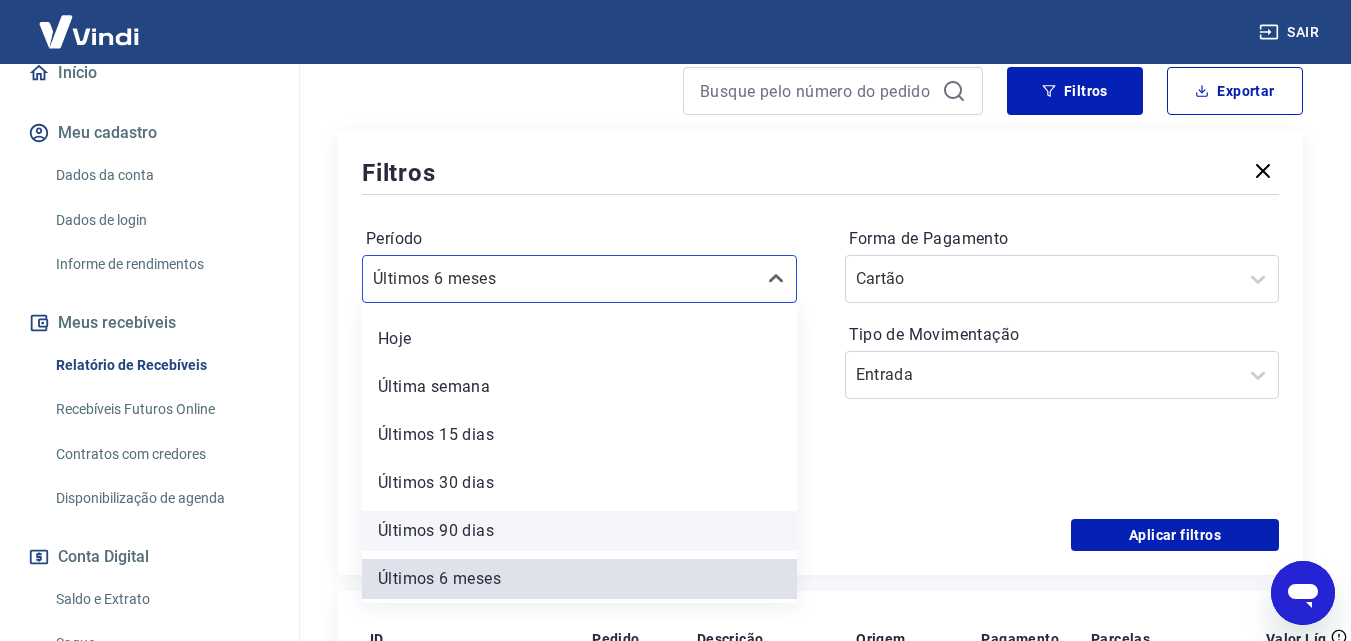 click on "Últimos 90 dias" at bounding box center [579, 531] 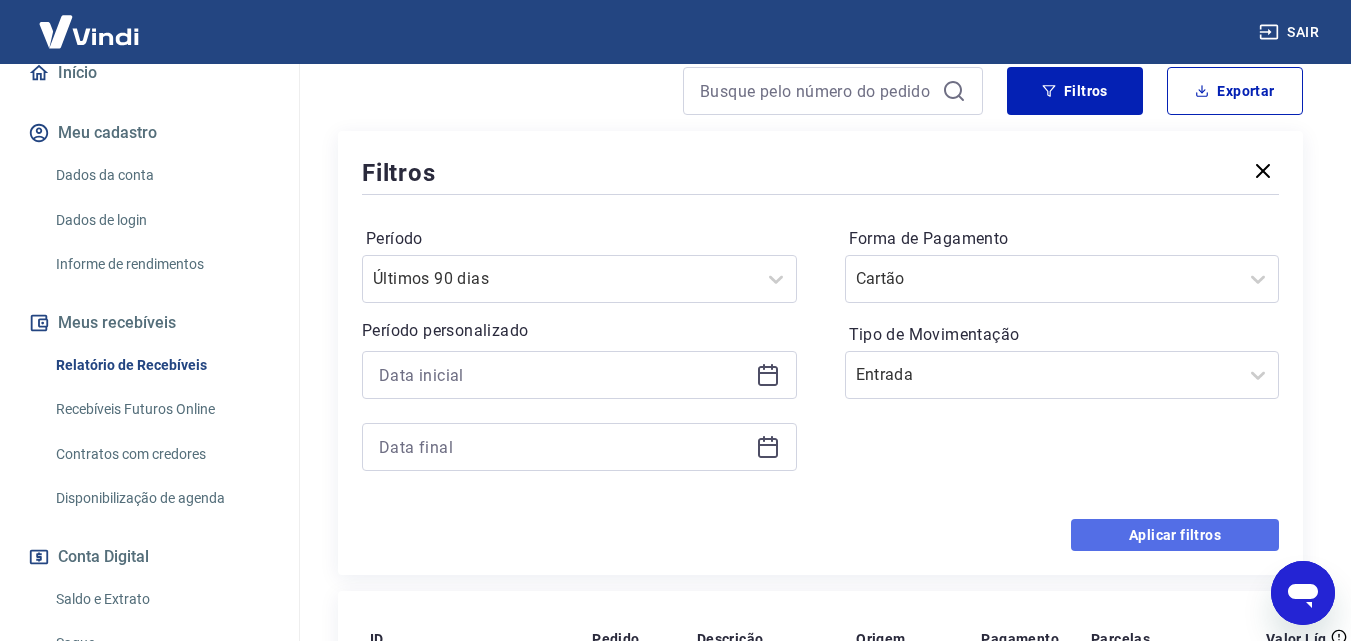click on "Aplicar filtros" at bounding box center [1175, 535] 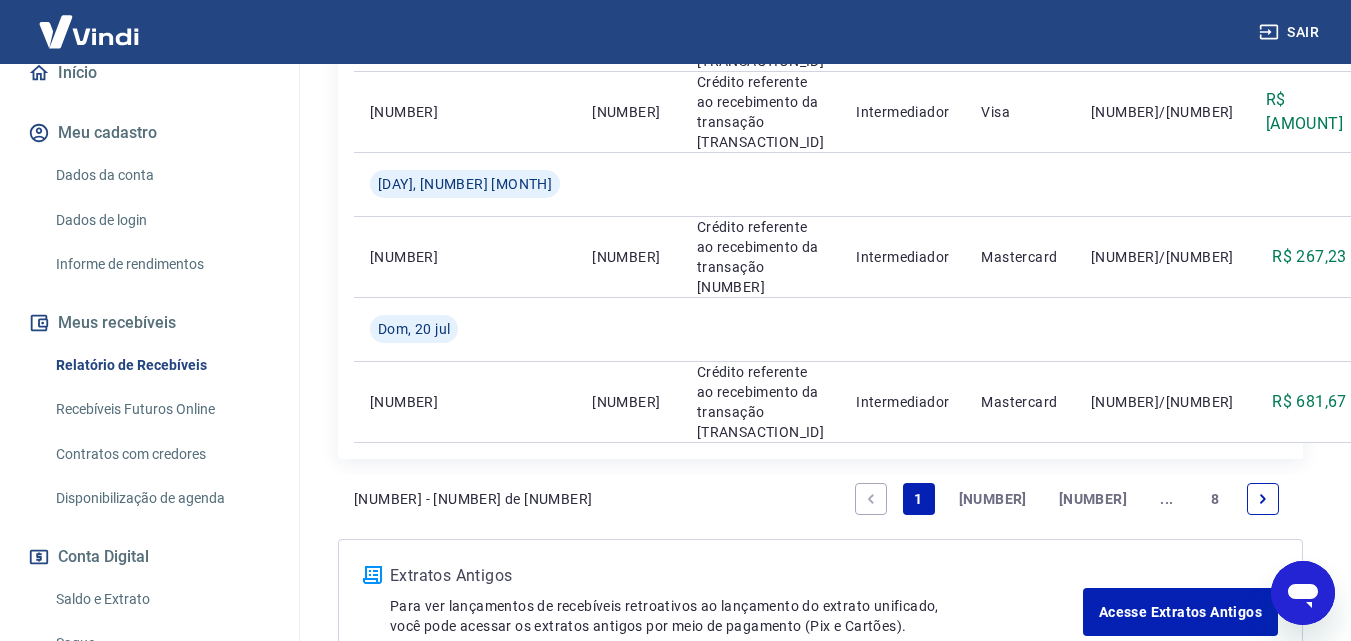 scroll, scrollTop: 2475, scrollLeft: 0, axis: vertical 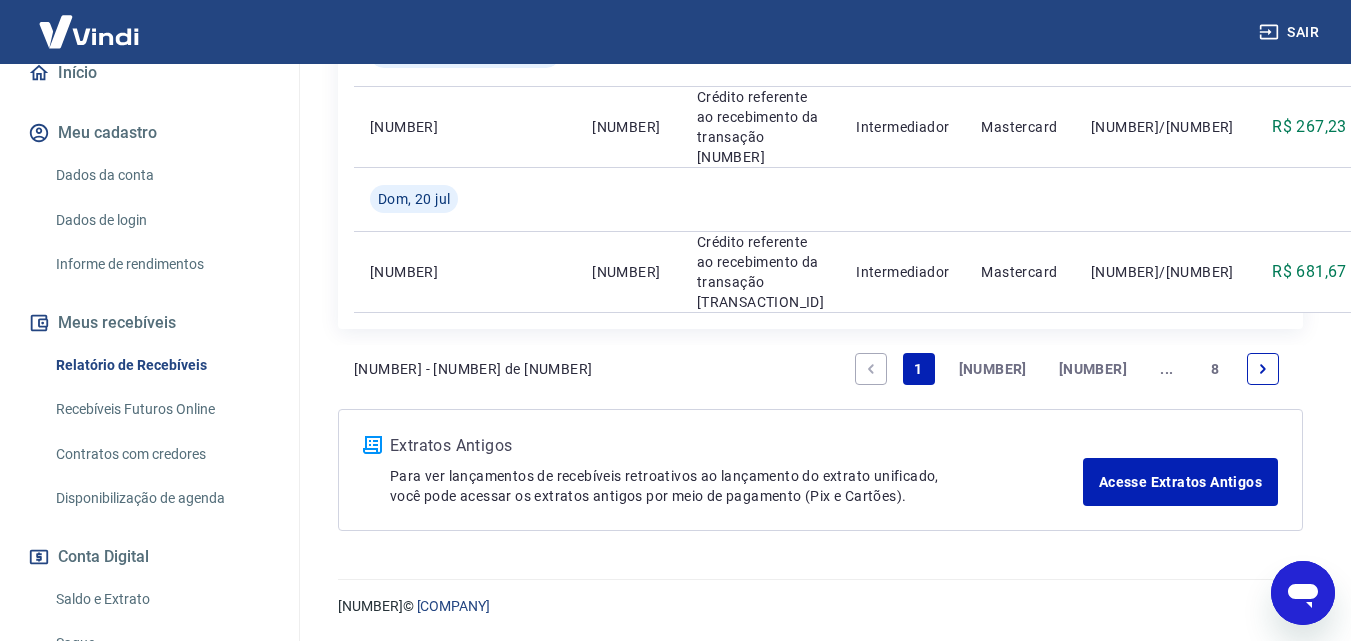 click on "[NUMBER]" at bounding box center (993, 369) 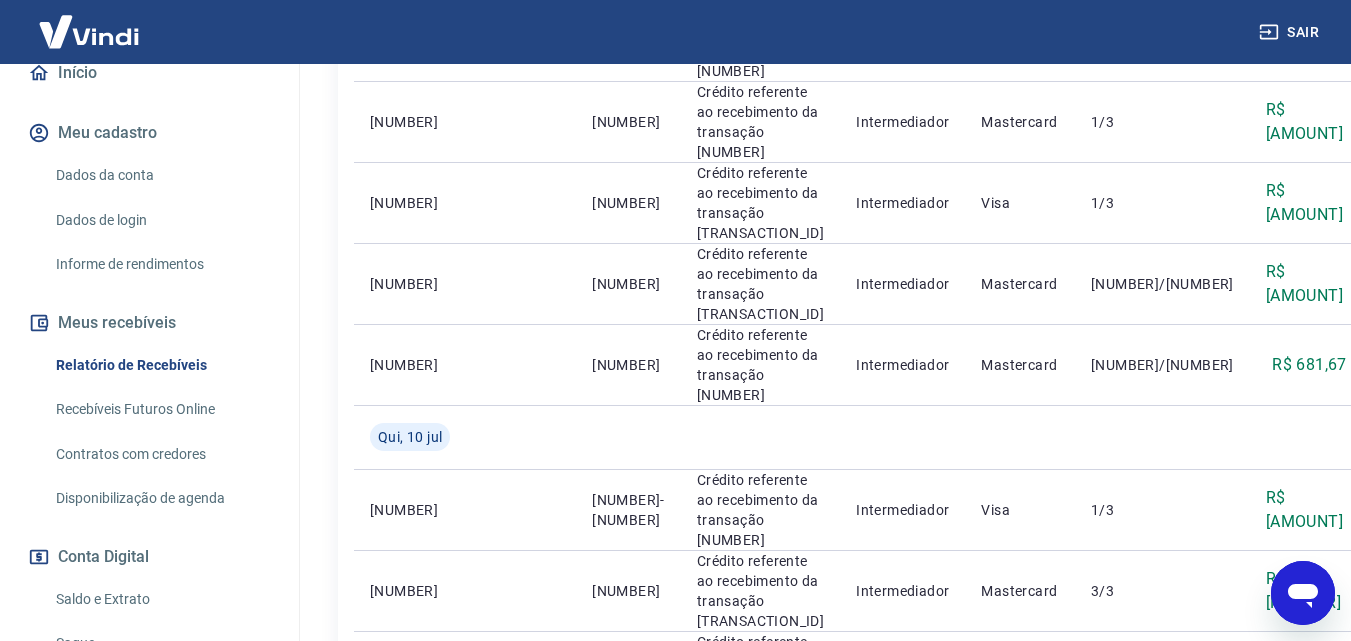 scroll, scrollTop: 2411, scrollLeft: 0, axis: vertical 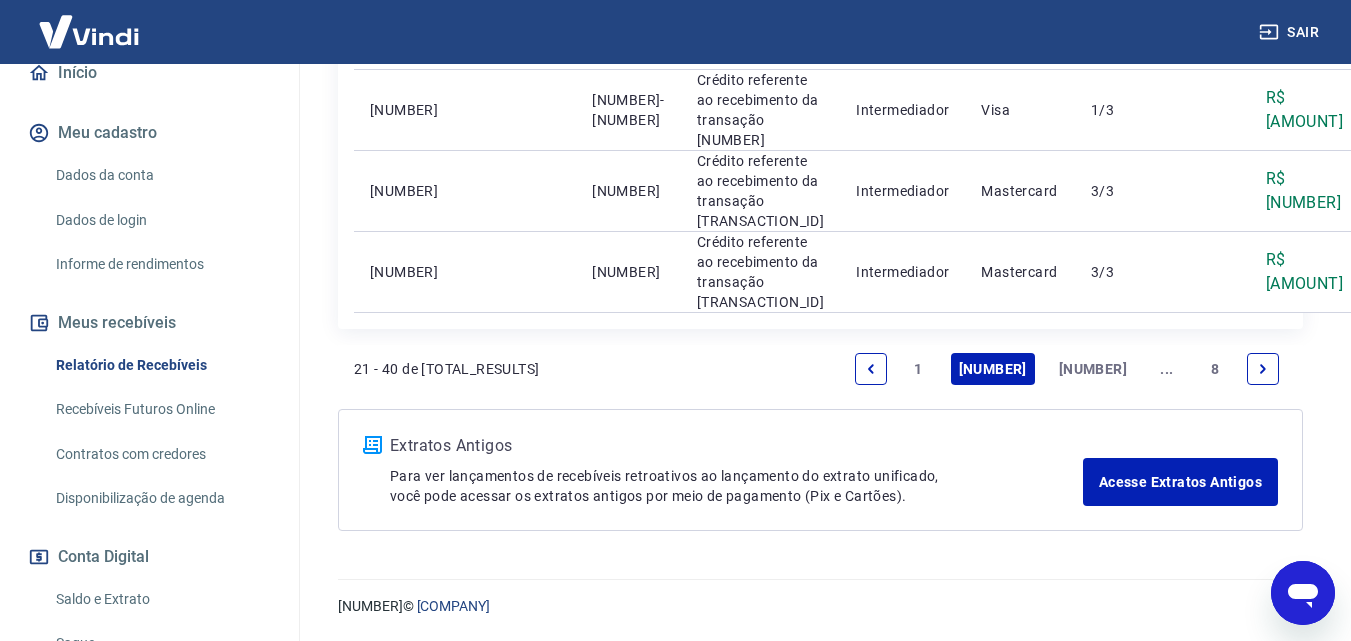 click on "[NUMBER]" at bounding box center [1093, 369] 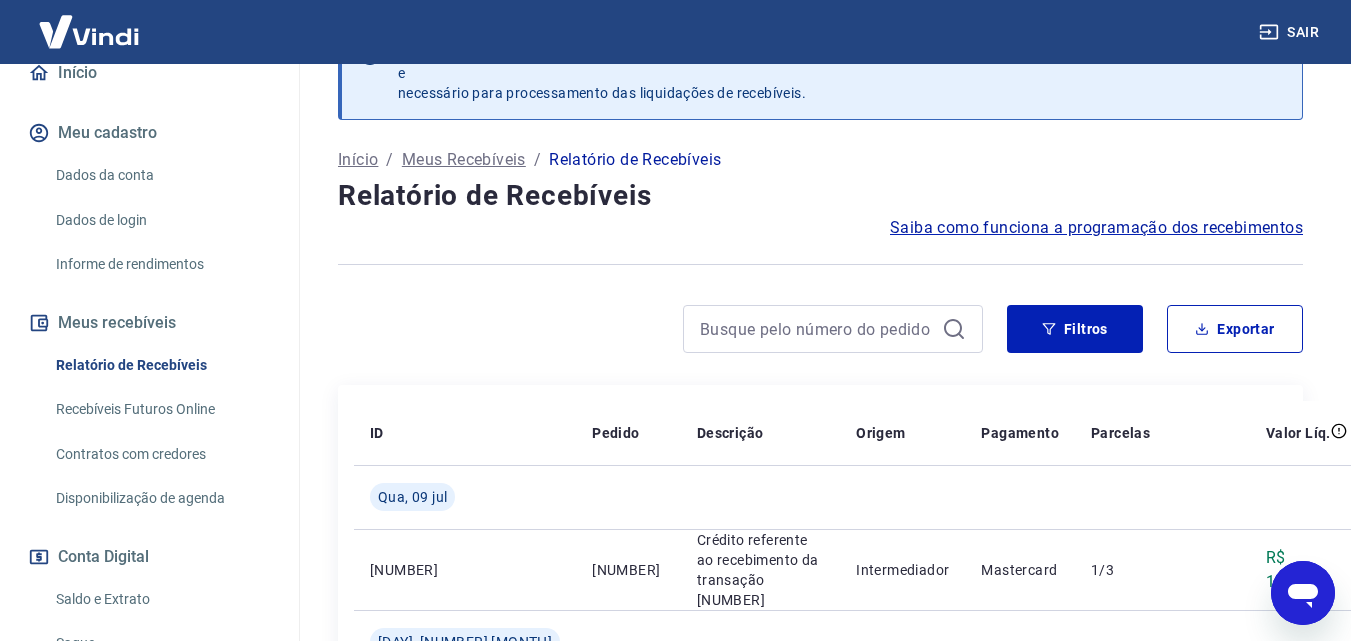 scroll, scrollTop: 2667, scrollLeft: 0, axis: vertical 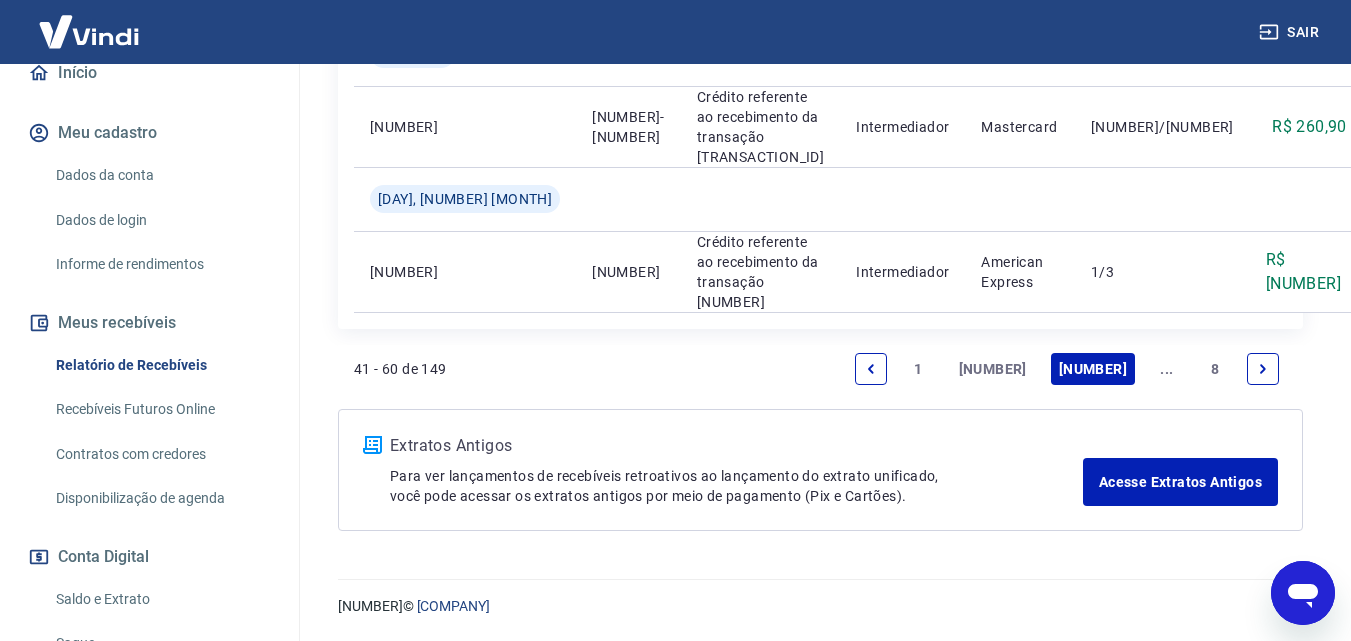 click 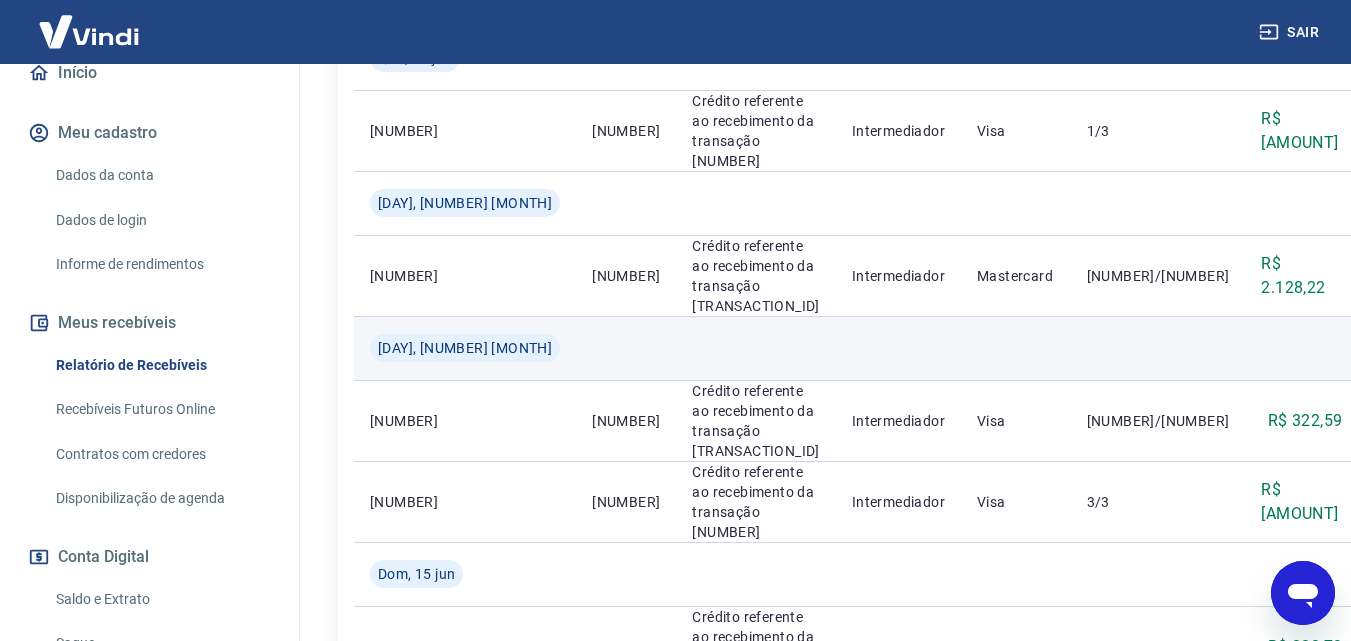 scroll, scrollTop: 1839, scrollLeft: 0, axis: vertical 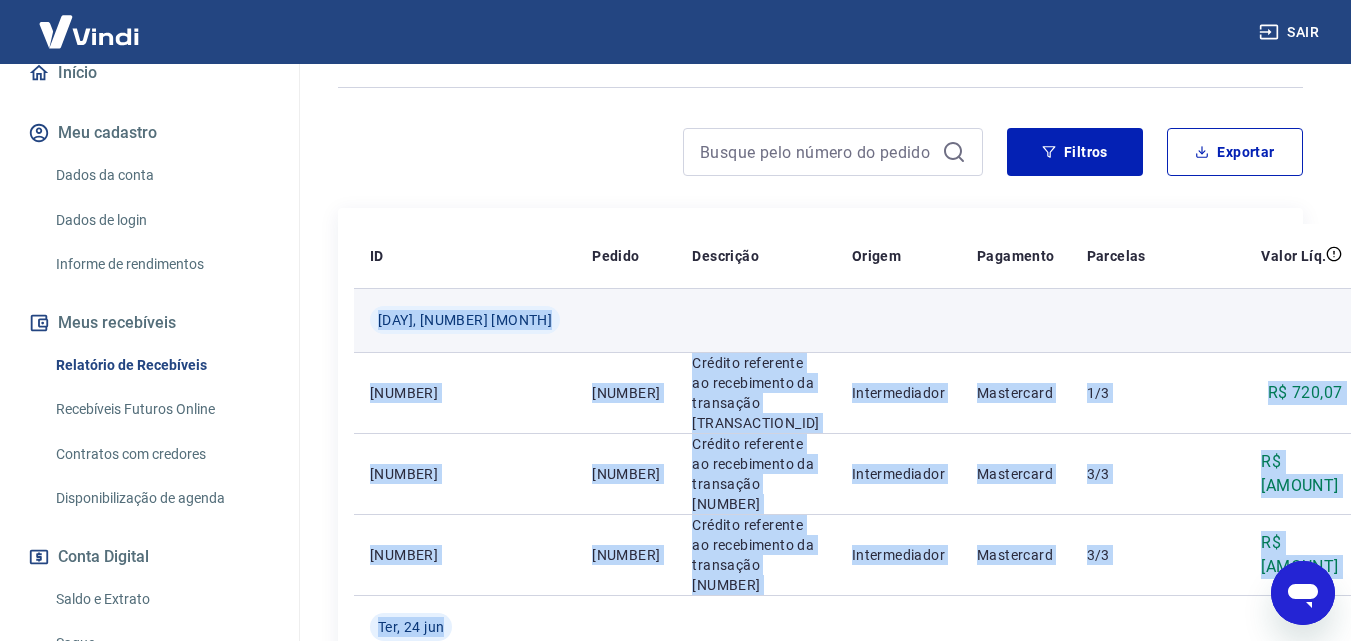 drag, startPoint x: 1205, startPoint y: 315, endPoint x: 360, endPoint y: 325, distance: 845.05914 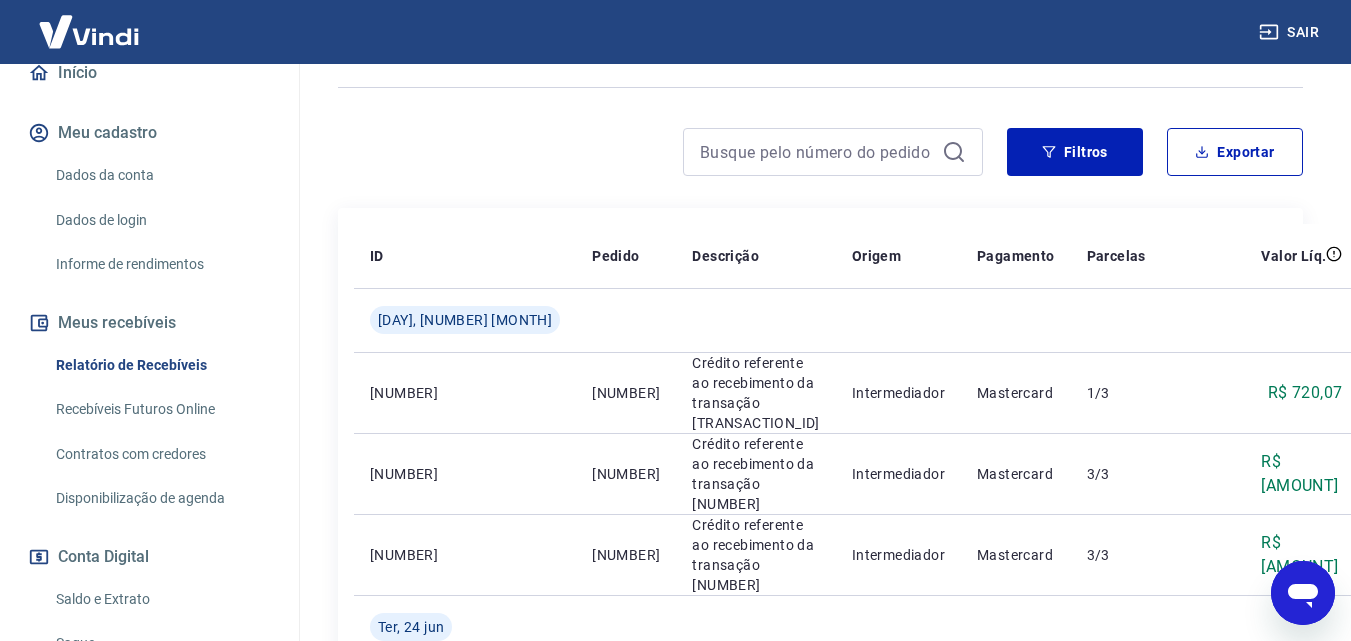 click on "Início / Meus Recebíveis / Relatório de Recebíveis Relatório de Recebíveis Saiba como funciona a programação dos recebimentos Saiba como funciona a programação dos recebimentos Filtros Exportar ID Pedido Descrição Origem Pagamento Parcelas Valor Líq. Tarifas Qua, 25 jun [TRANSACTION_ID] [NUMBER] Crédito referente ao recebimento da transação [TRANSACTION_ID] Intermediador Mastercard 1/3 R$ [AMOUNT] [TRANSACTION_ID] [NUMBER] Crédito referente ao recebimento da transação [TRANSACTION_ID] Intermediador Mastercard 3/3 R$ [AMOUNT] [TRANSACTION_ID] [NUMBER] Crédito referente ao recebimento da transação [TRANSACTION_ID] Intermediador Mastercard 3/3 R$ [AMOUNT] Ter, 24 jun [TRANSACTION_ID] [NUMBER] Crédito referente ao recebimento da transação [TRANSACTION_ID] Intermediador Mastercard 2/3 R$ [AMOUNT] [TRANSACTION_ID] [NUMBER]" at bounding box center [820, 1340] 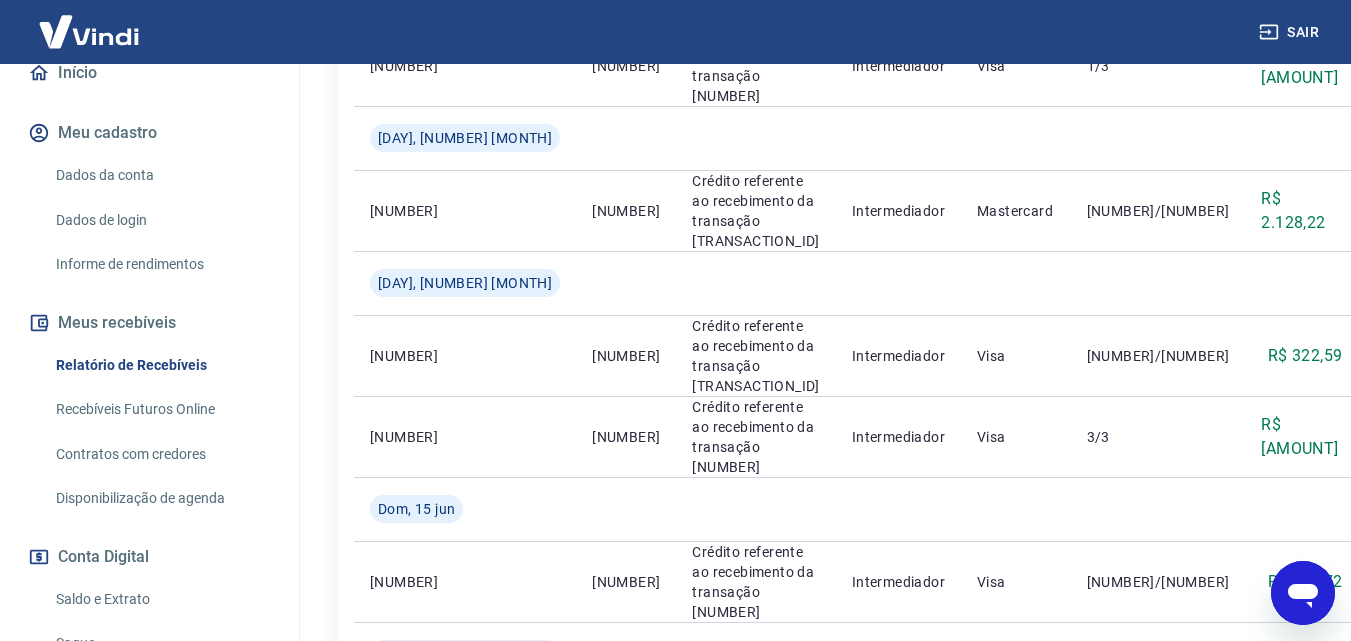 scroll, scrollTop: 1839, scrollLeft: 0, axis: vertical 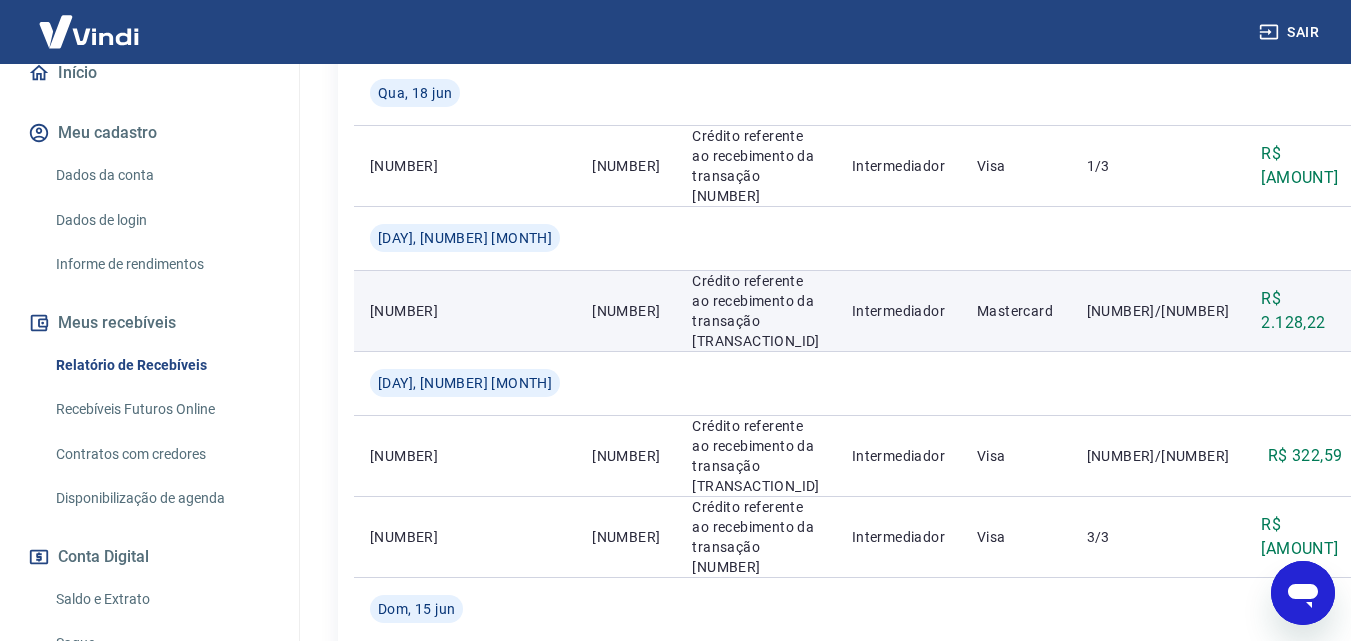 click on "R$ 2.128,22" at bounding box center [1301, 311] 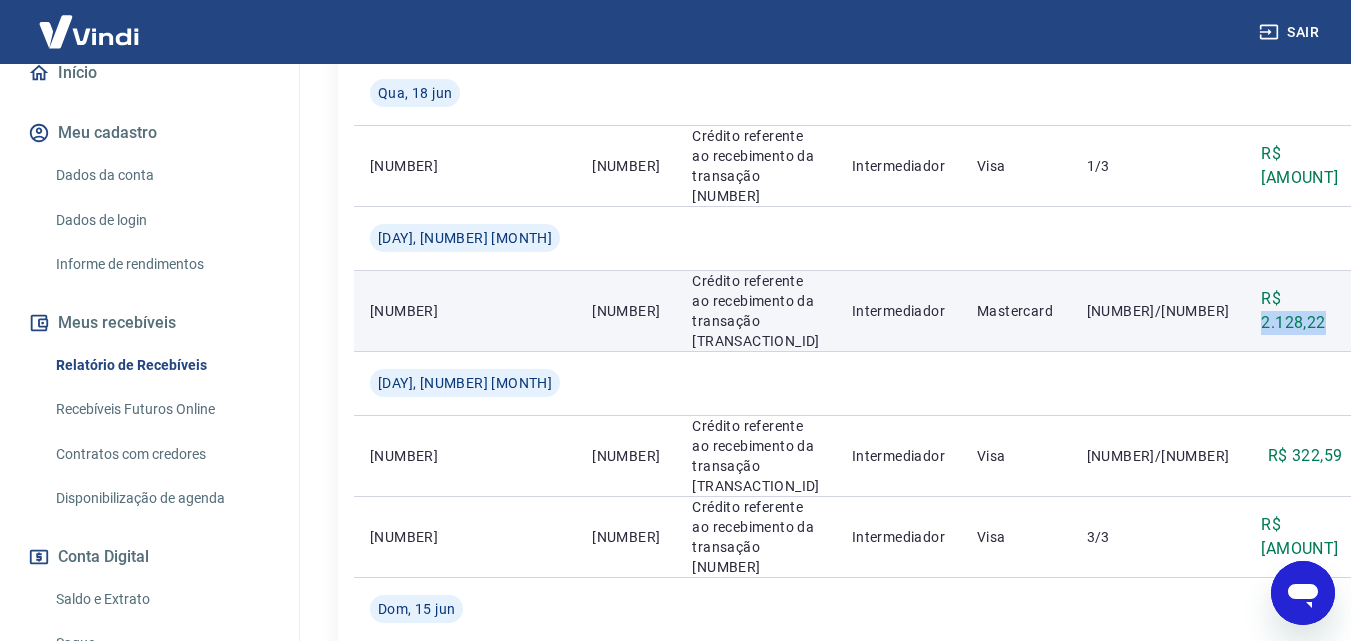 click on "R$ 2.128,22" at bounding box center [1301, 311] 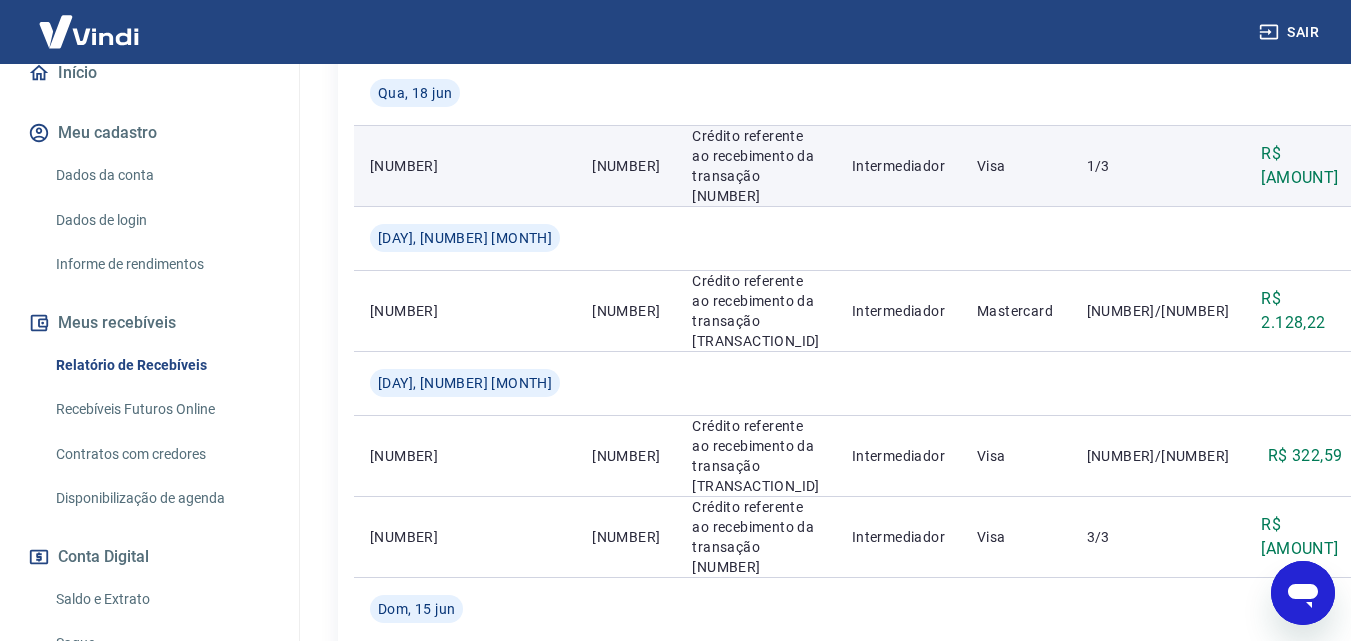 click on "R$ [AMOUNT]" at bounding box center [1301, 166] 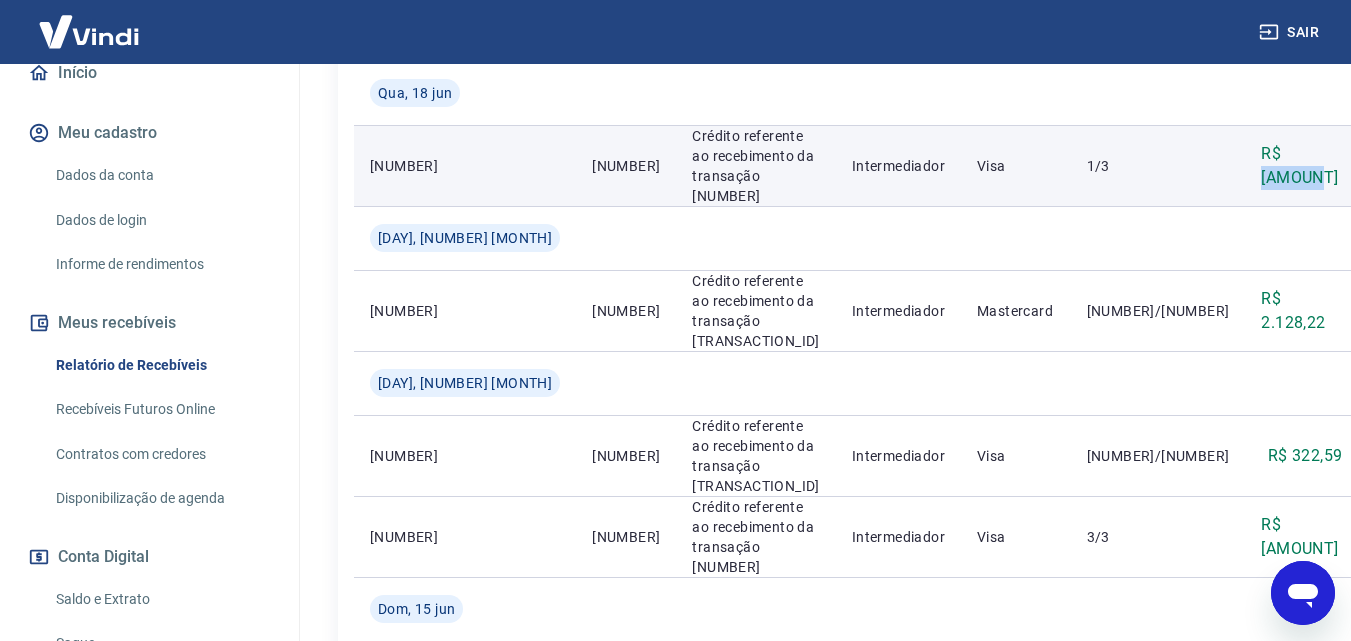 click on "R$ [AMOUNT]" at bounding box center (1301, 166) 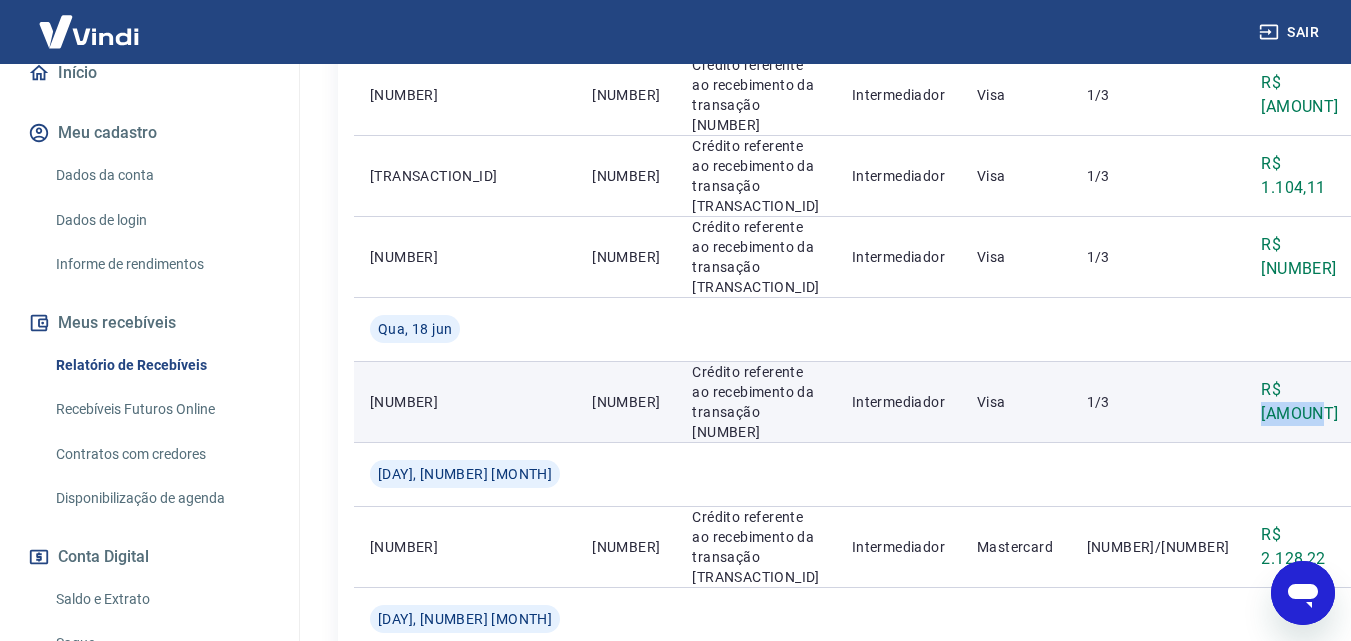 scroll, scrollTop: 1539, scrollLeft: 0, axis: vertical 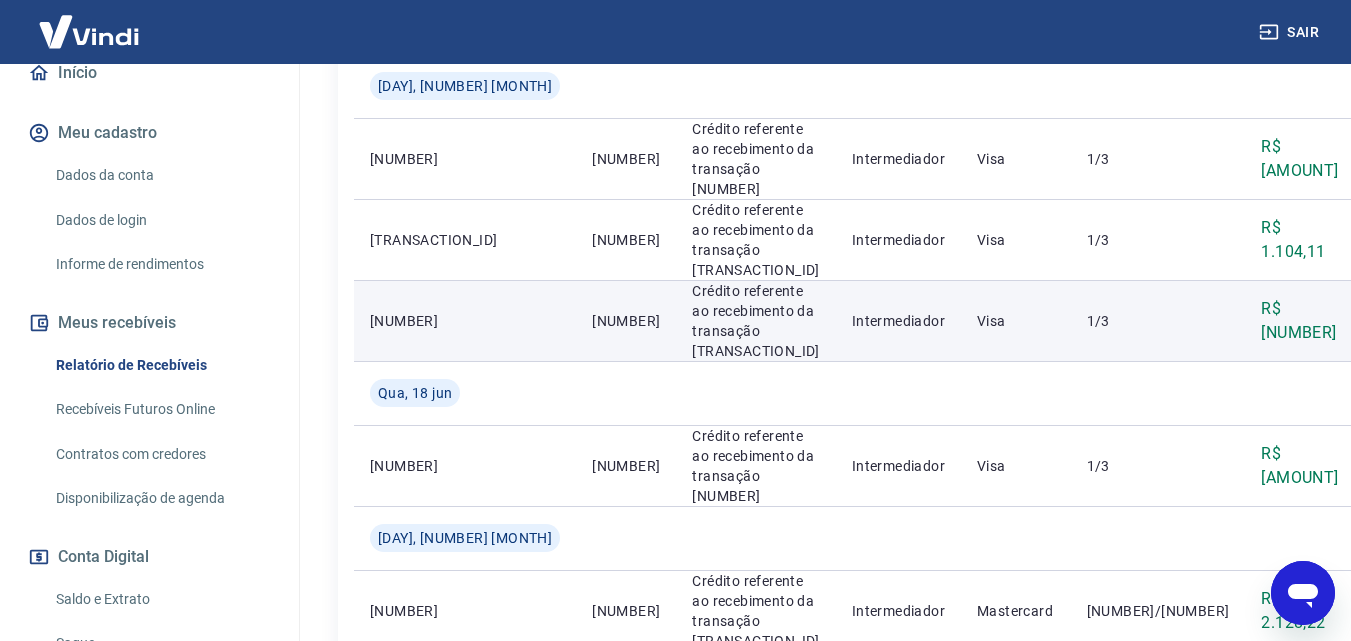 click on "R$ [NUMBER]" at bounding box center [1301, 321] 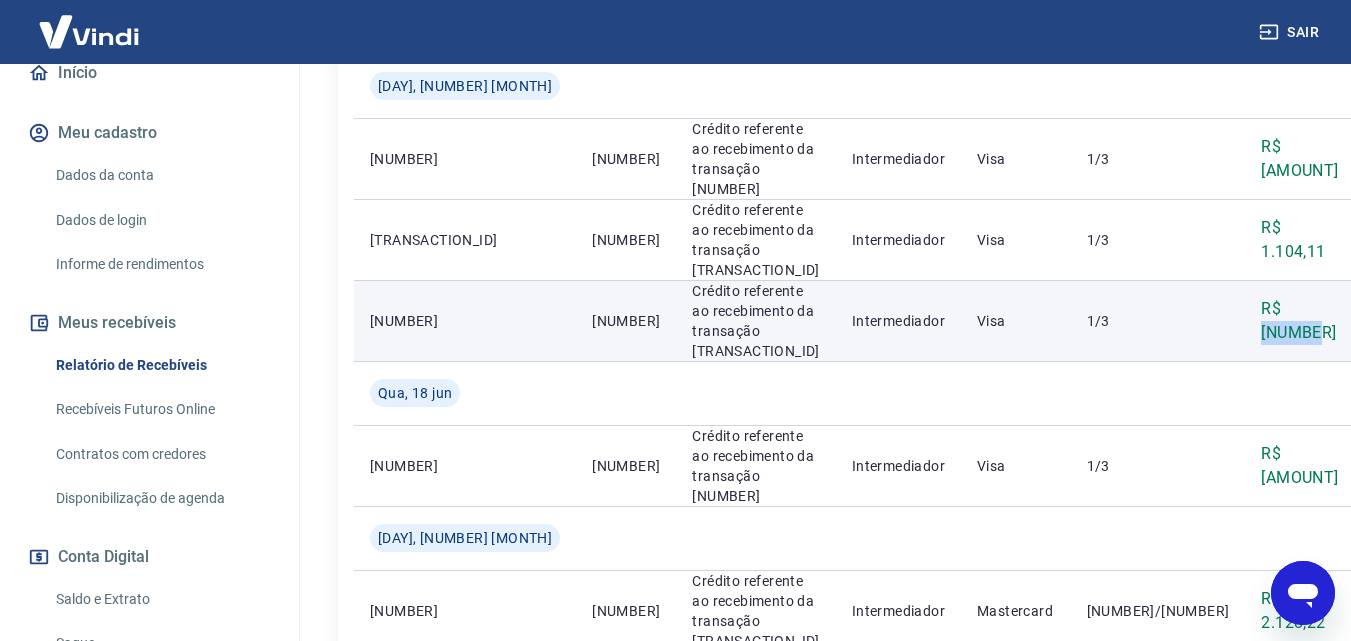 click on "R$ [NUMBER]" at bounding box center (1301, 321) 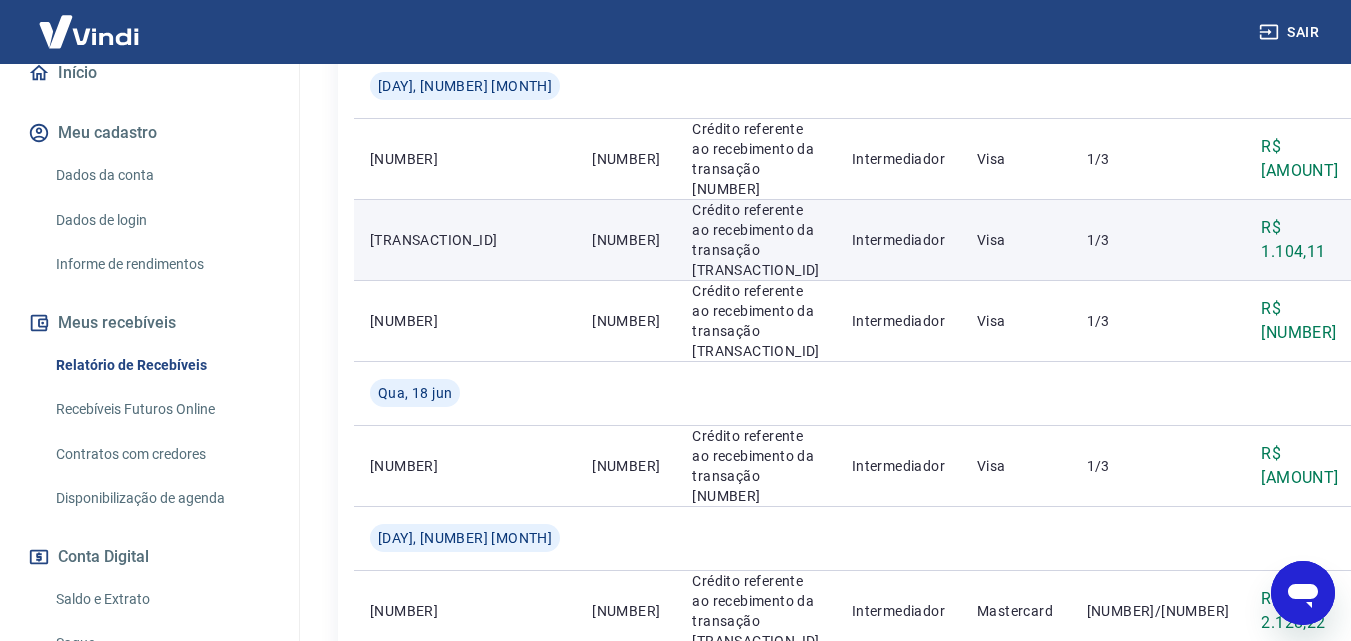 click on "R$ 1.104,11" at bounding box center (1301, 240) 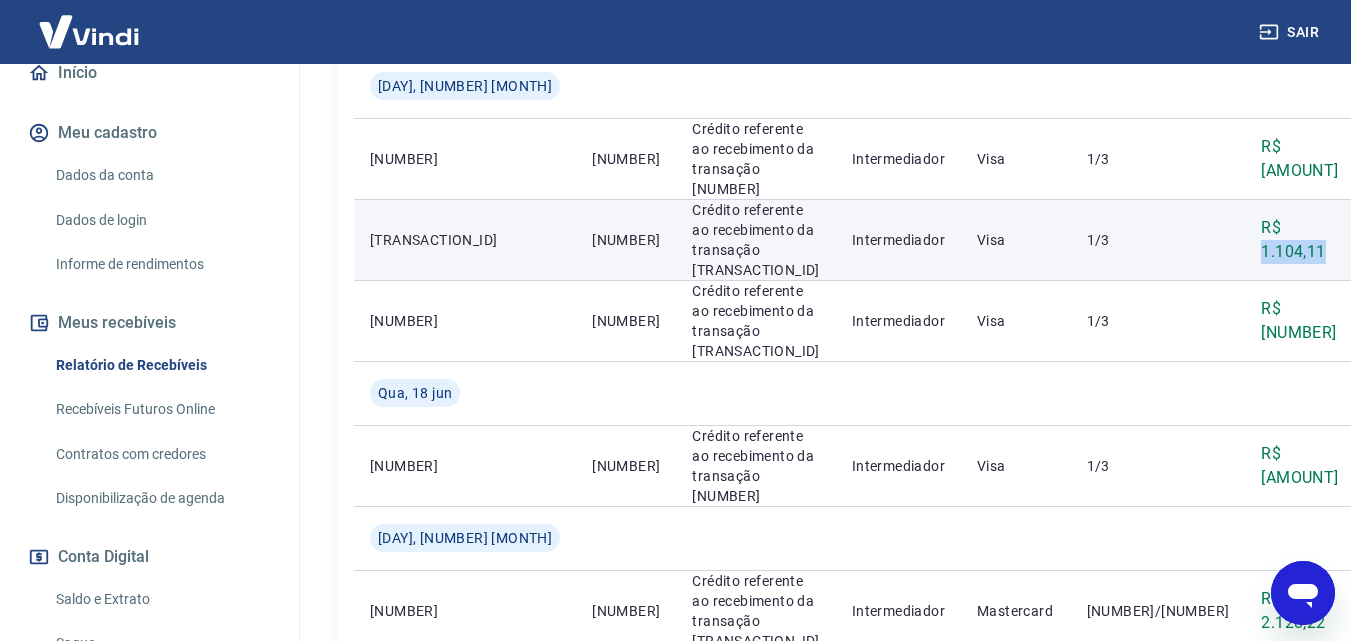 click on "R$ 1.104,11" at bounding box center [1301, 240] 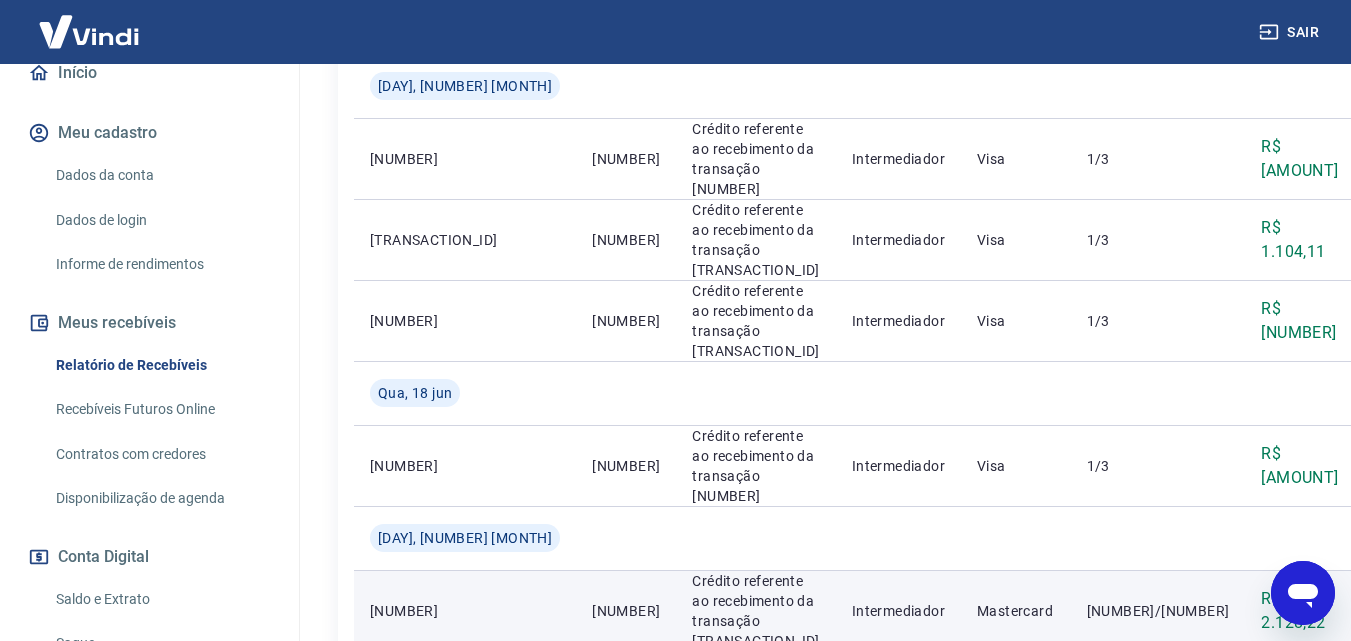click on "Crédito referente ao recebimento da transação [TRANSACTION_ID]" at bounding box center [755, 611] 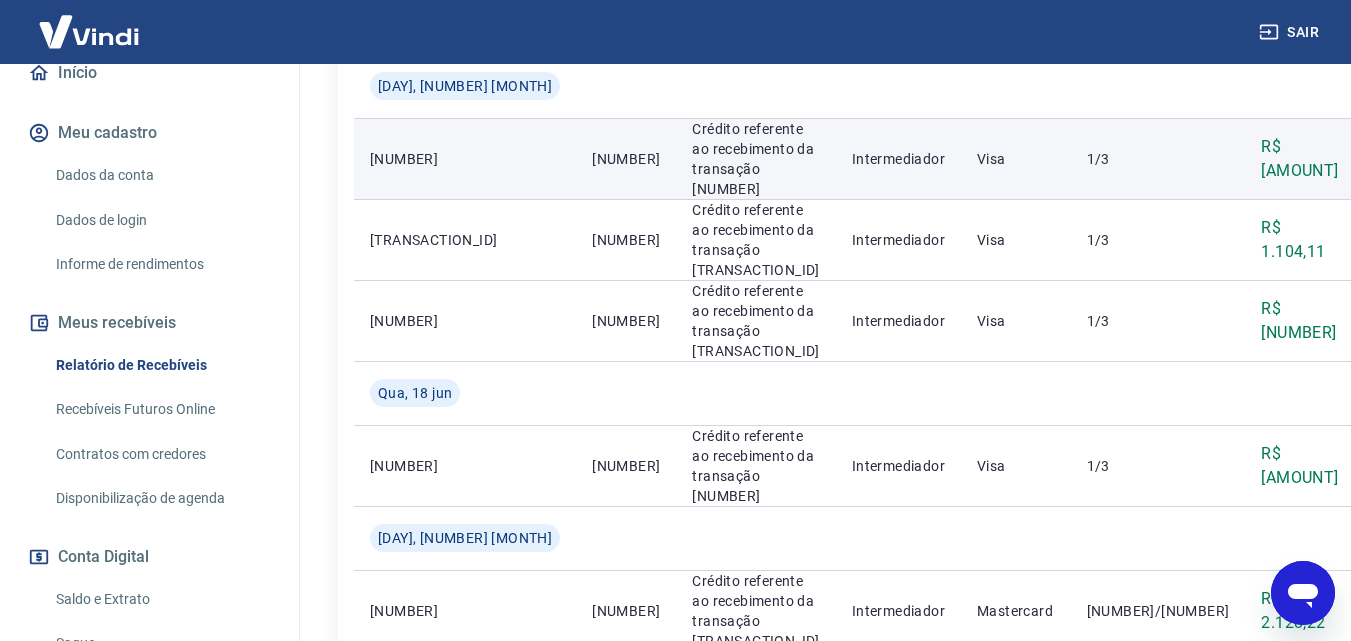 click on "R$ [AMOUNT]" at bounding box center [1301, 159] 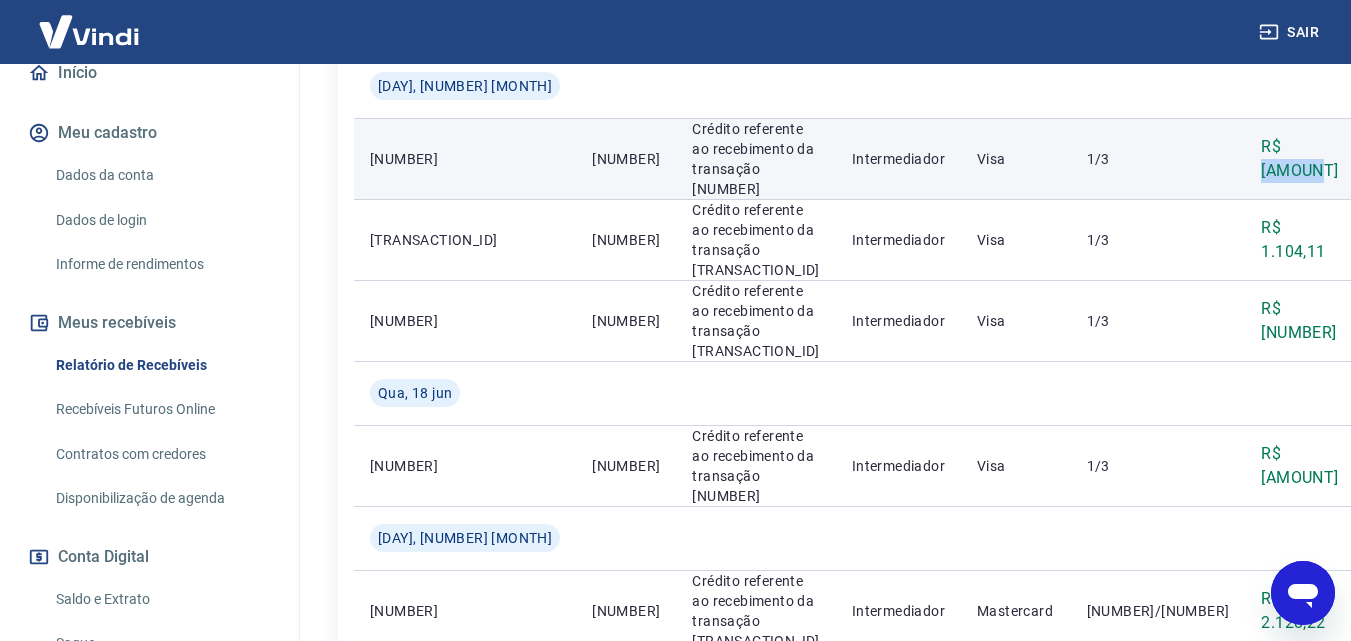 click on "R$ [AMOUNT]" at bounding box center [1301, 159] 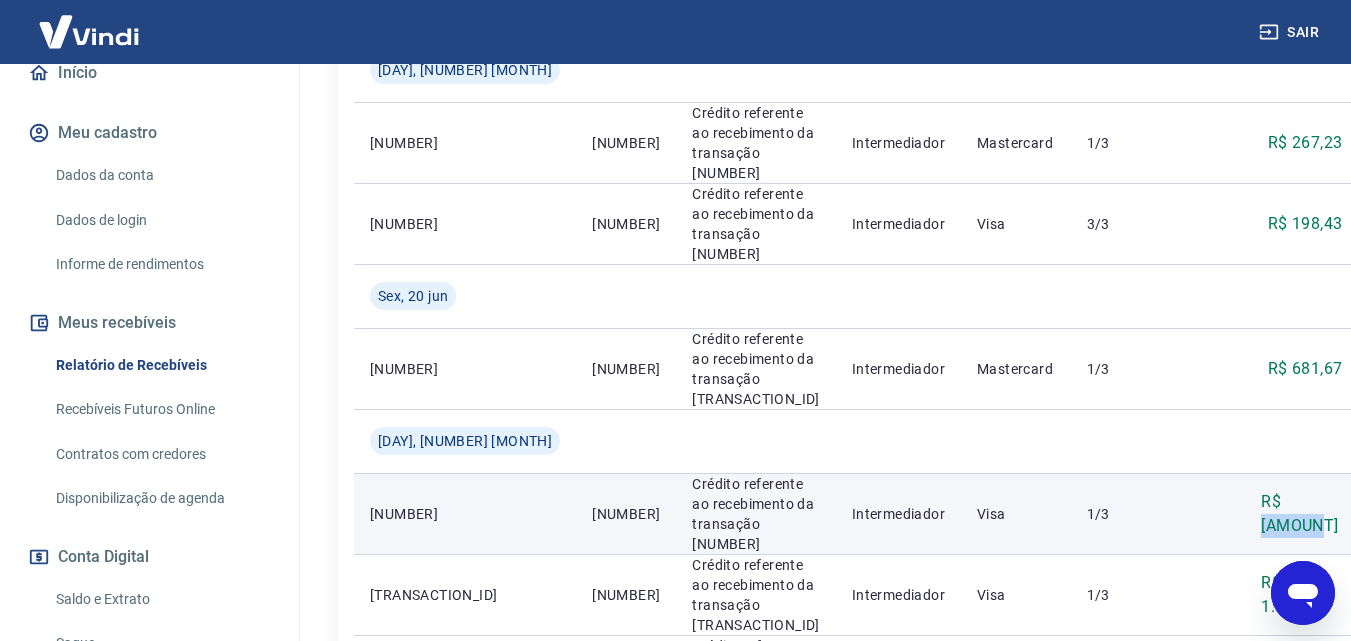scroll, scrollTop: 1139, scrollLeft: 0, axis: vertical 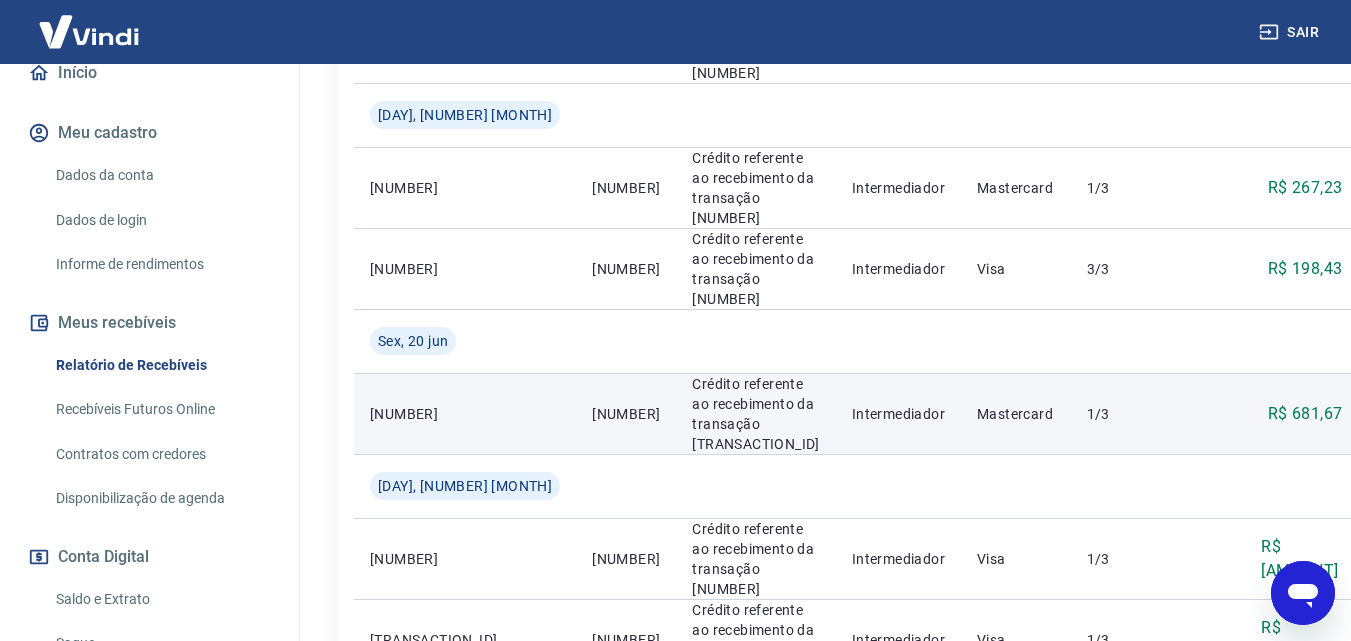 click on "R$ 681,67" at bounding box center (1305, 414) 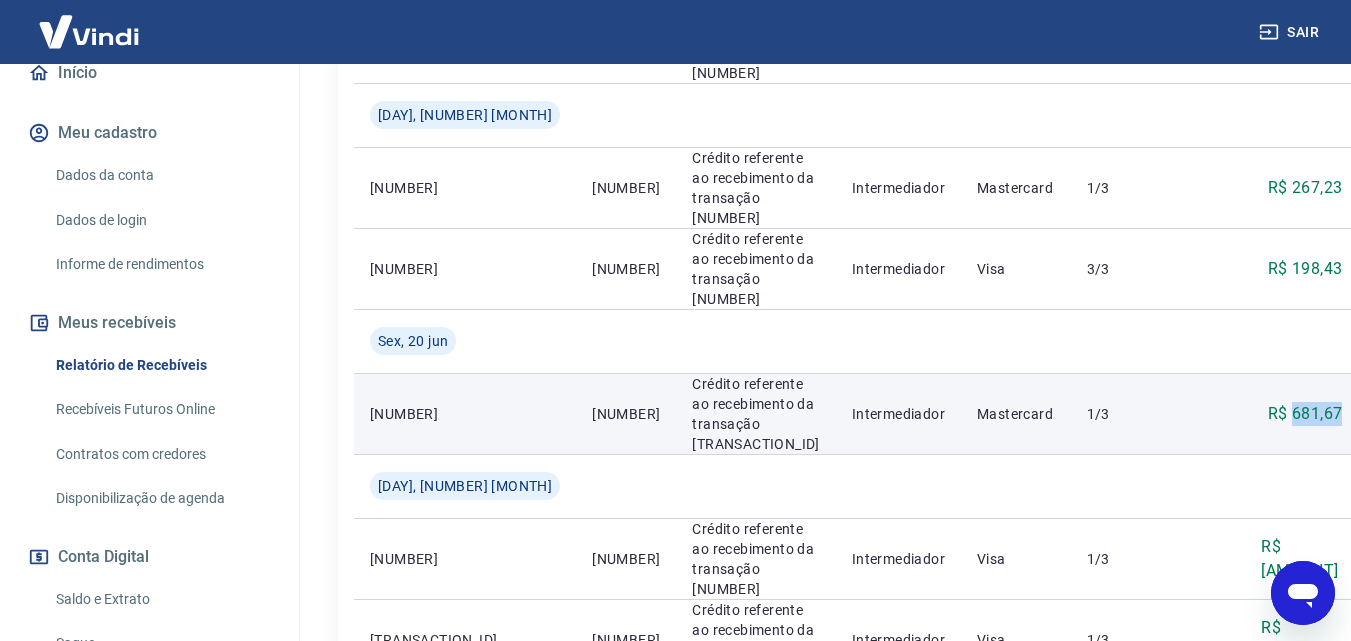 click on "R$ 681,67" at bounding box center [1305, 414] 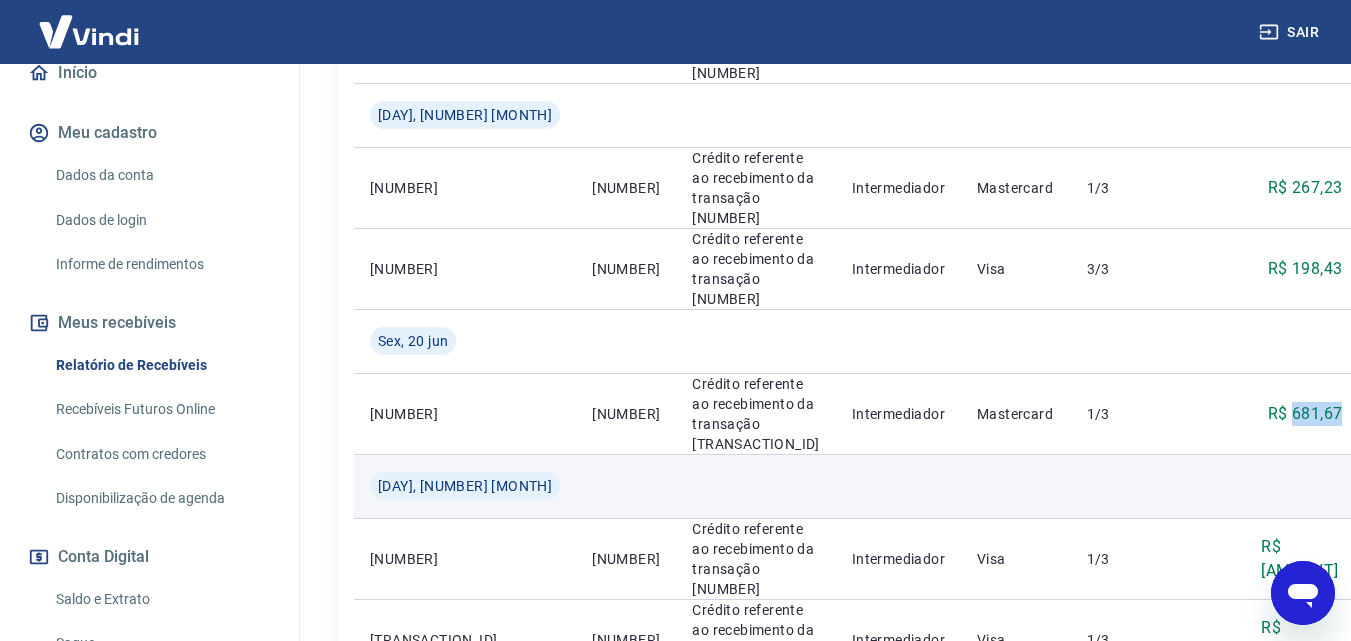 scroll, scrollTop: 939, scrollLeft: 0, axis: vertical 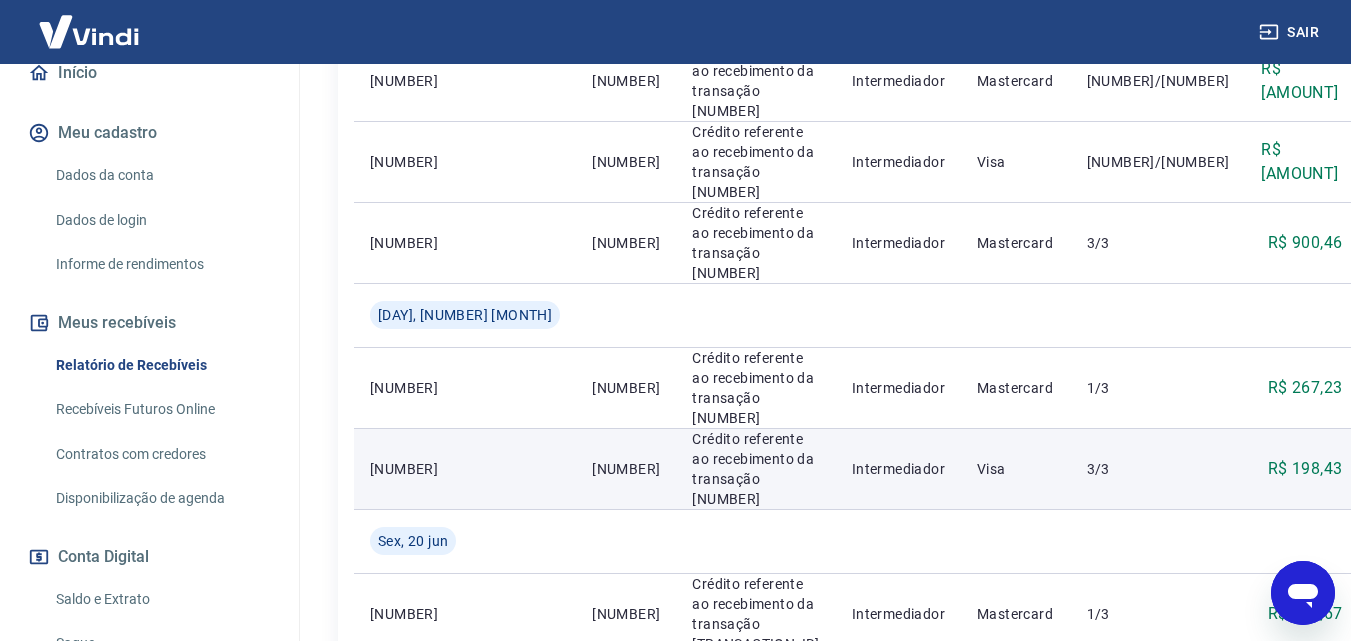 click on "R$ 198,43" at bounding box center (1305, 469) 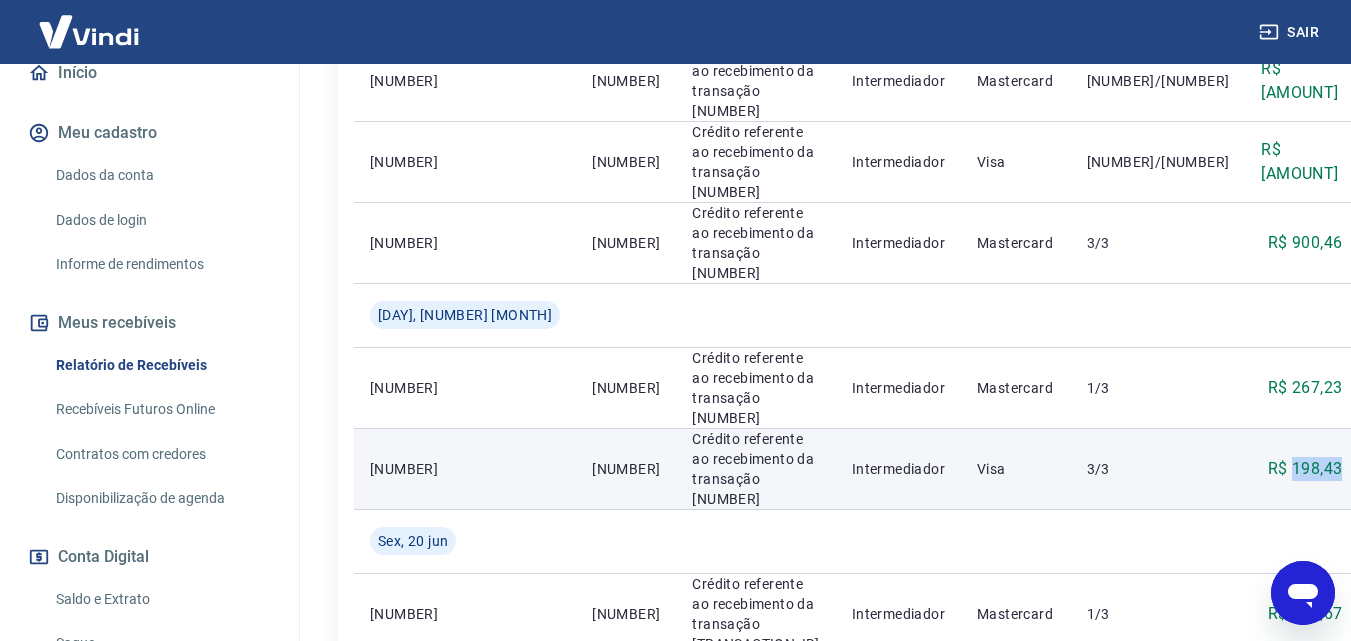 click on "R$ 198,43" at bounding box center (1305, 469) 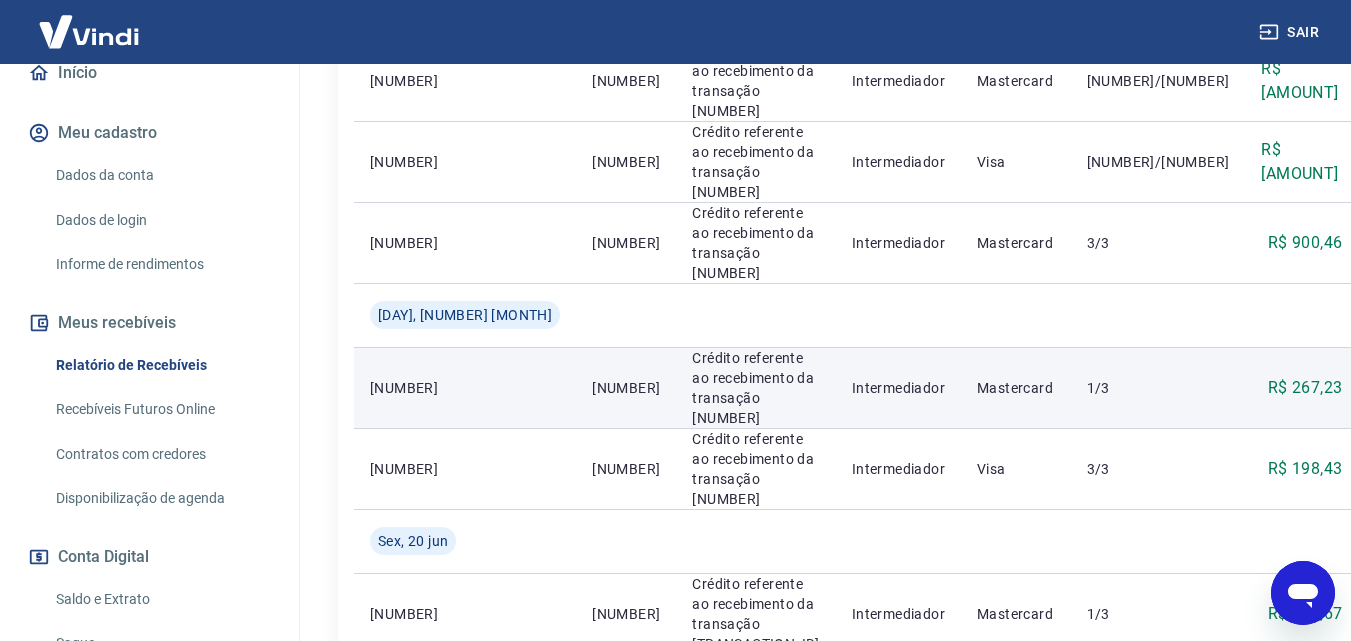 click on "R$ 267,23" at bounding box center (1305, 388) 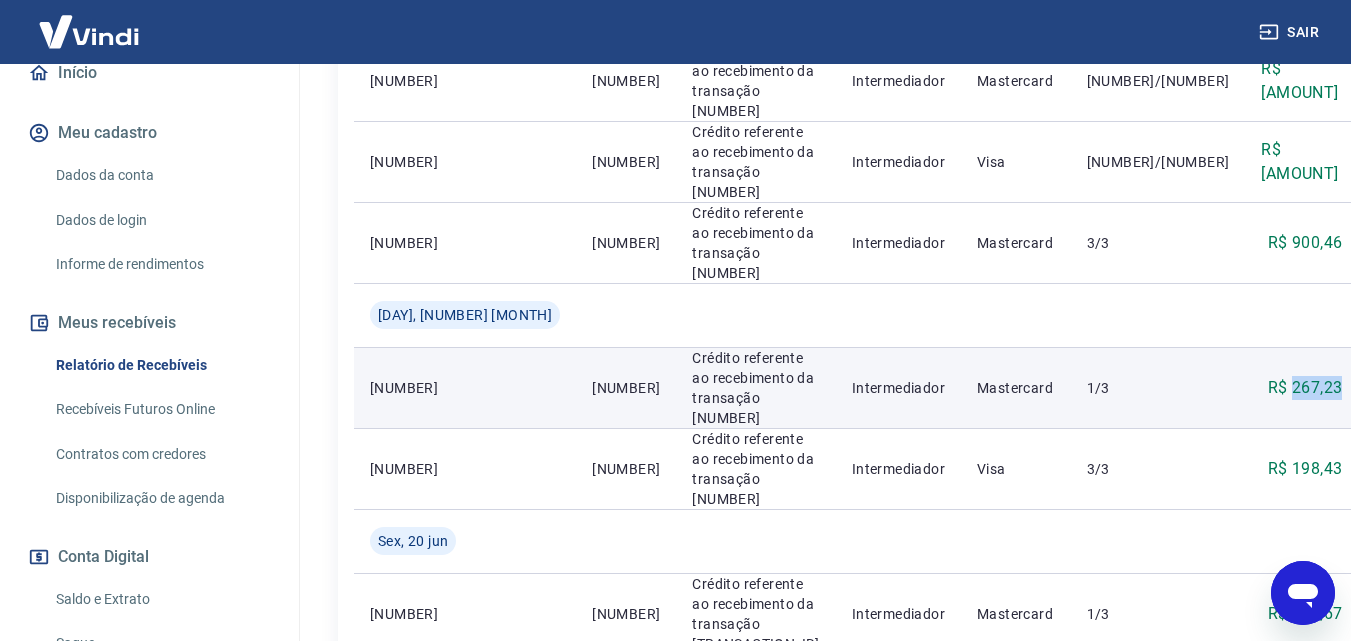 click on "R$ 267,23" at bounding box center [1305, 388] 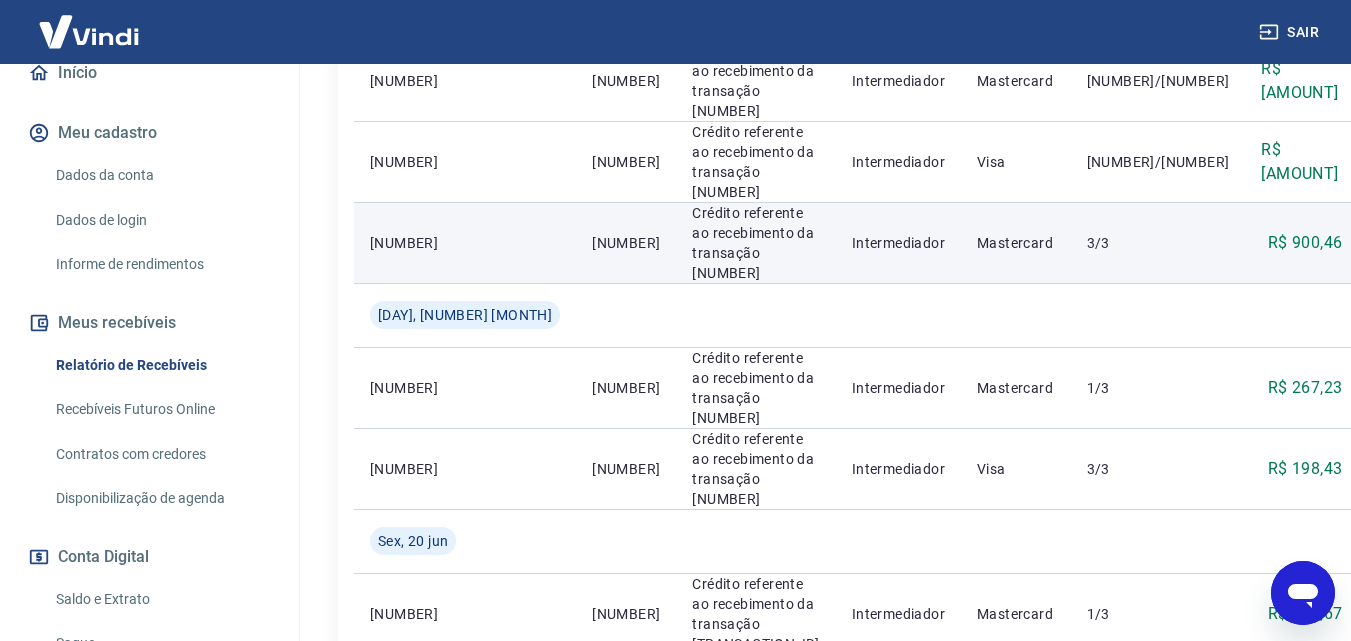 click on "R$ 900,46" at bounding box center (1305, 243) 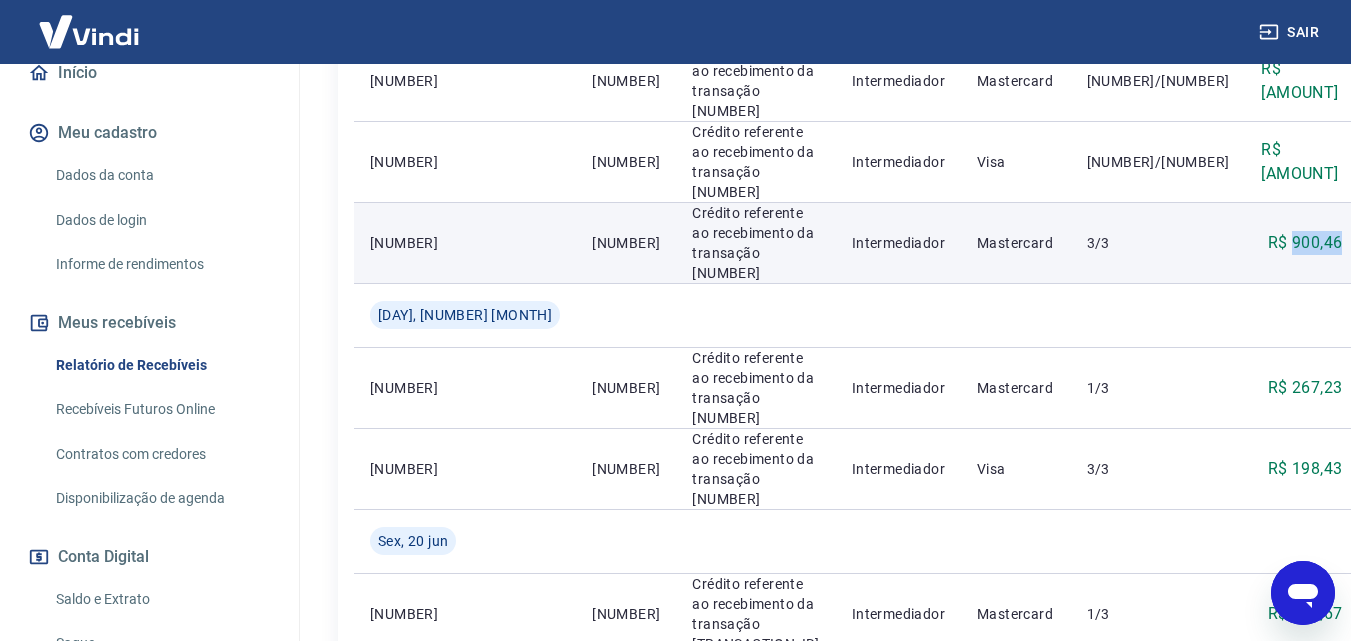 click on "R$ 900,46" at bounding box center (1305, 243) 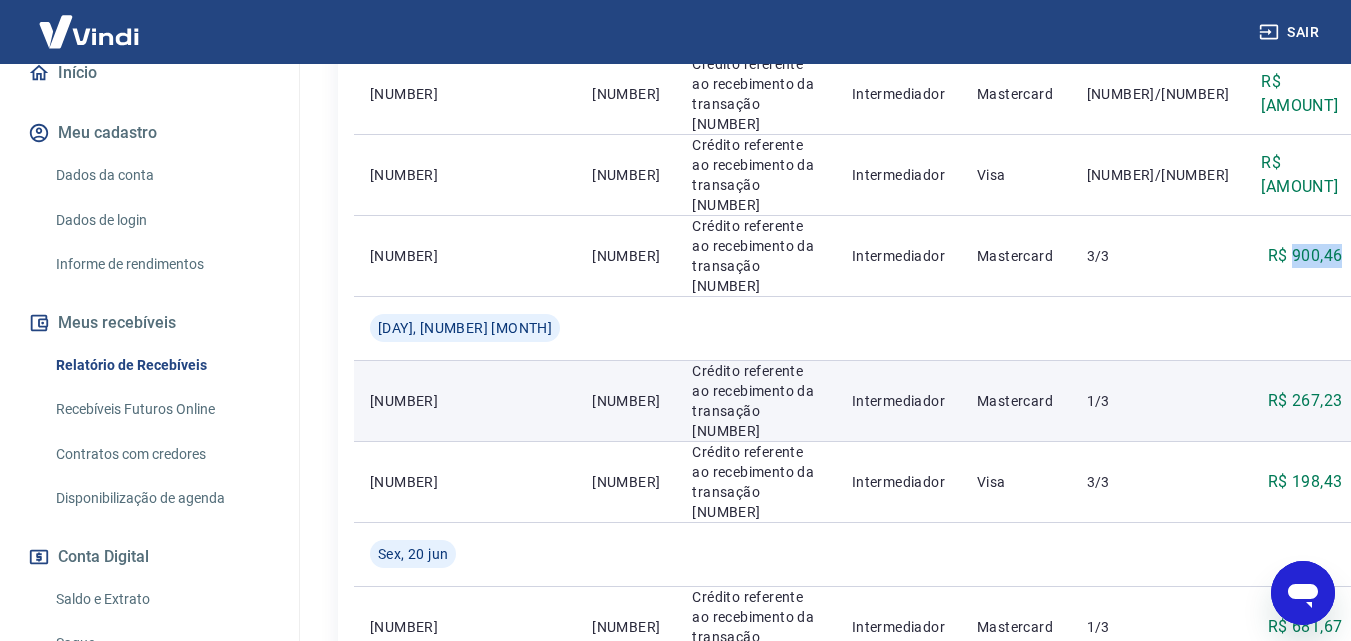 scroll, scrollTop: 739, scrollLeft: 0, axis: vertical 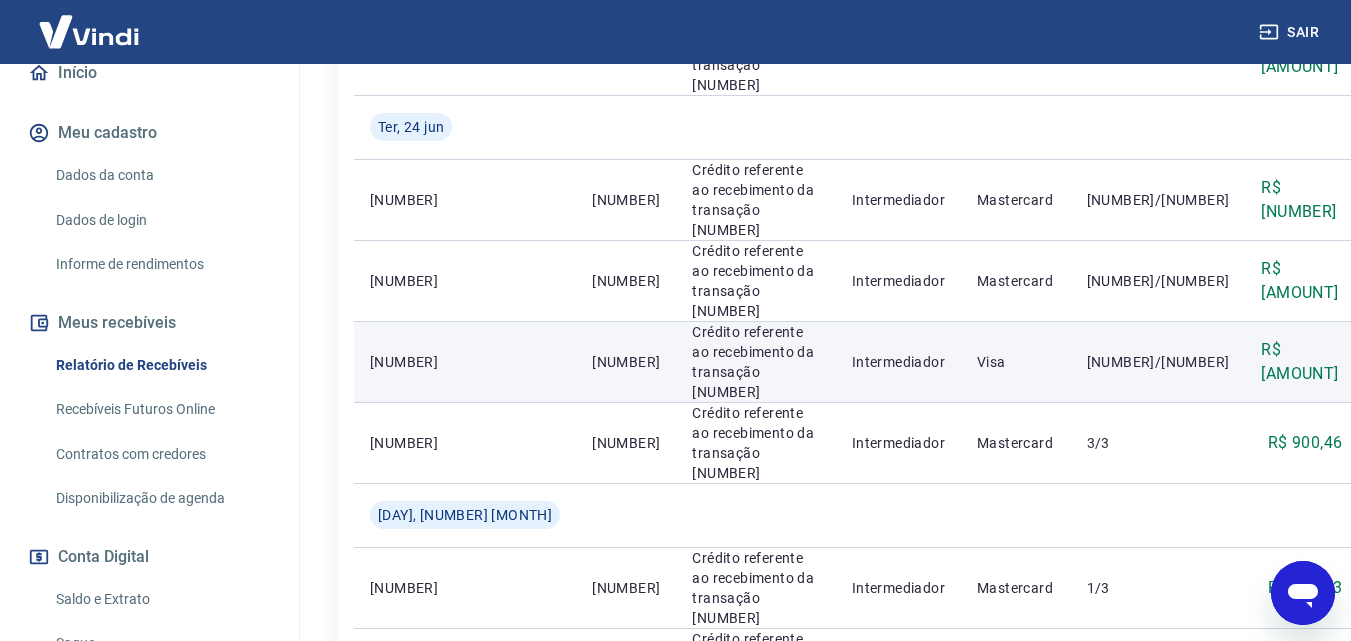 click on "R$ [AMOUNT]" at bounding box center [1301, 362] 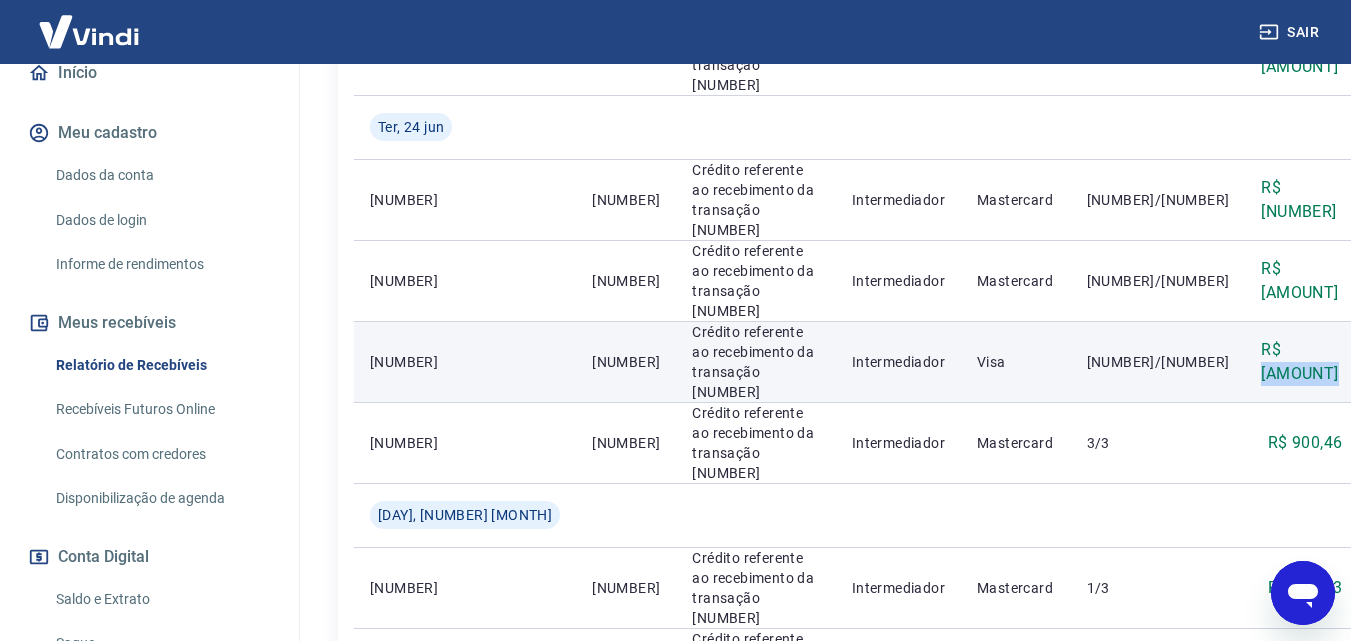 click on "R$ [AMOUNT]" at bounding box center (1301, 362) 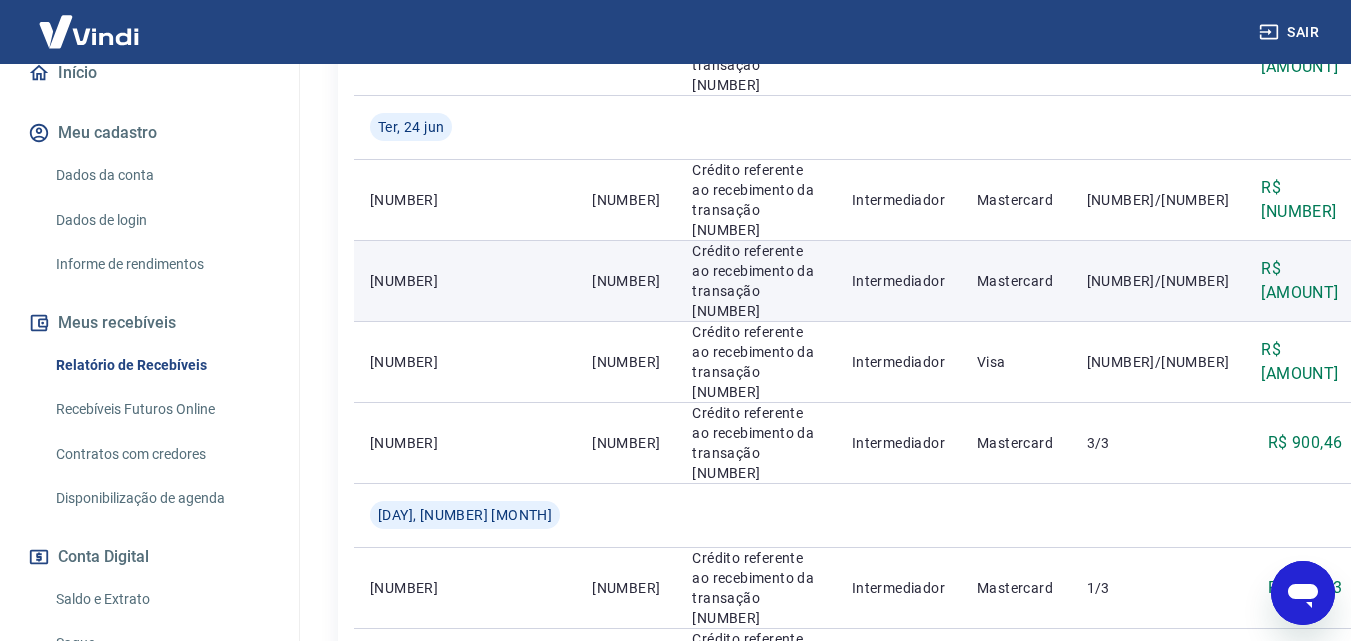 click on "R$ [AMOUNT]" at bounding box center [1301, 281] 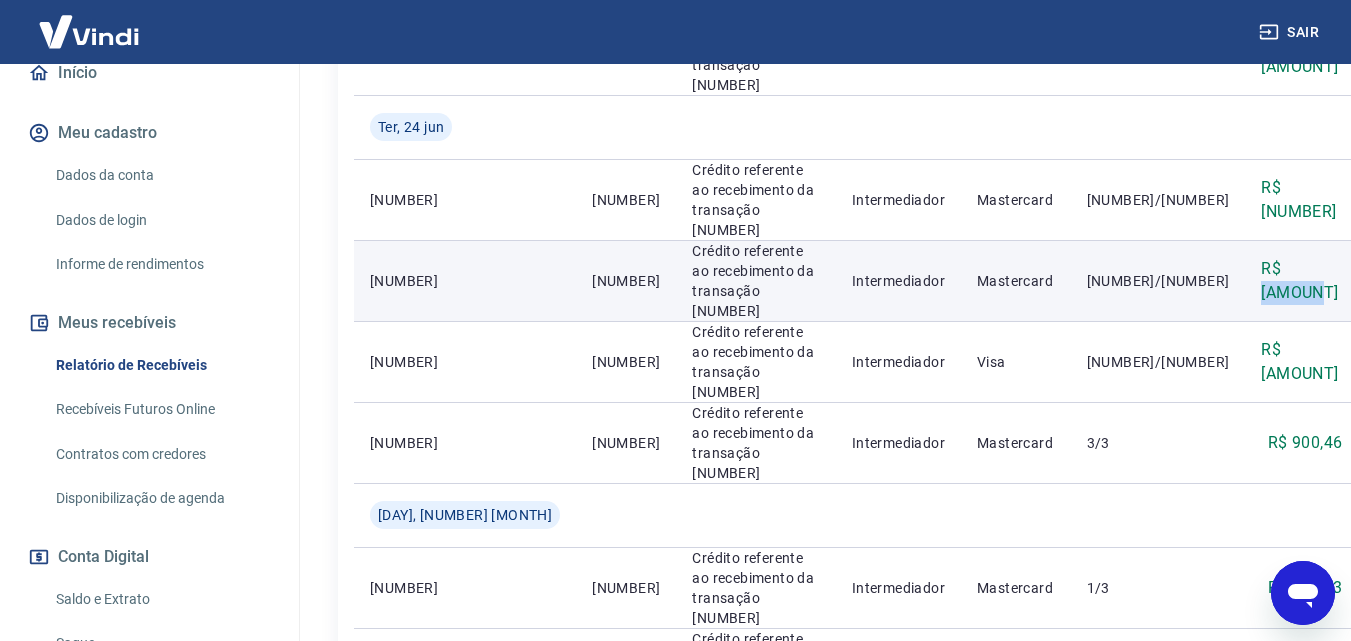 click on "R$ [AMOUNT]" at bounding box center [1301, 281] 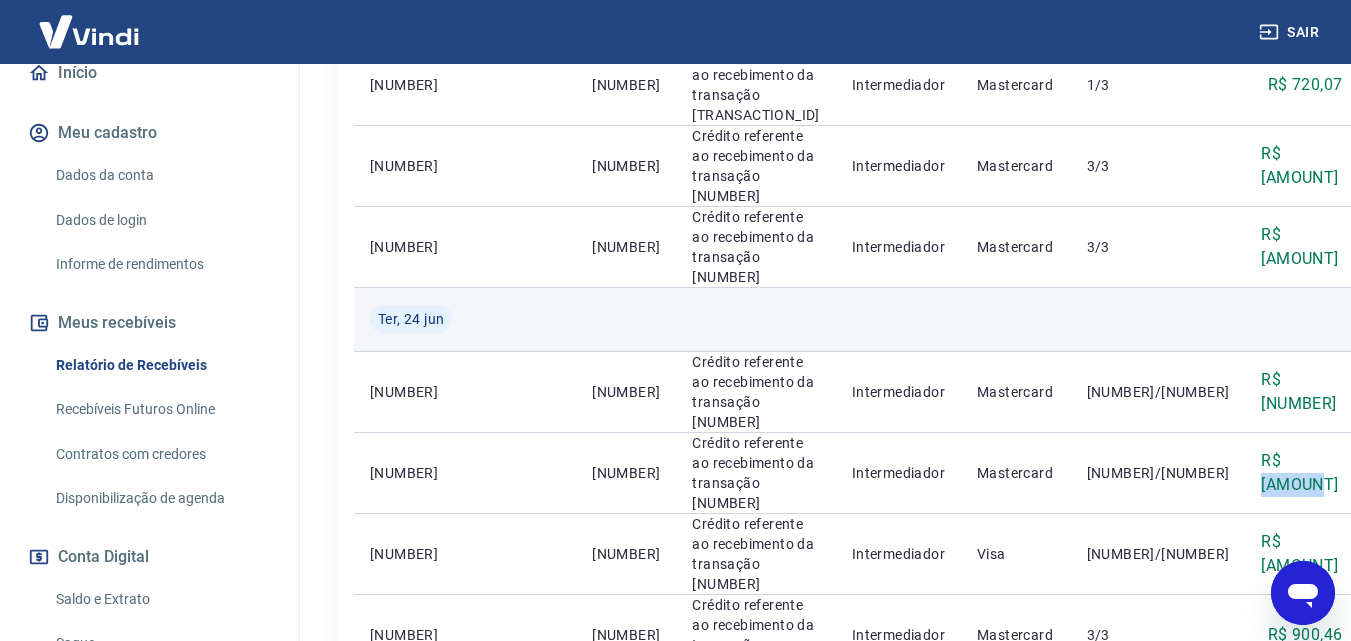 scroll, scrollTop: 539, scrollLeft: 0, axis: vertical 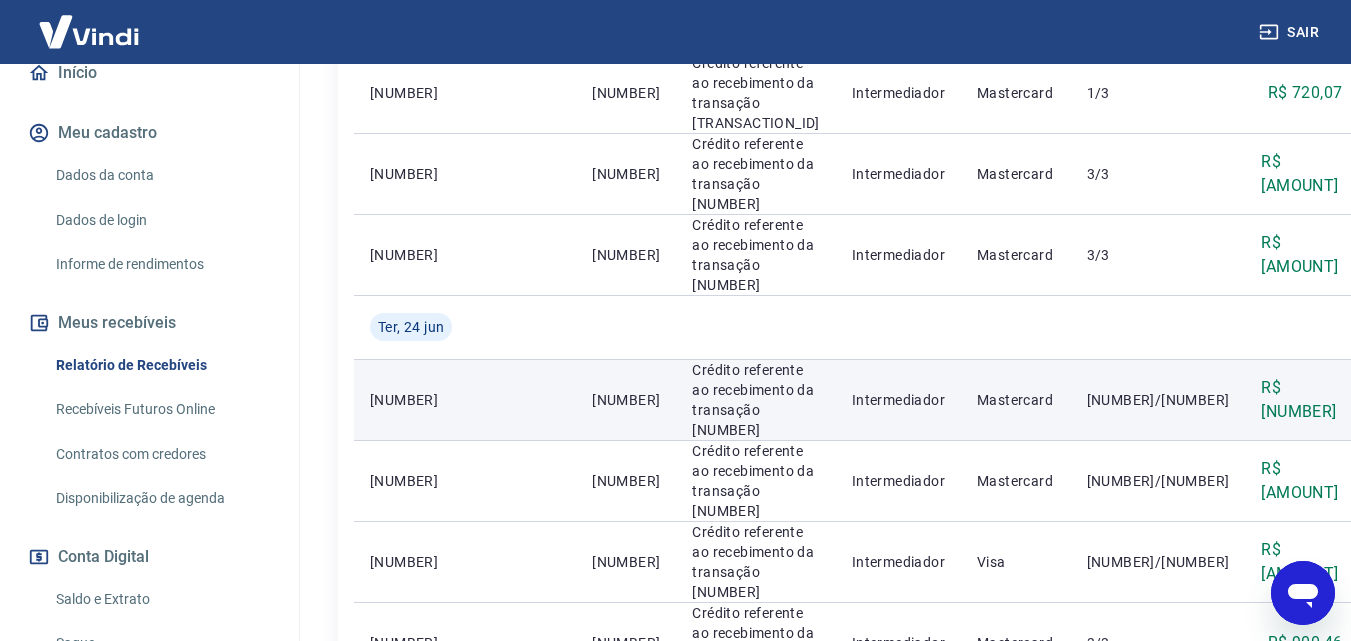 click on "R$ [NUMBER]" at bounding box center [1301, 400] 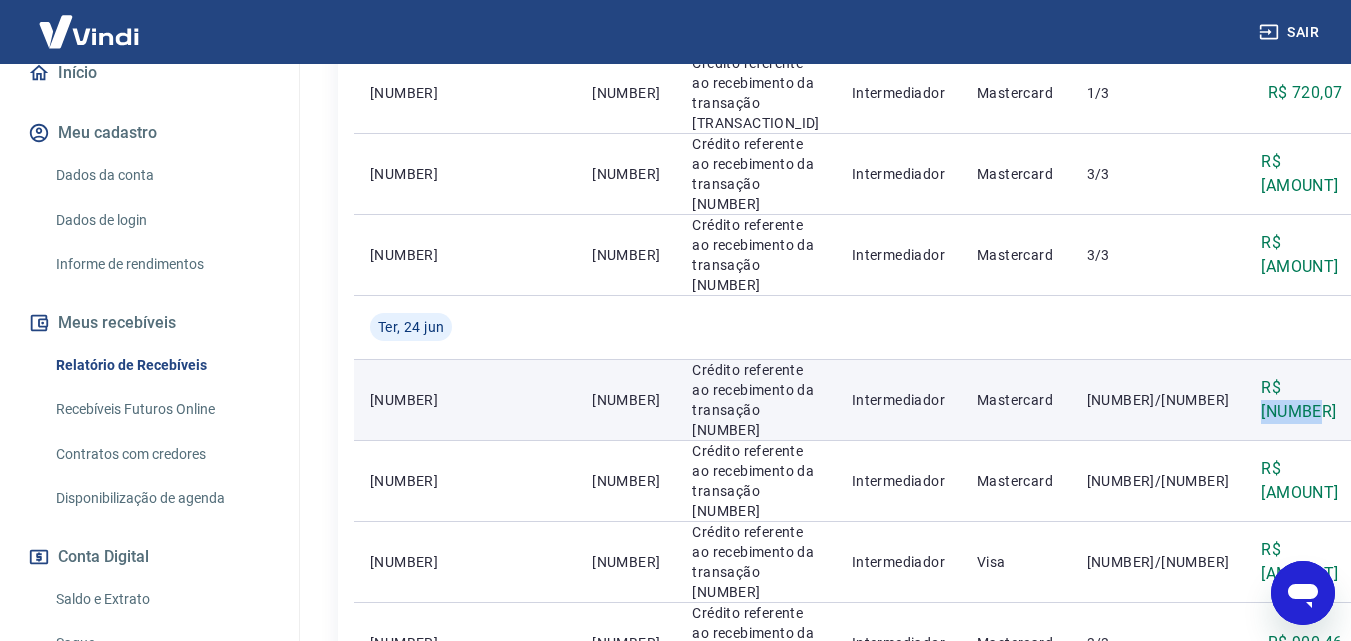 click on "R$ [NUMBER]" at bounding box center (1301, 400) 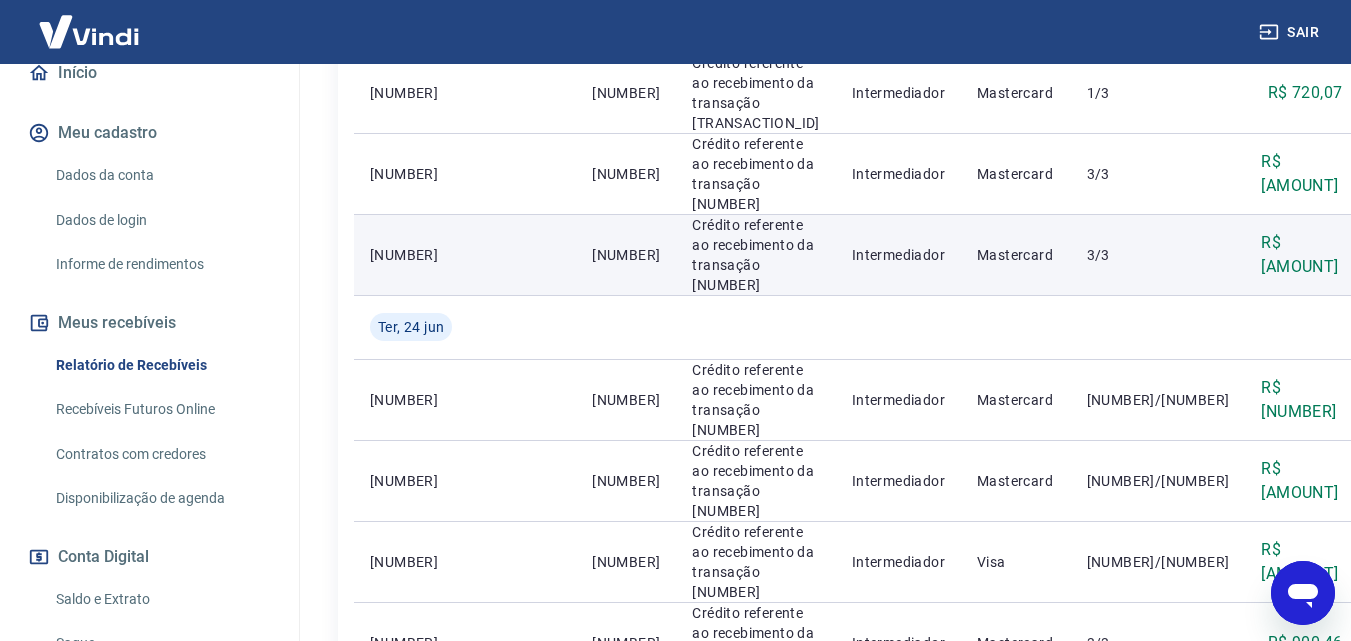 click on "R$ [AMOUNT]" at bounding box center (1301, 255) 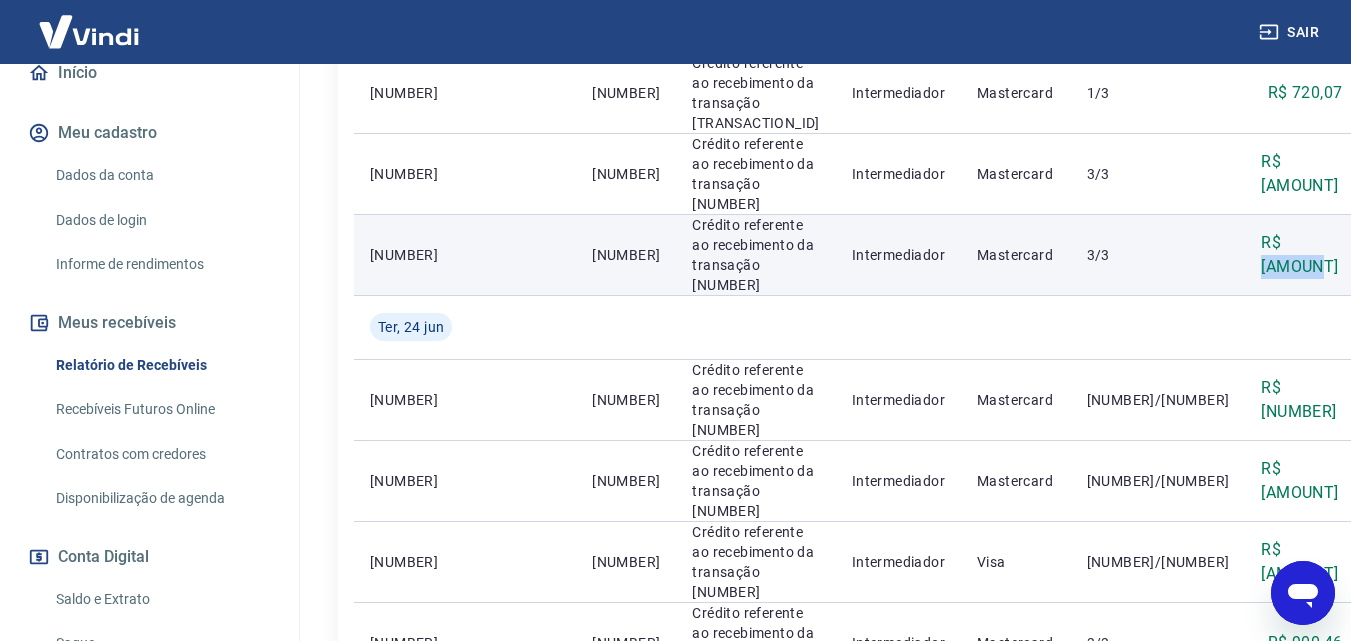 click on "R$ [AMOUNT]" at bounding box center (1301, 255) 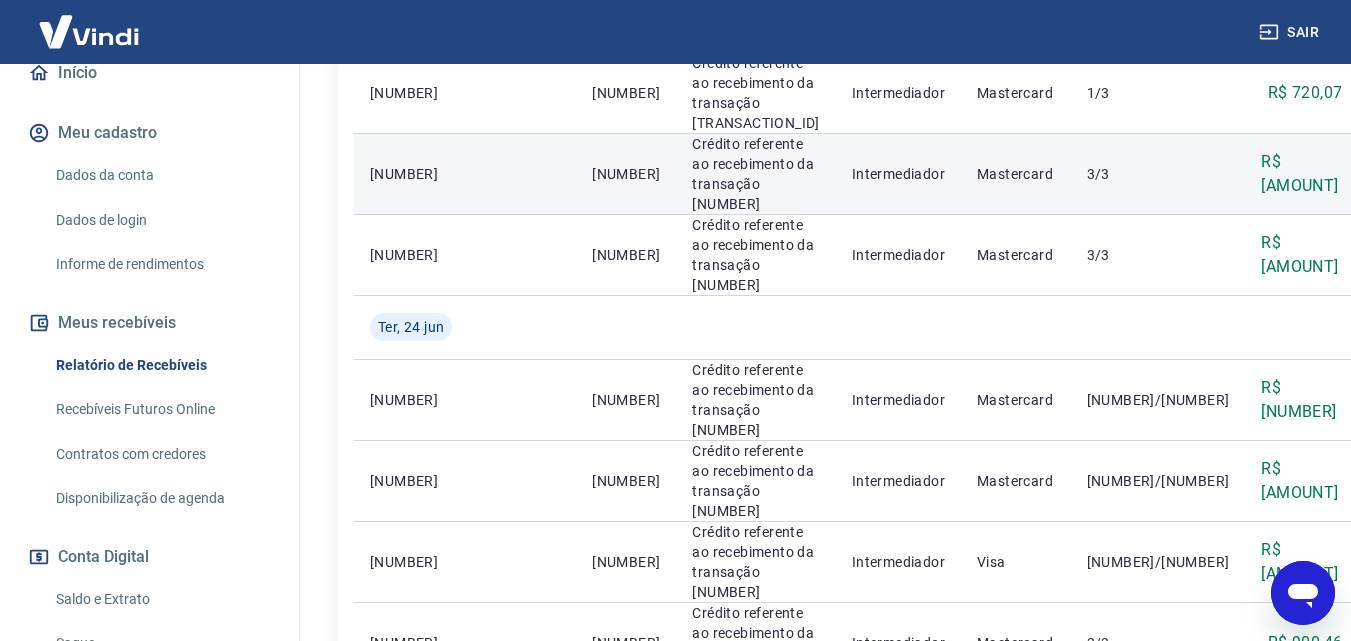 click on "R$ [AMOUNT]" at bounding box center (1301, 174) 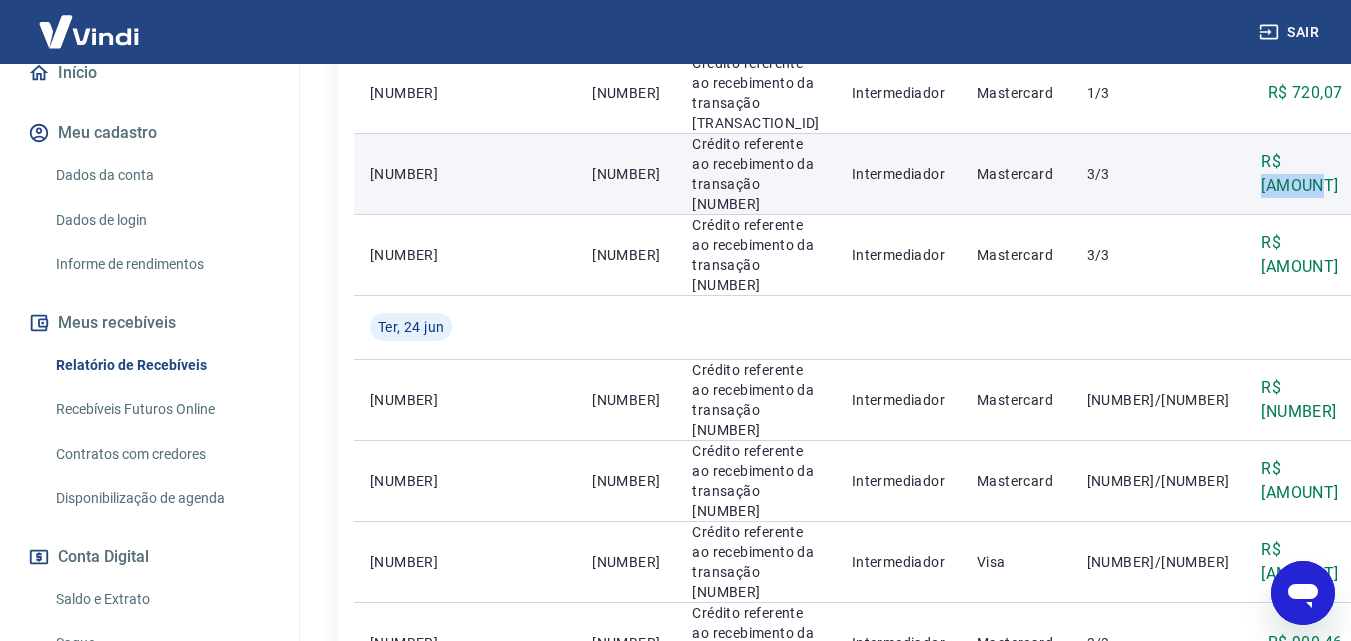 click on "R$ [AMOUNT]" at bounding box center (1301, 174) 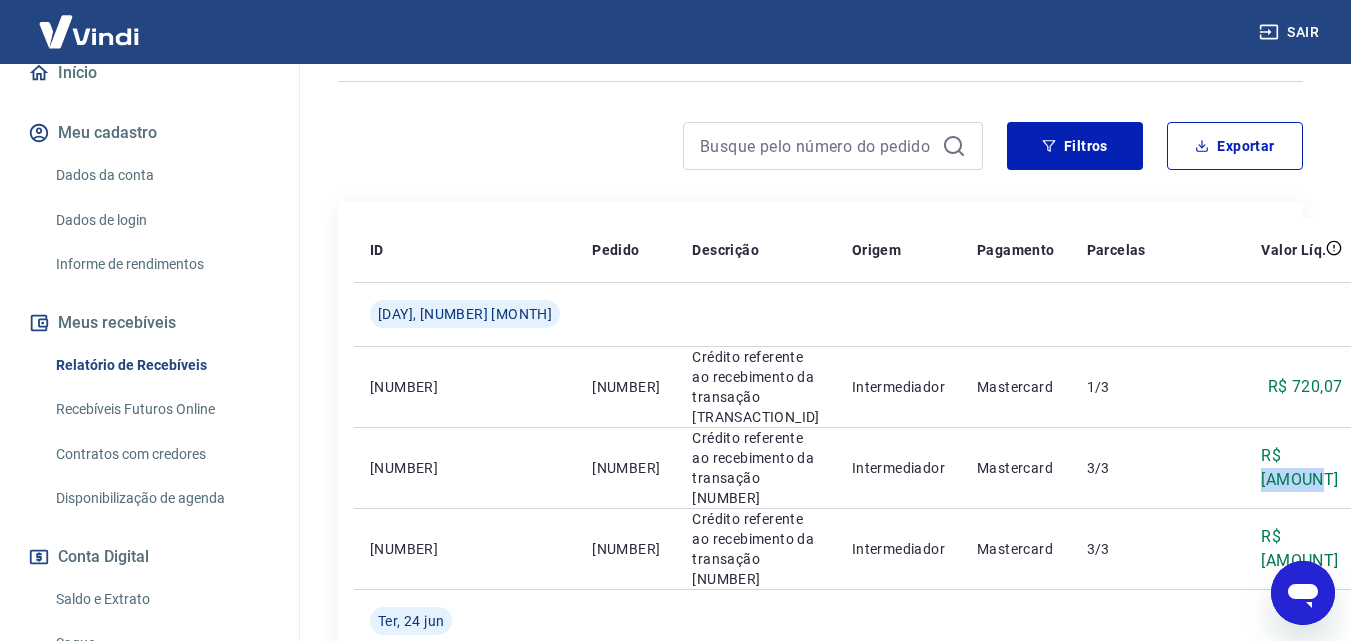 scroll, scrollTop: 239, scrollLeft: 0, axis: vertical 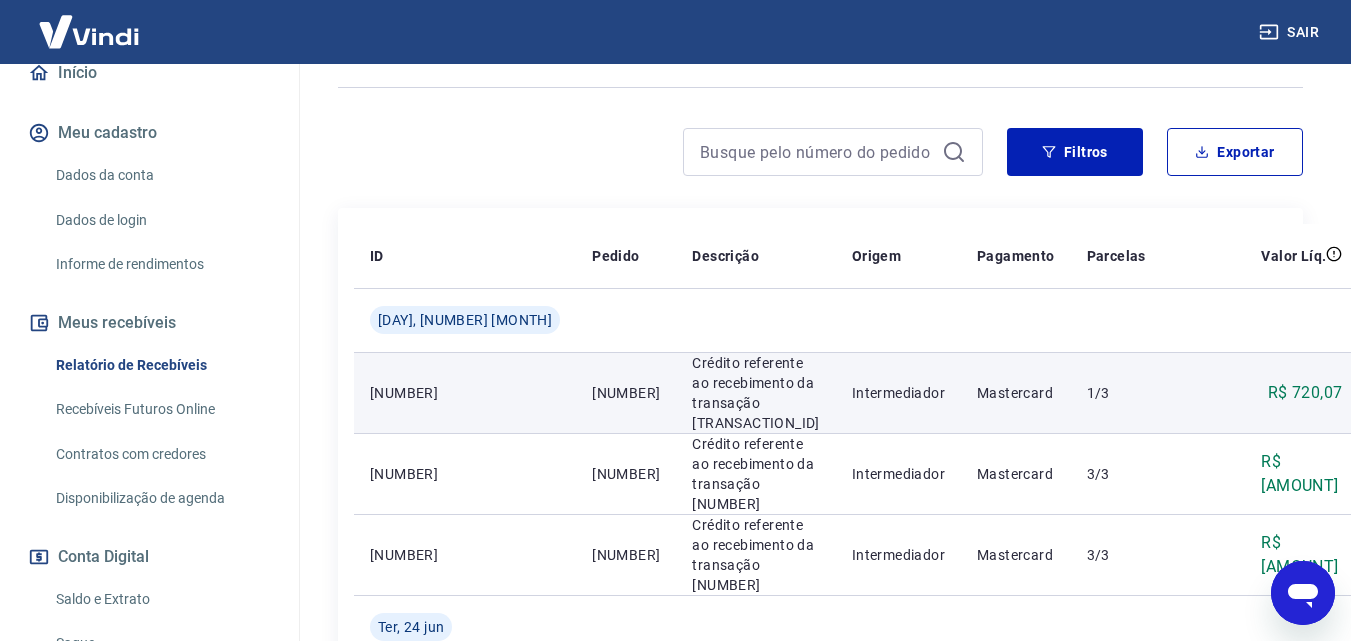 click on "R$ 720,07" at bounding box center [1305, 393] 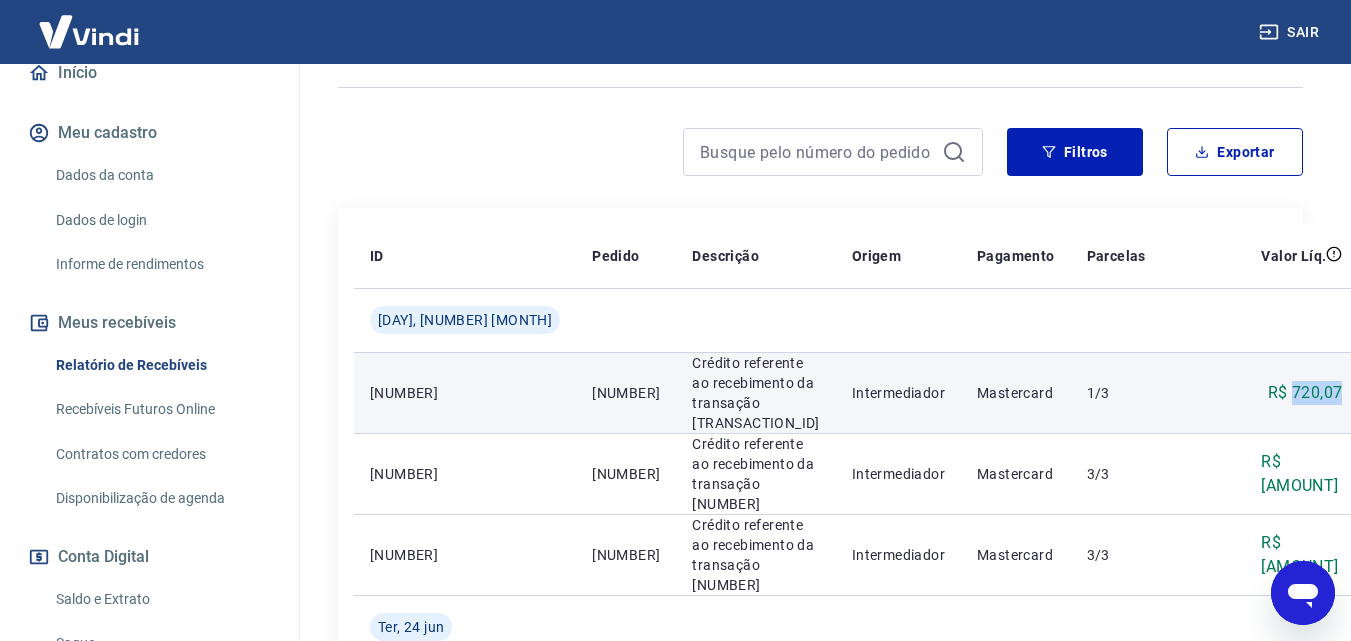 click on "R$ 720,07" at bounding box center [1305, 393] 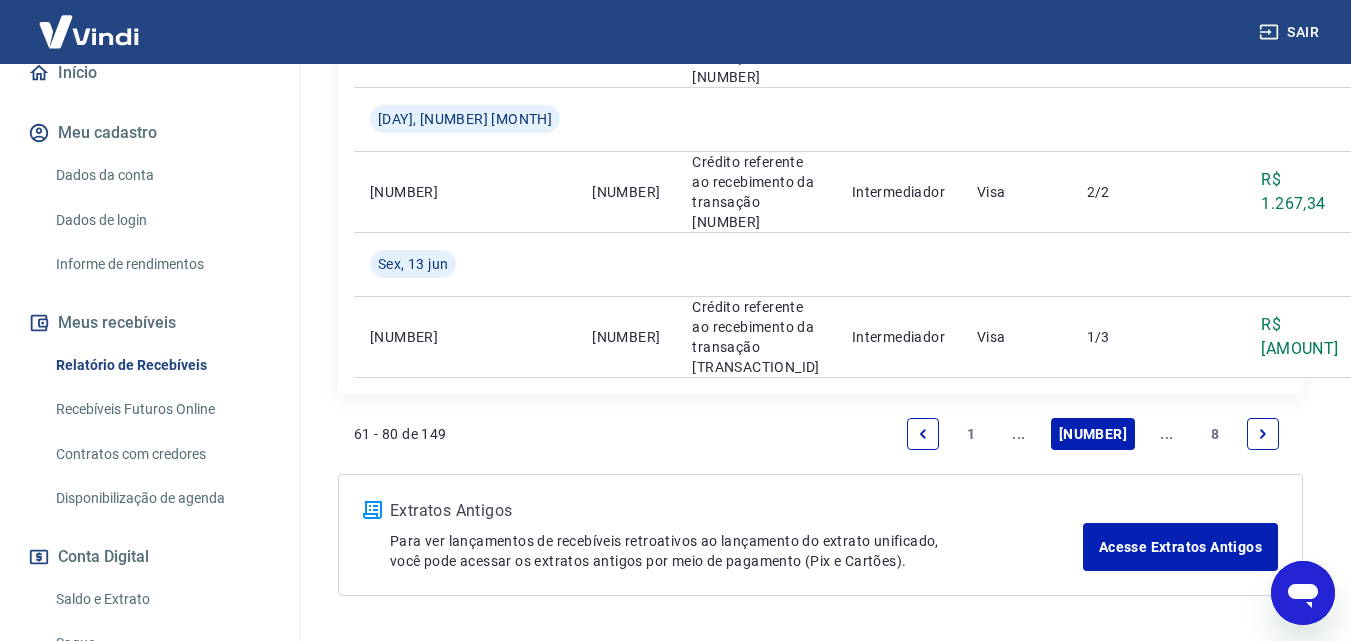 scroll, scrollTop: 2439, scrollLeft: 0, axis: vertical 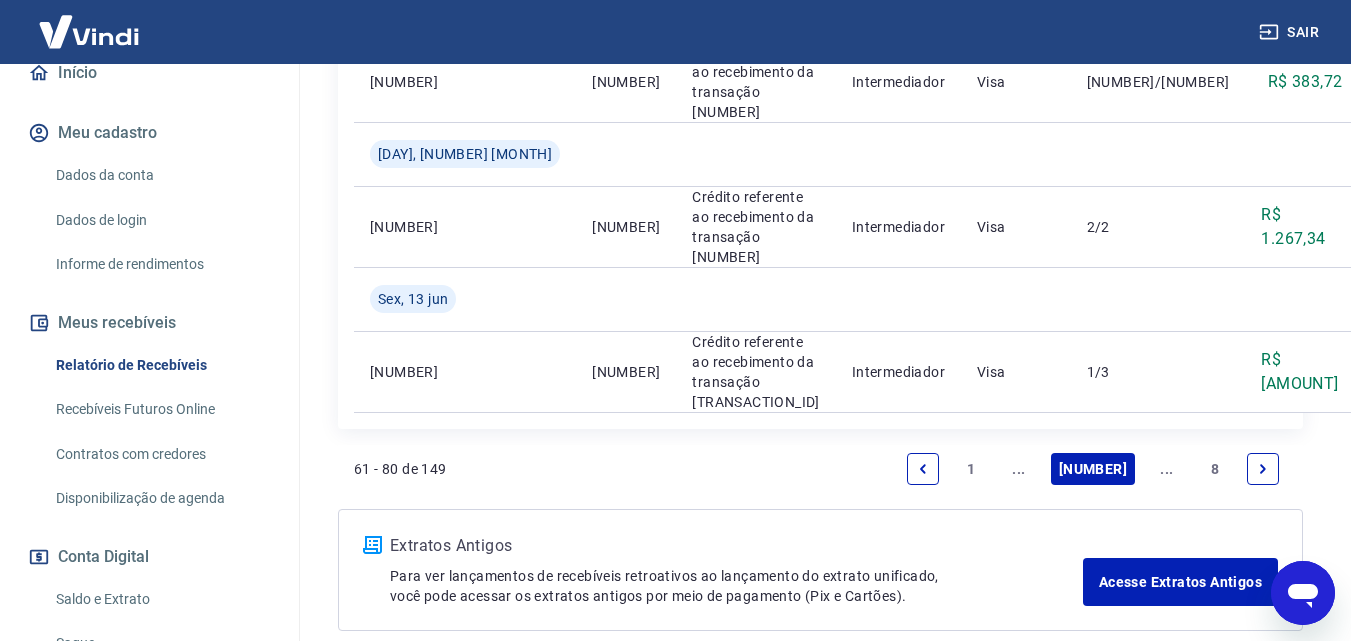 click 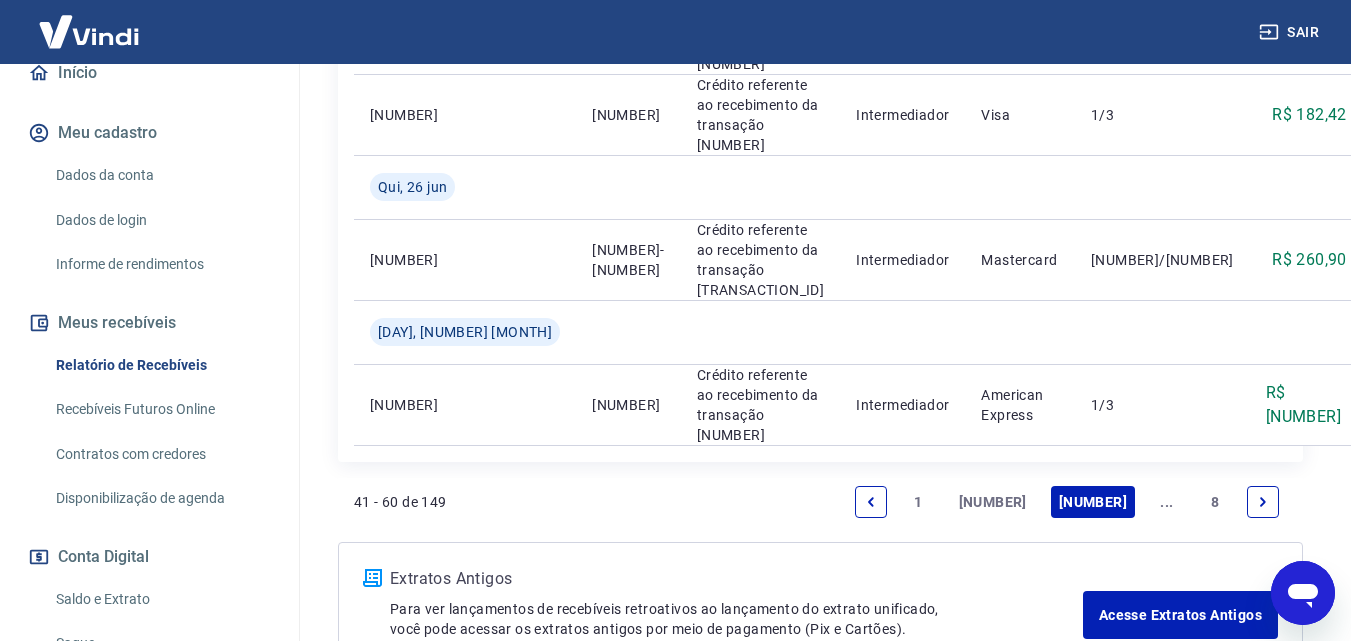 scroll, scrollTop: 2667, scrollLeft: 0, axis: vertical 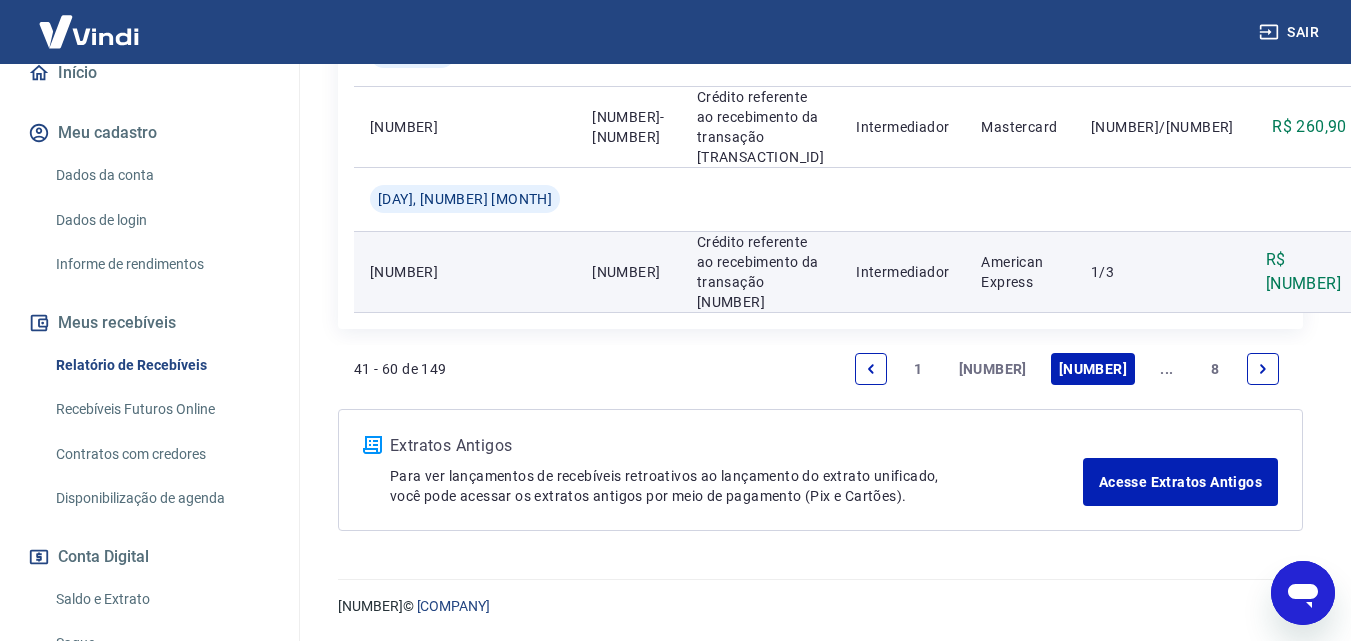 click on "R$ [NUMBER]" at bounding box center [1306, 272] 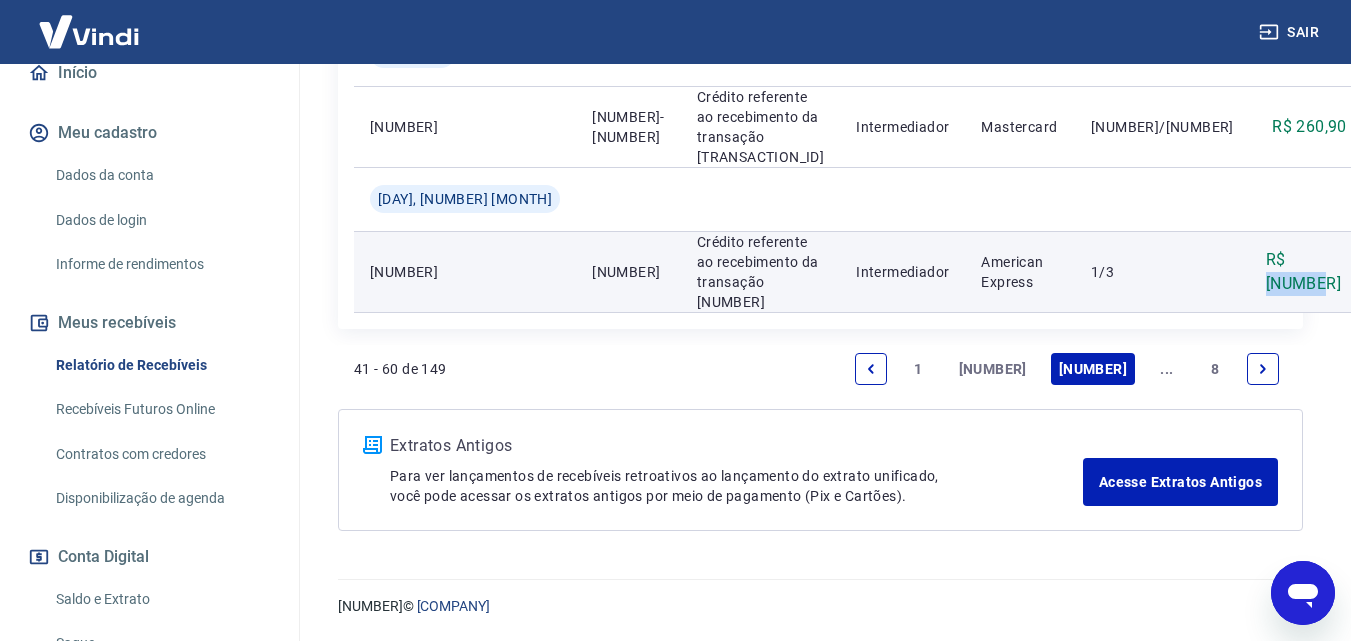 click on "R$ [NUMBER]" at bounding box center (1306, 272) 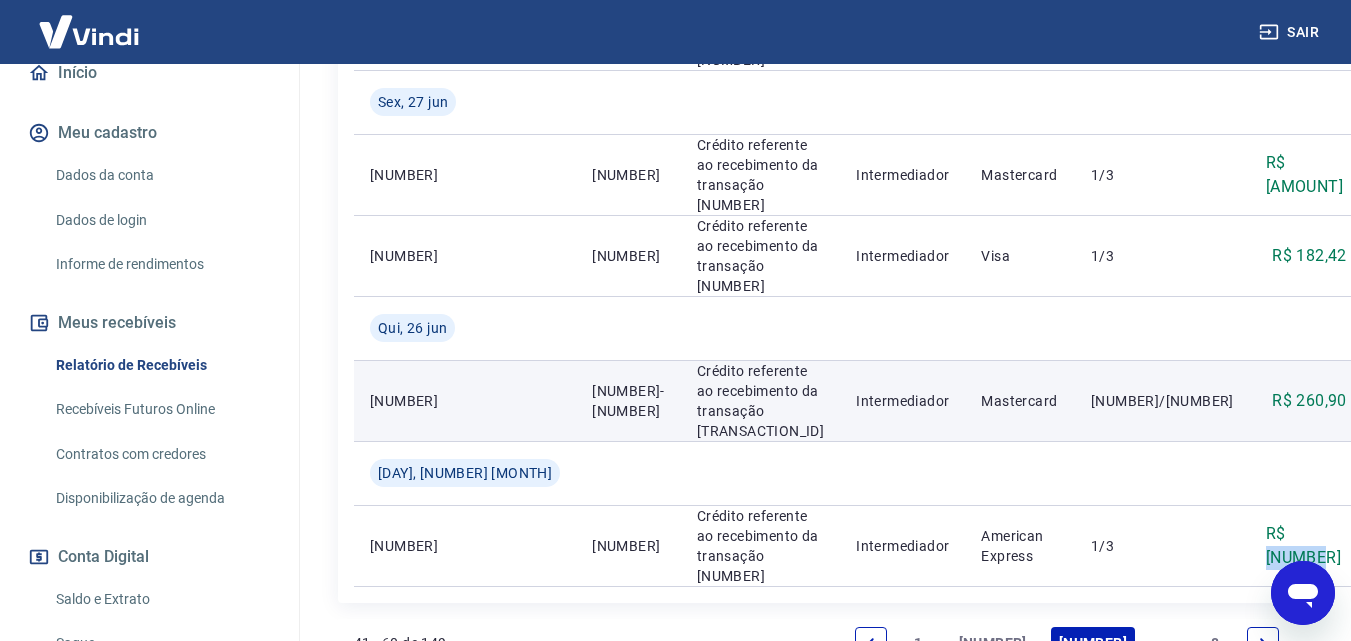 scroll, scrollTop: 2367, scrollLeft: 0, axis: vertical 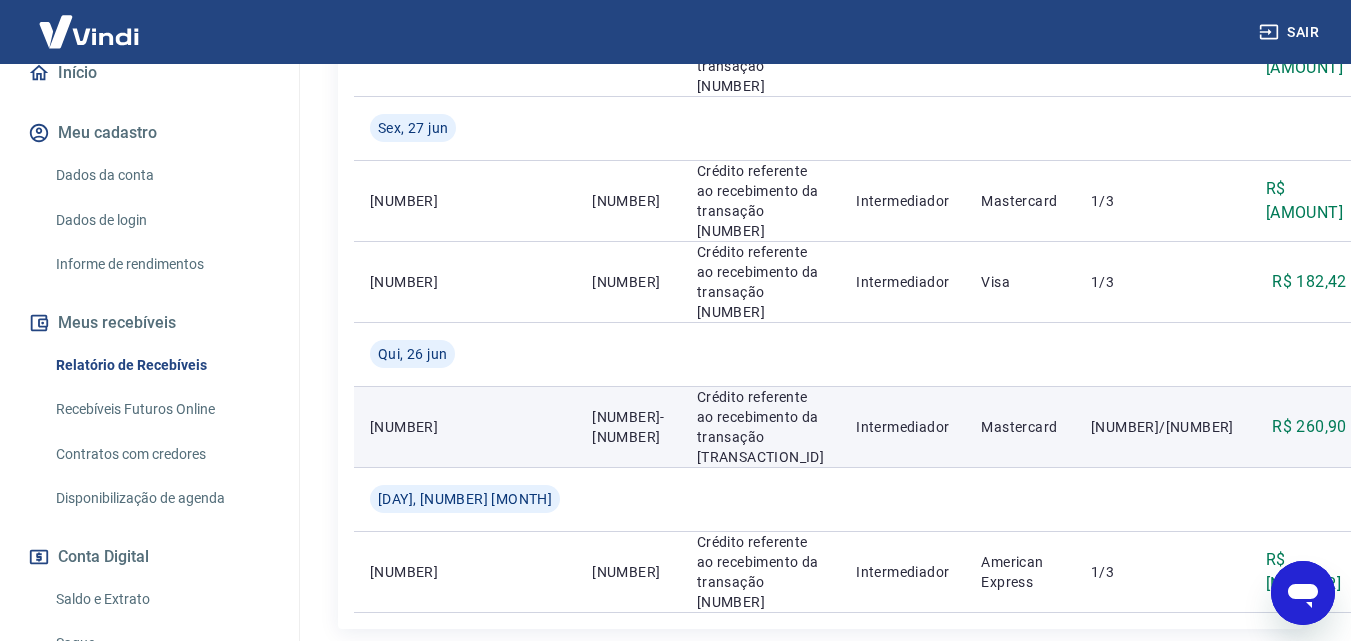 click on "R$ 260,90" at bounding box center (1309, 427) 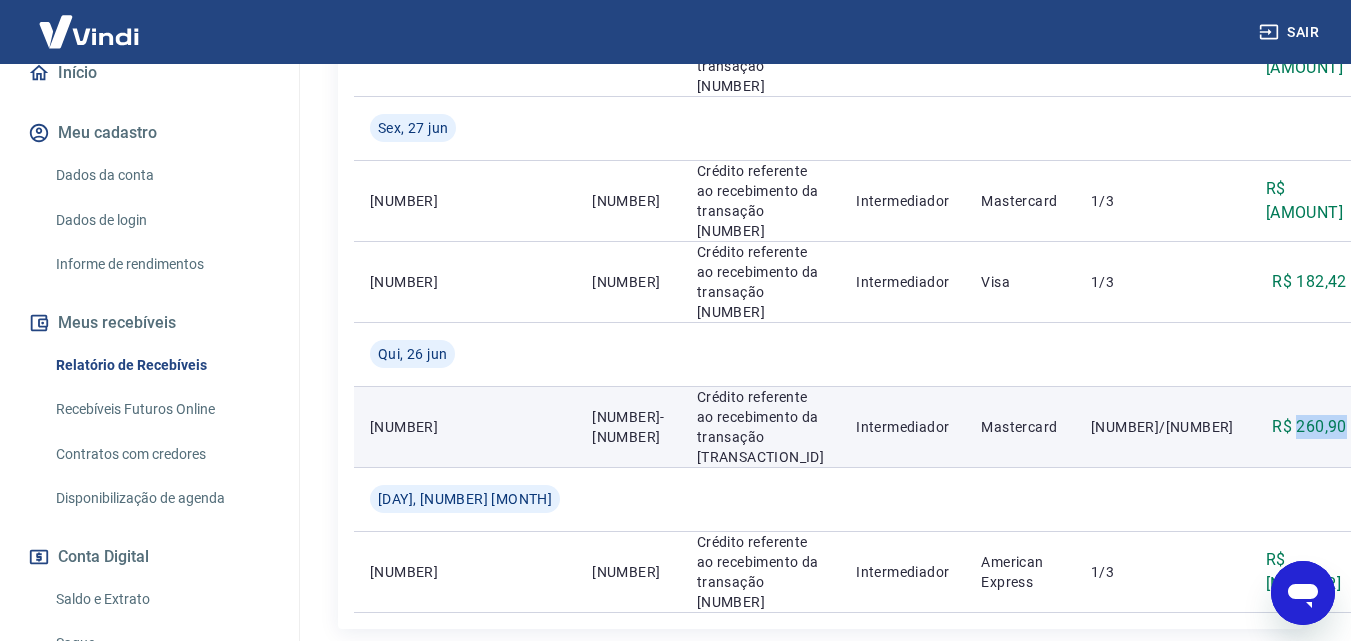click on "R$ 260,90" at bounding box center (1309, 427) 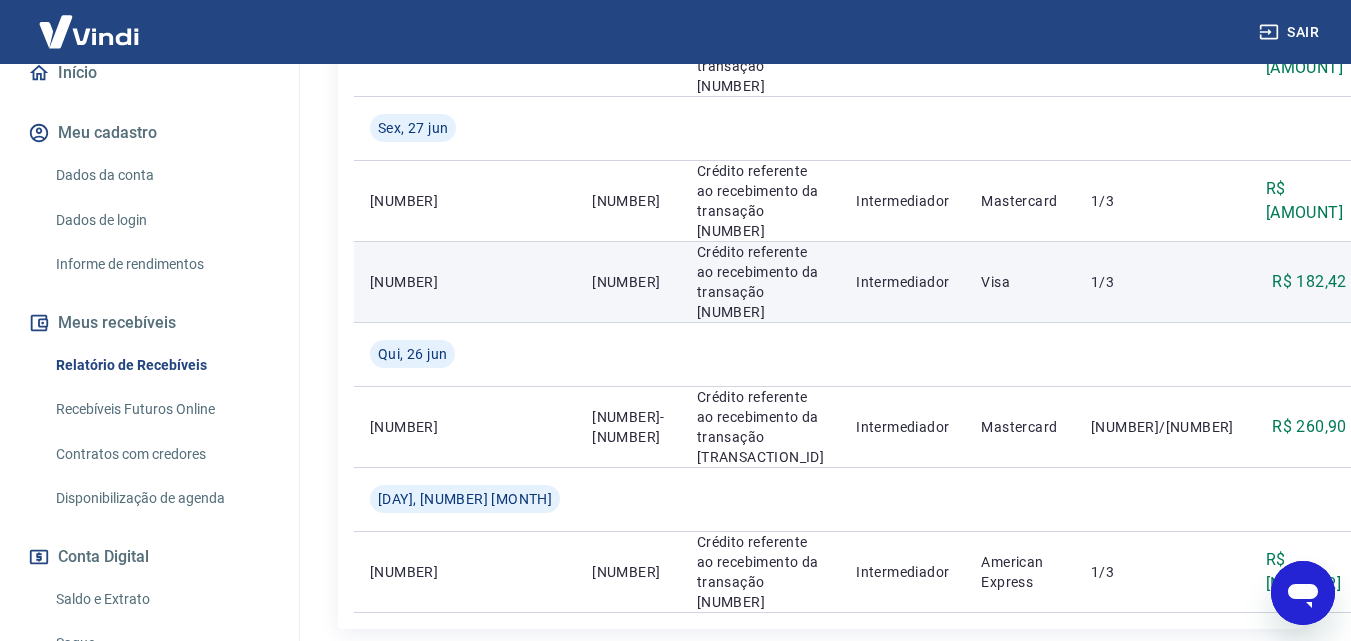 click on "R$ 182,42" at bounding box center (1309, 282) 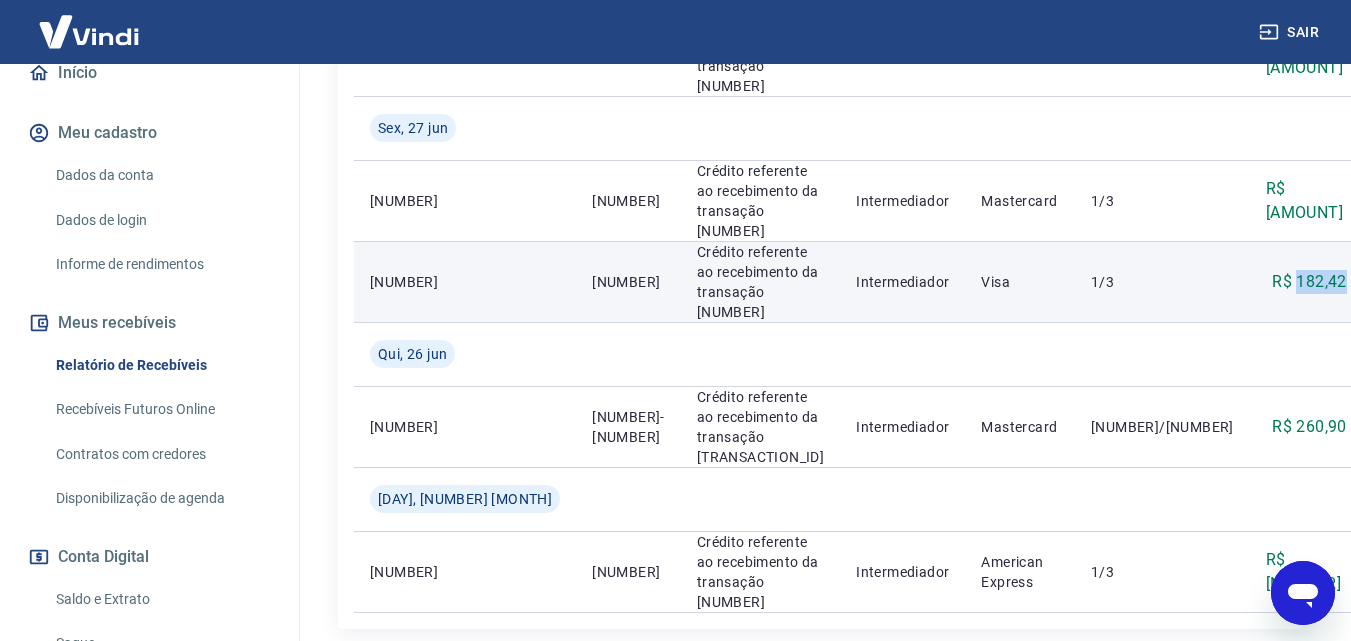 click on "R$ 182,42" at bounding box center (1309, 282) 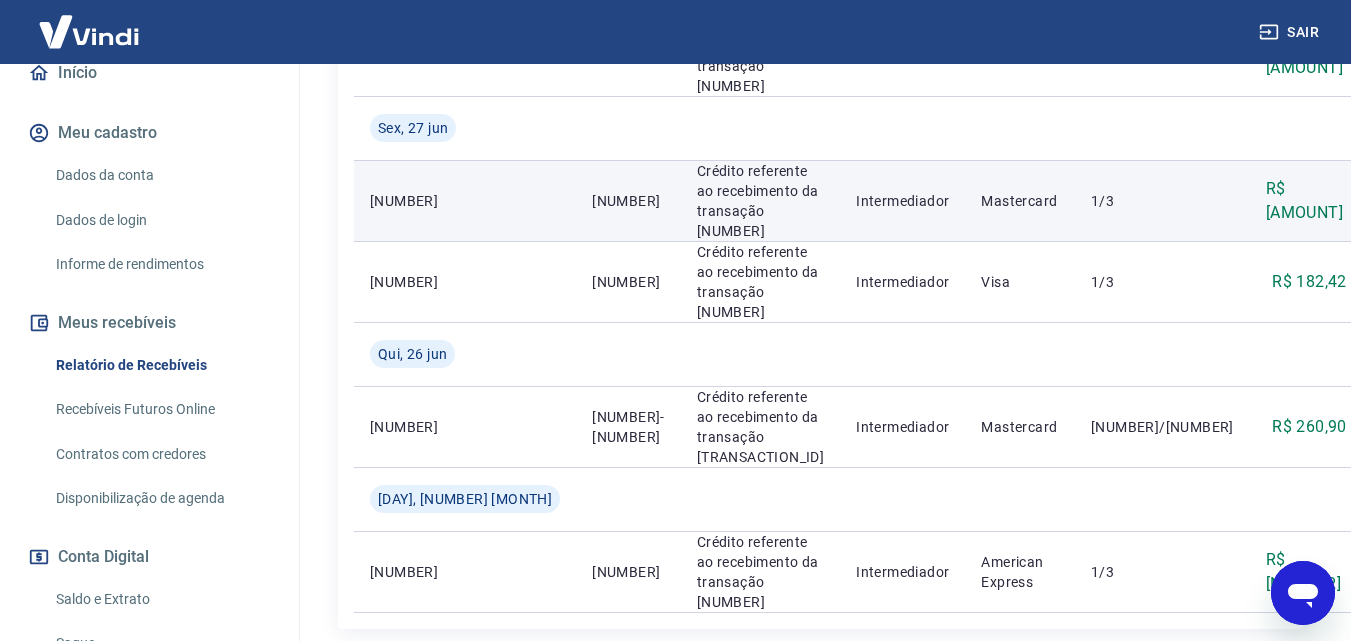 click on "R$ [AMOUNT]" at bounding box center (1306, 201) 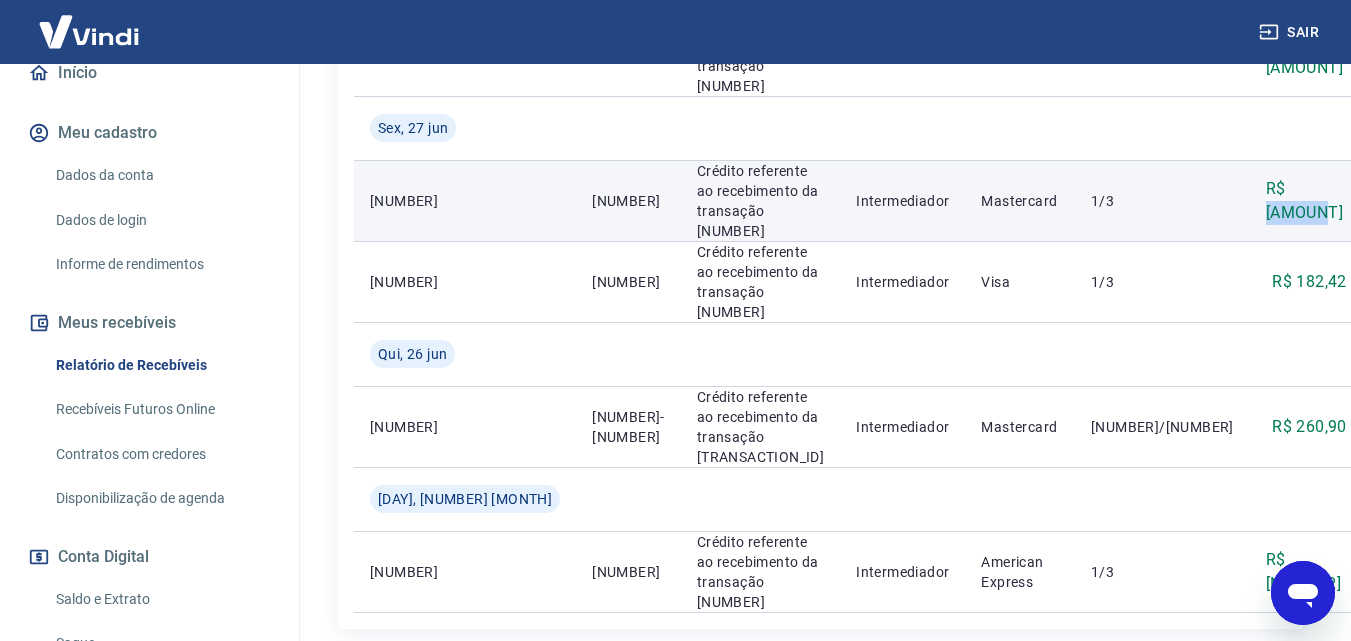 click on "R$ [AMOUNT]" at bounding box center [1306, 201] 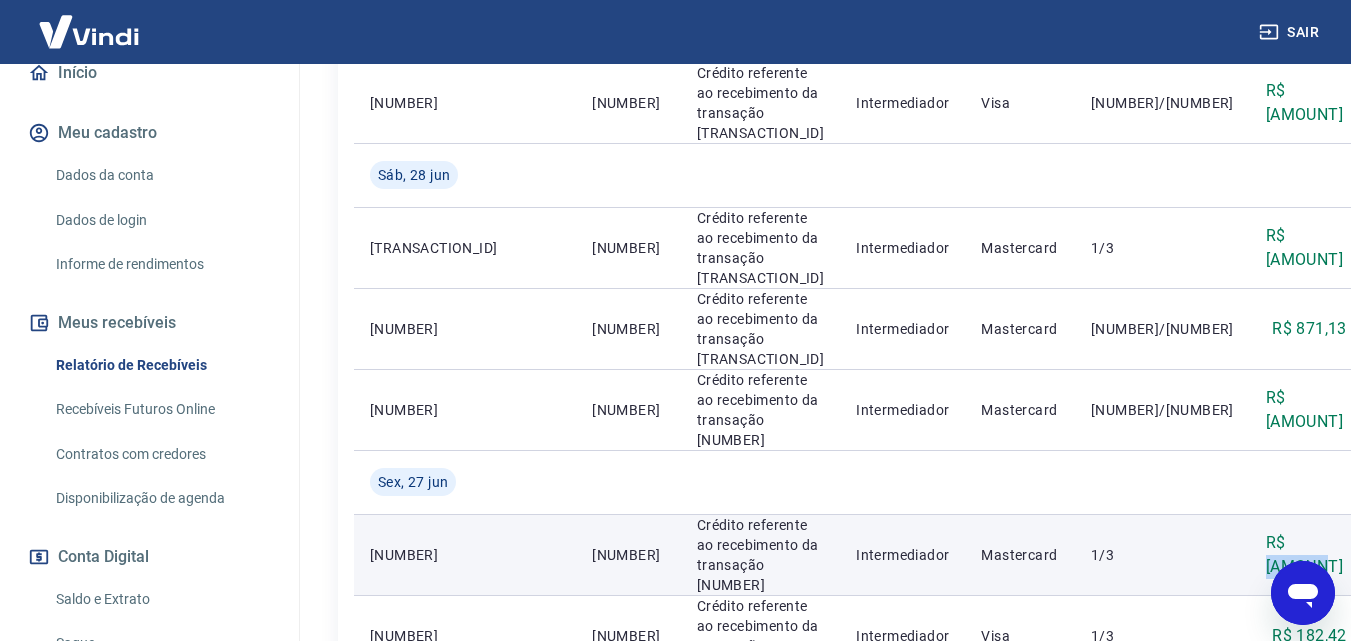 scroll, scrollTop: 1967, scrollLeft: 0, axis: vertical 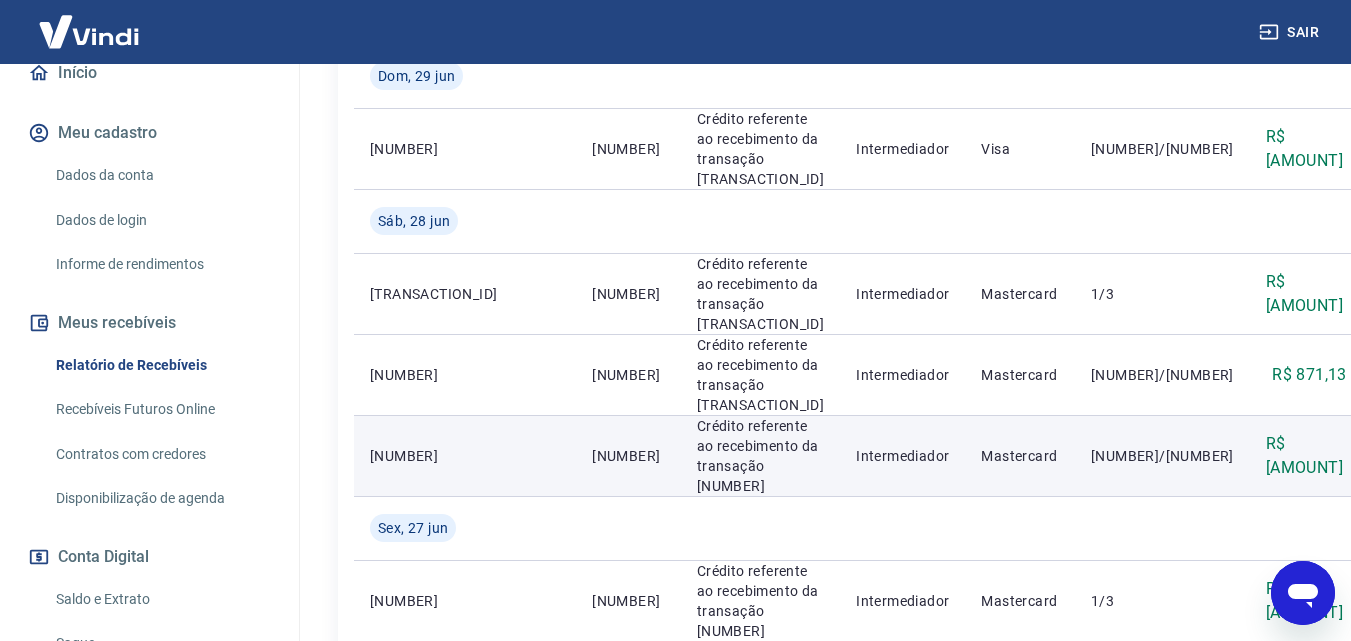 click on "R$ [AMOUNT]" at bounding box center [1306, 456] 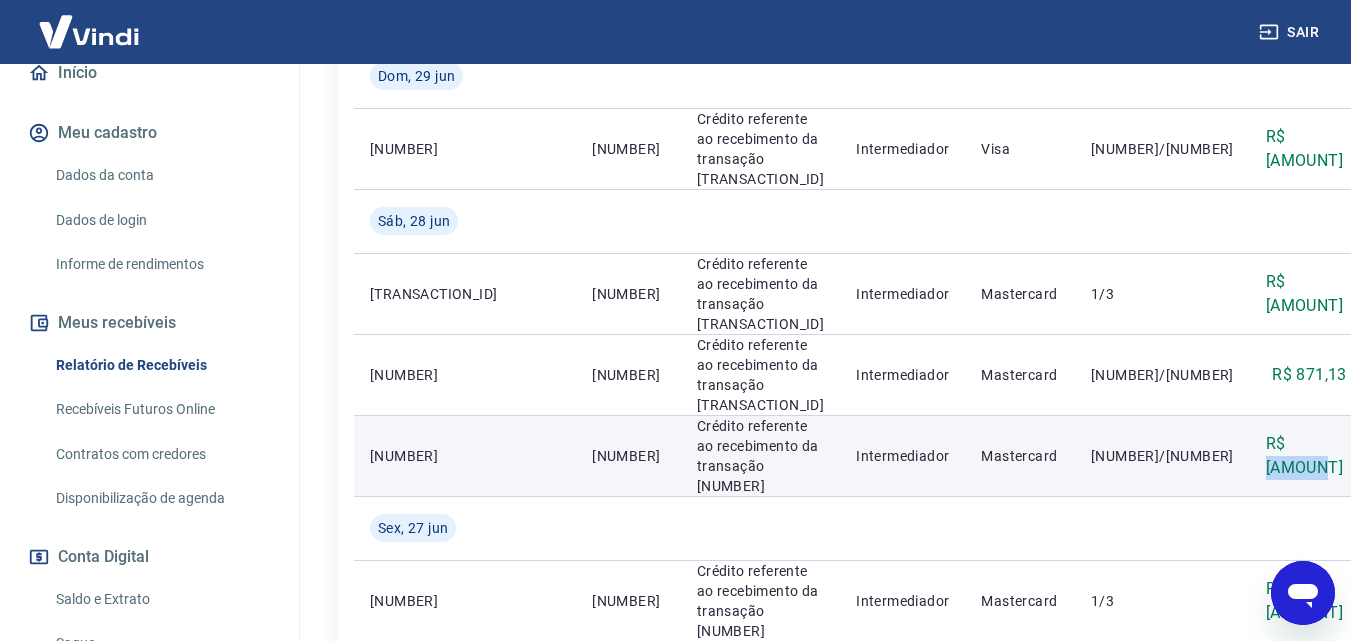 click on "R$ [AMOUNT]" at bounding box center [1306, 456] 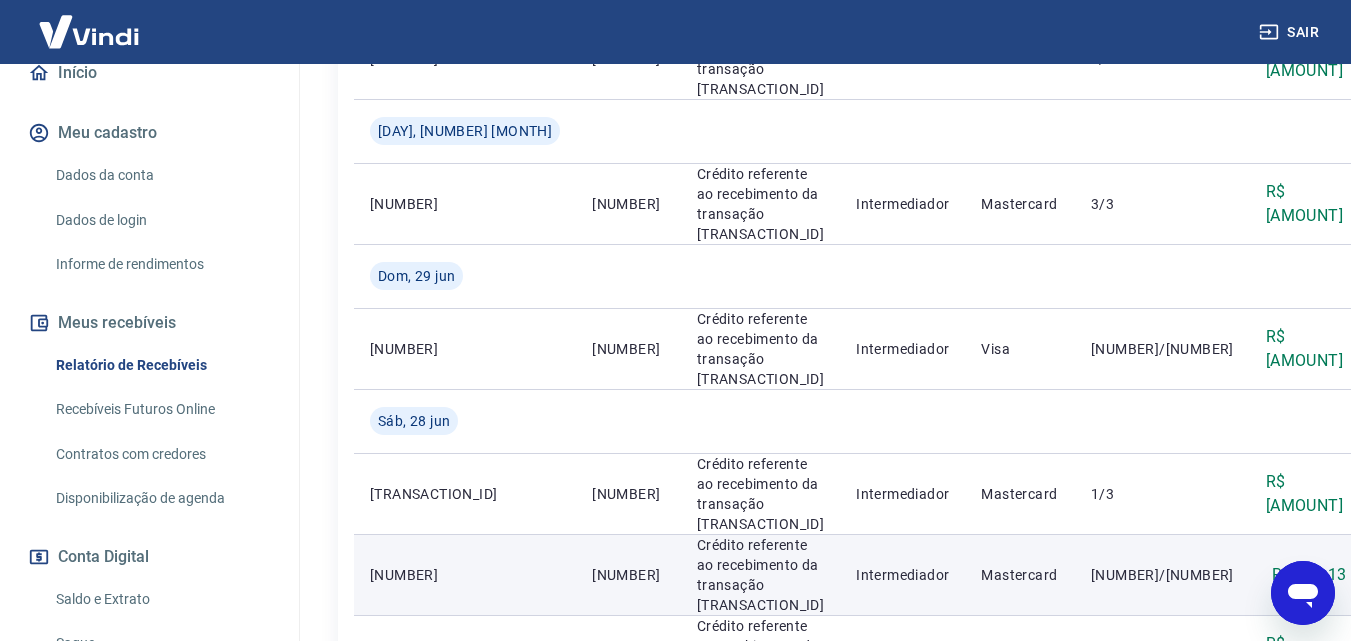 scroll, scrollTop: 1867, scrollLeft: 0, axis: vertical 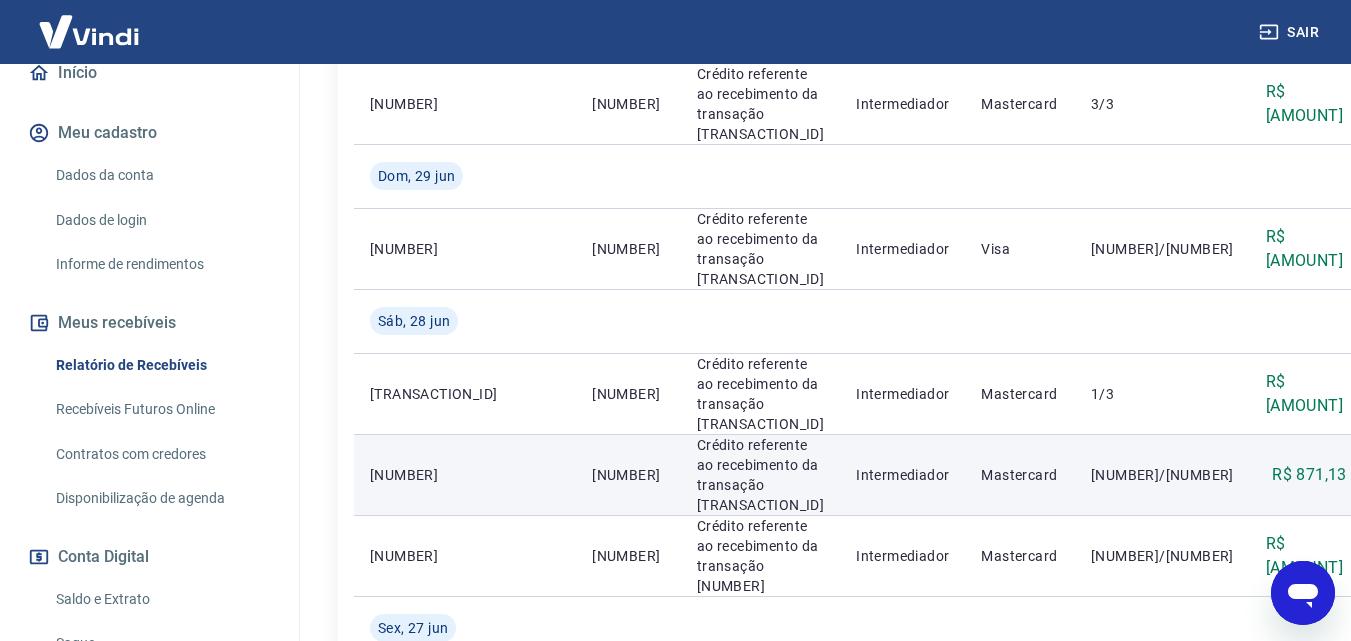 click on "R$ 871,13" at bounding box center (1309, 475) 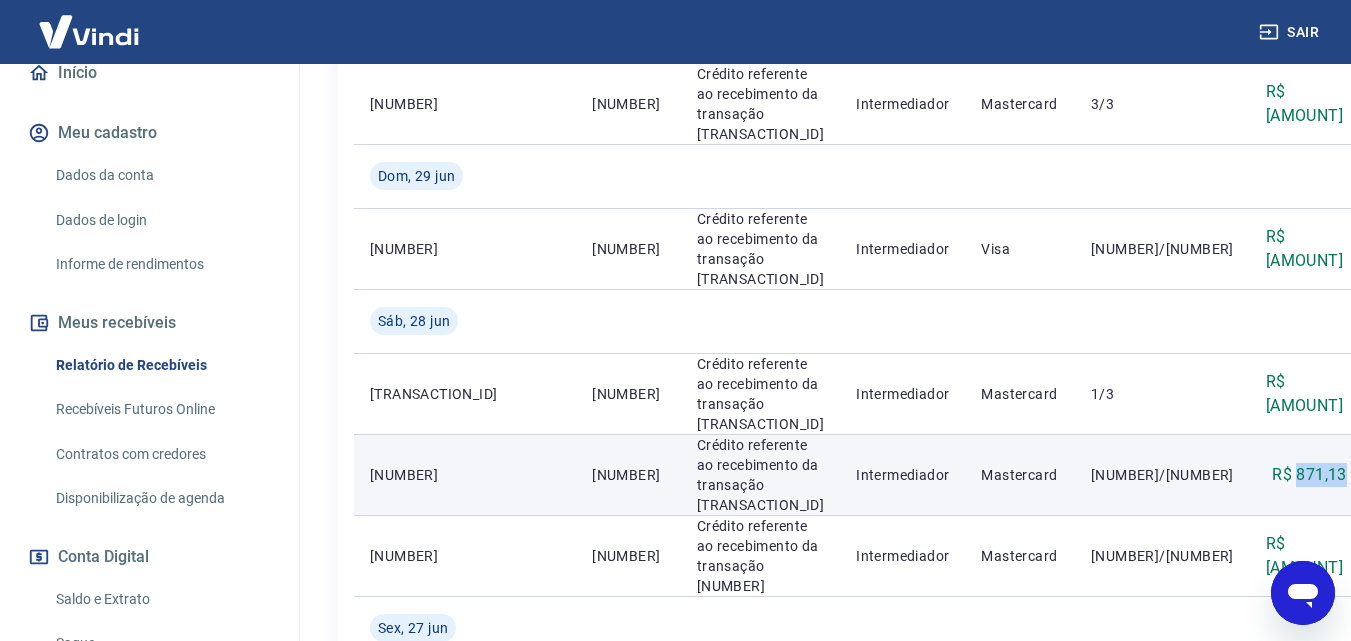 click on "R$ 871,13" at bounding box center [1309, 475] 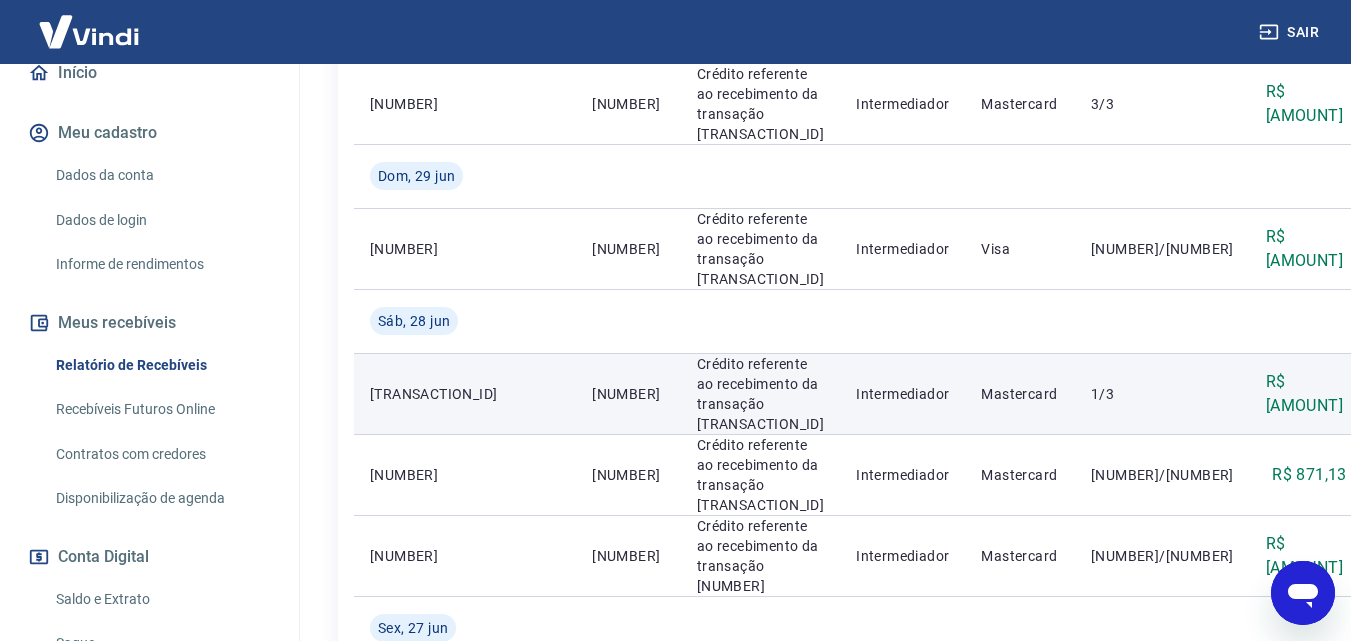 click on "R$ [AMOUNT]" at bounding box center [1306, 394] 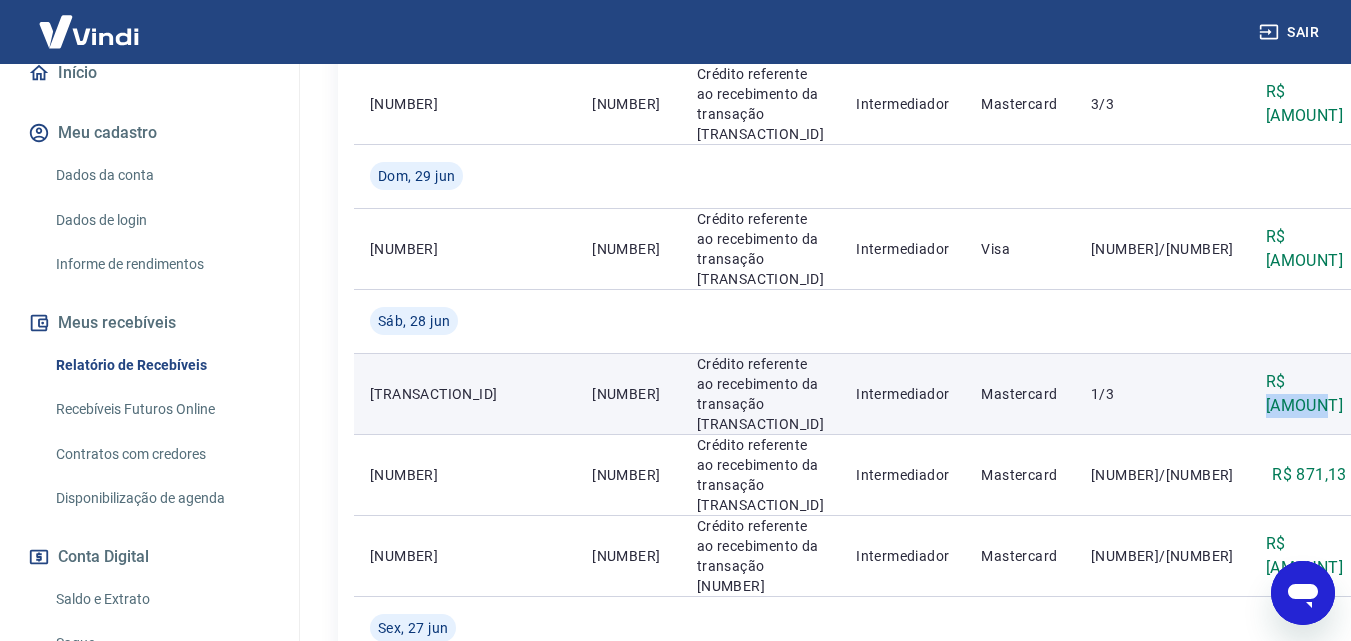 click on "R$ [AMOUNT]" at bounding box center (1306, 394) 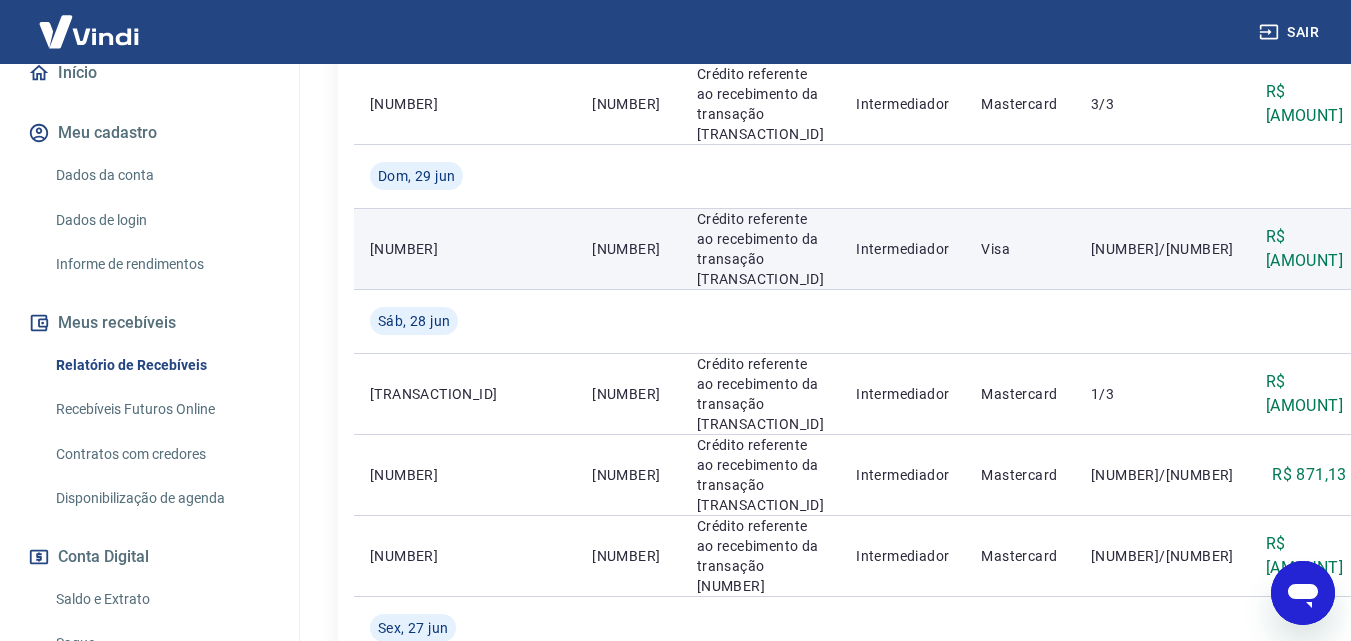 click on "R$ [AMOUNT]" at bounding box center (1306, 249) 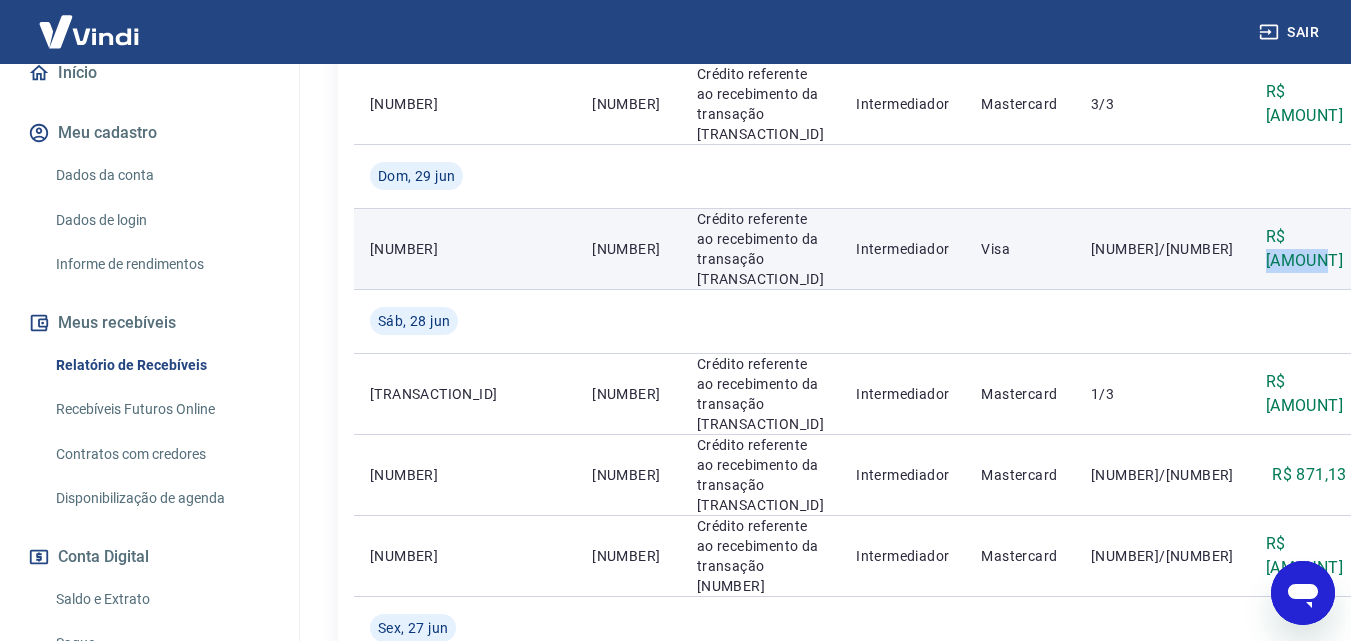 click on "R$ [AMOUNT]" at bounding box center (1306, 249) 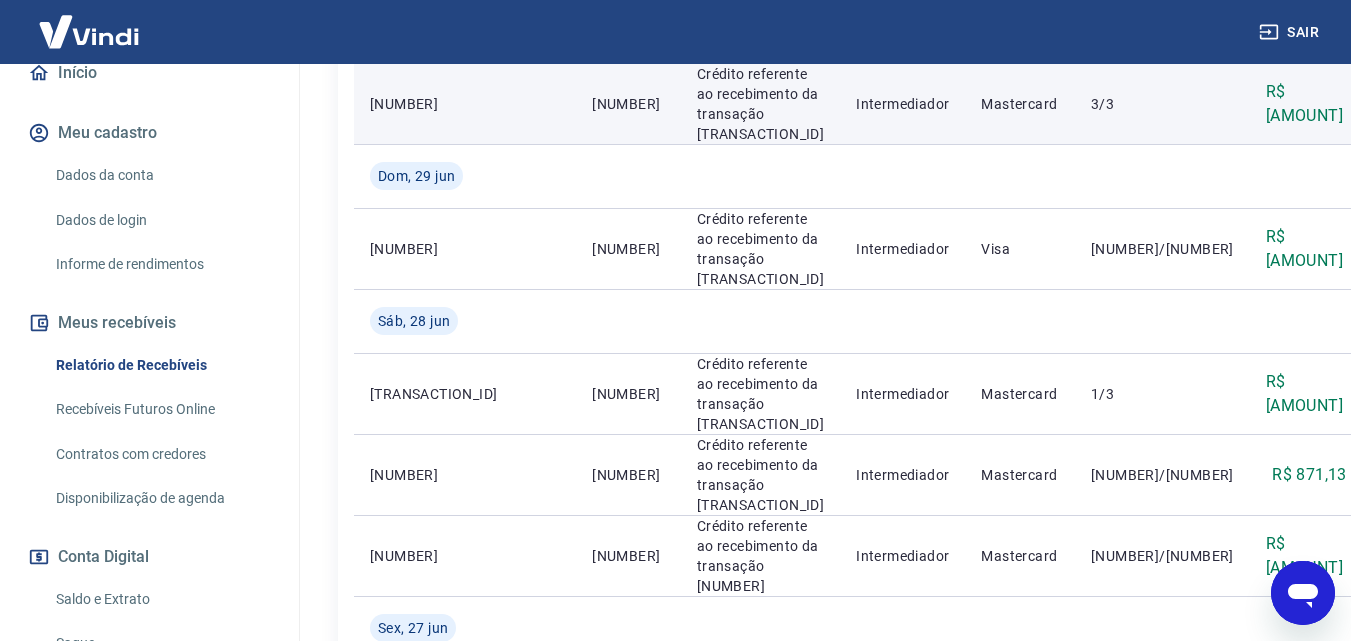 click on "R$ [AMOUNT]" at bounding box center (1306, 104) 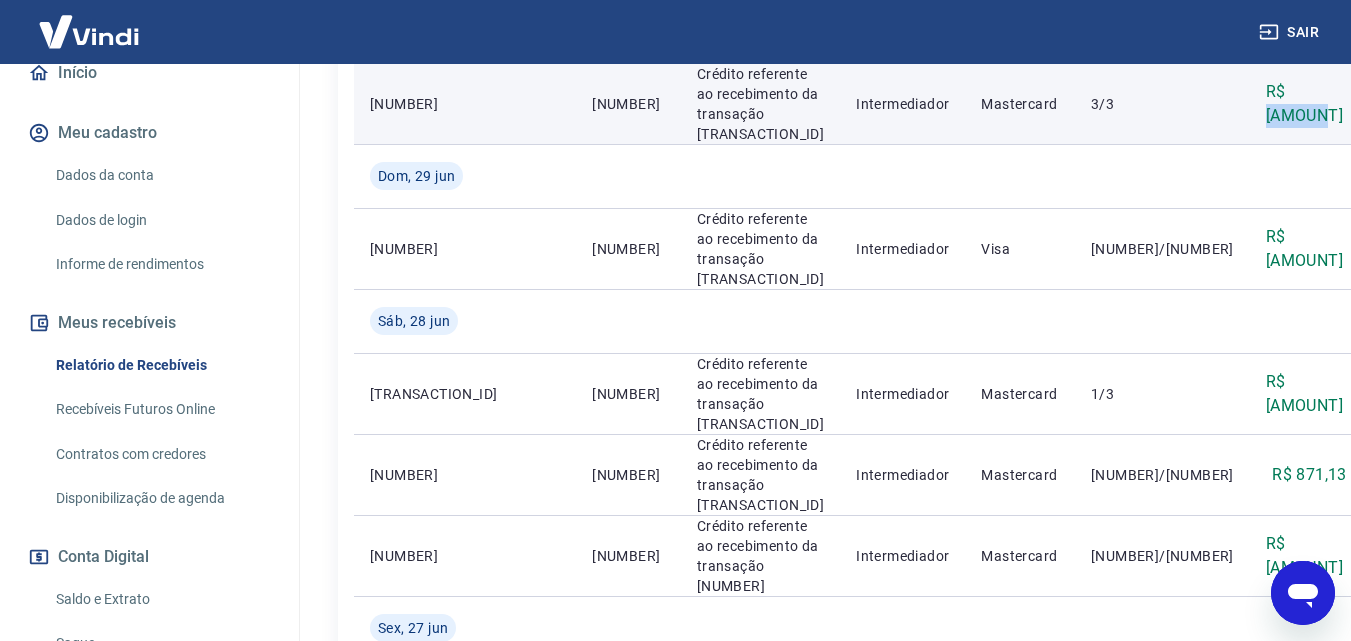 click on "R$ [AMOUNT]" at bounding box center [1306, 104] 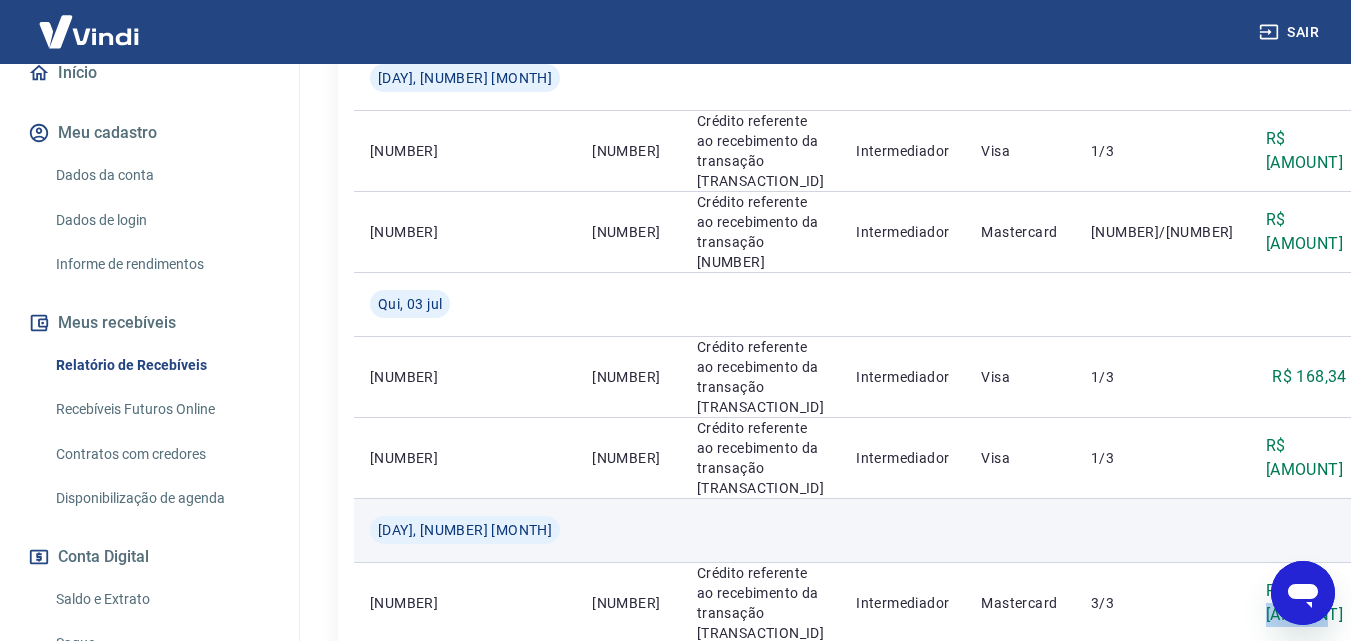 scroll, scrollTop: 1367, scrollLeft: 0, axis: vertical 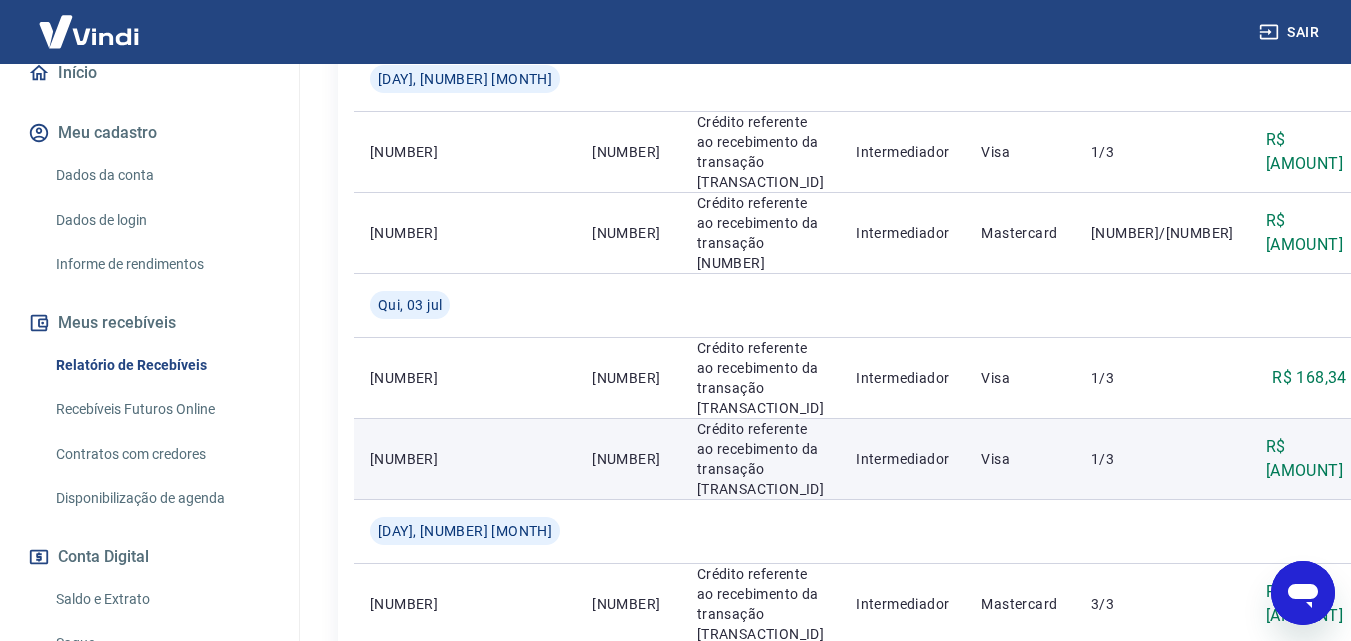 click on "R$ [AMOUNT]" at bounding box center (1306, 459) 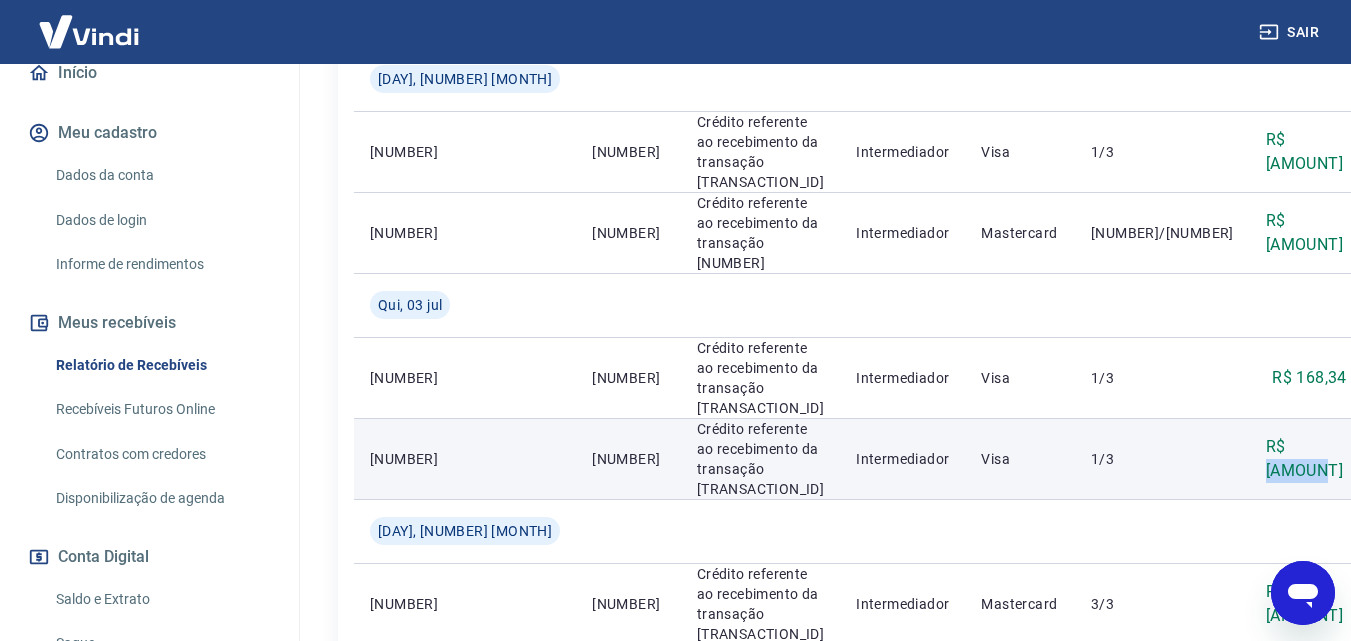 click on "R$ [AMOUNT]" at bounding box center [1306, 459] 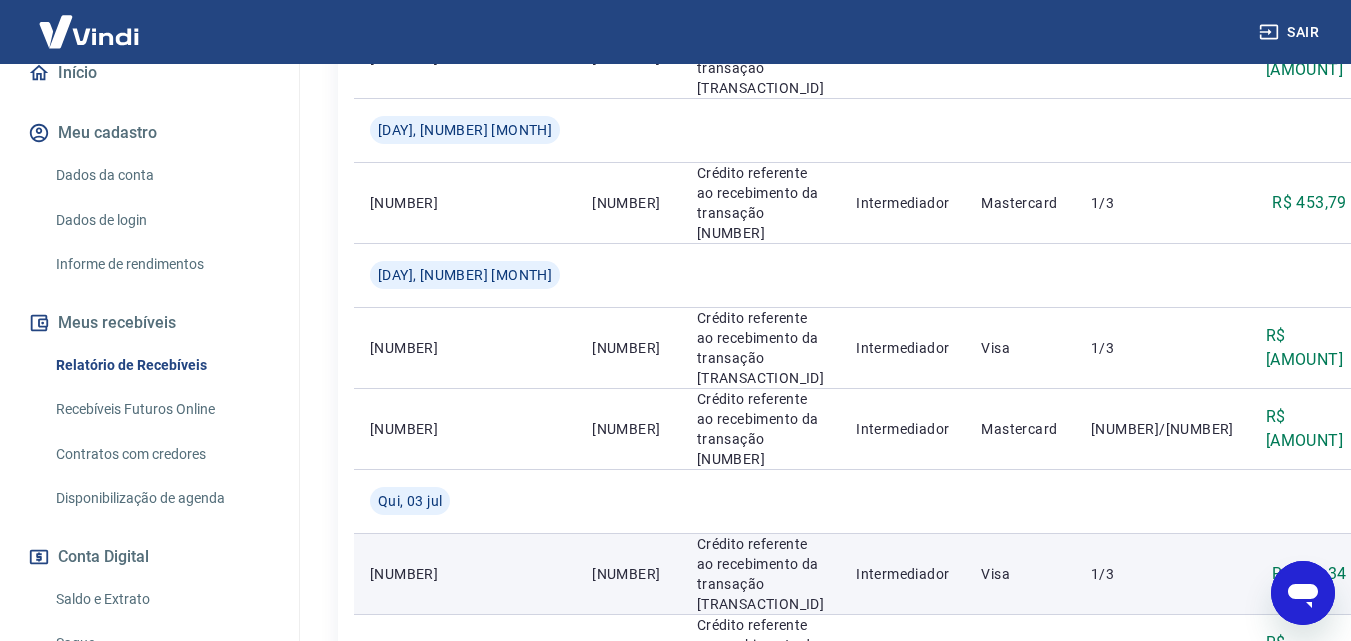 scroll, scrollTop: 1167, scrollLeft: 0, axis: vertical 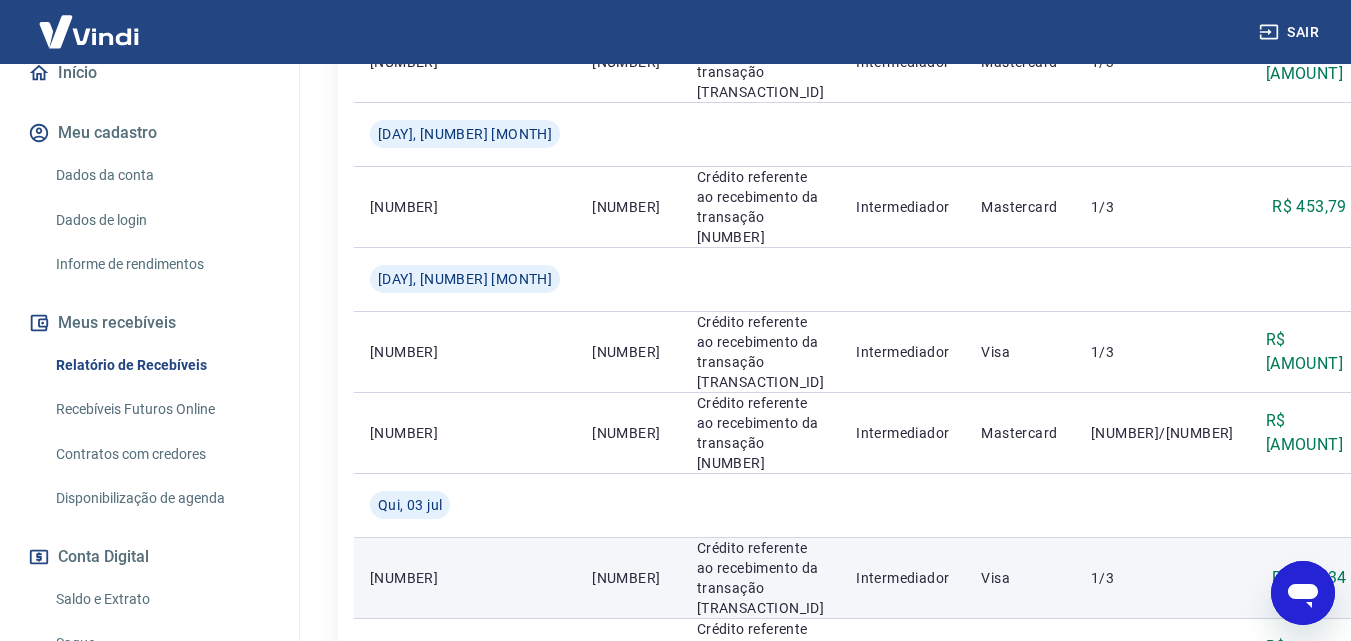 click on "R$ 168,34" at bounding box center (1309, 578) 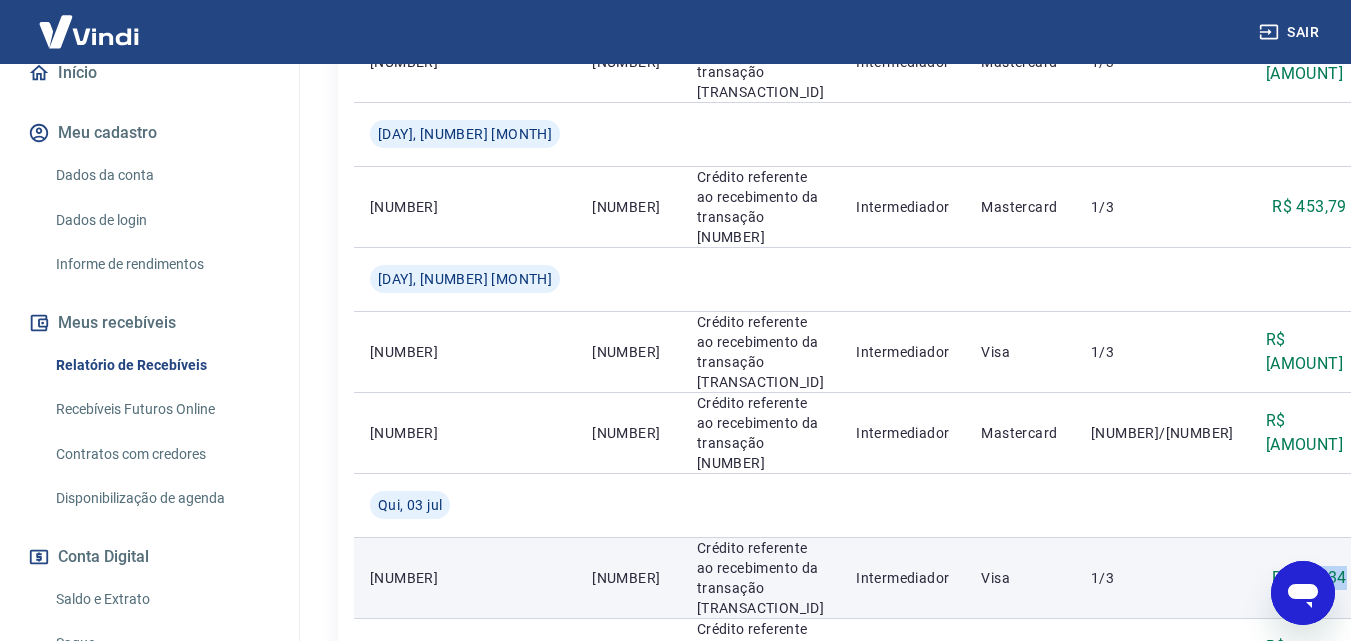click on "R$ 168,34" at bounding box center (1309, 578) 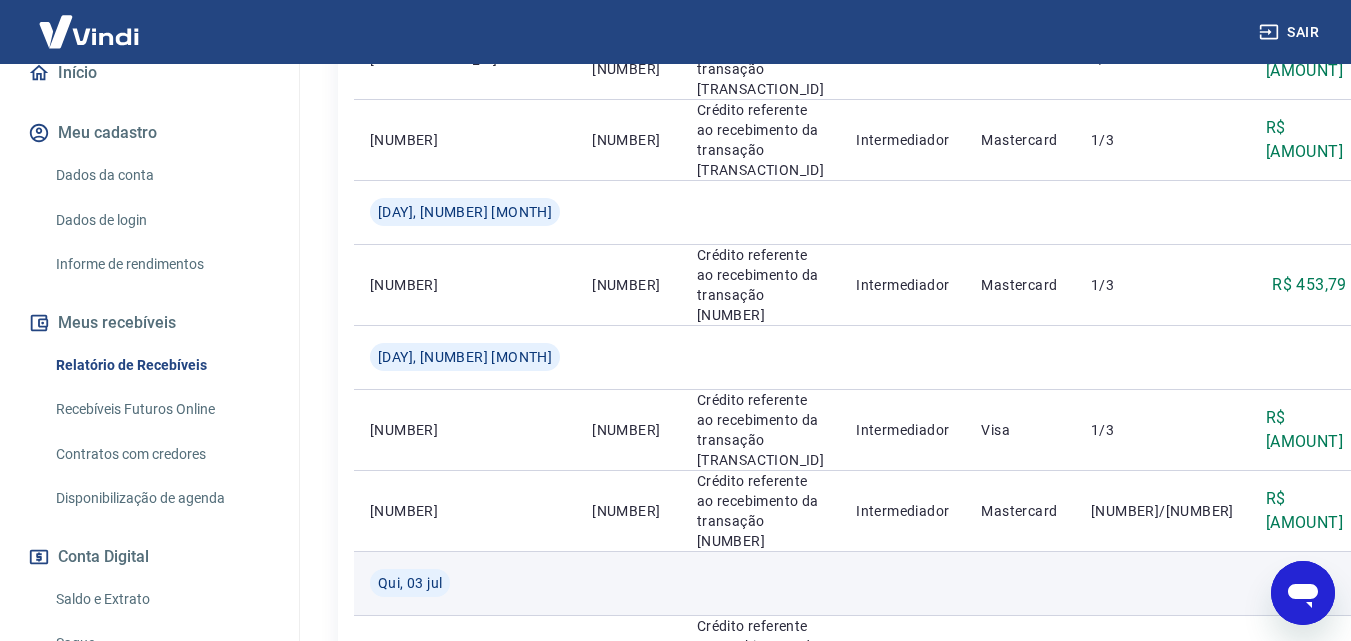 scroll, scrollTop: 1067, scrollLeft: 0, axis: vertical 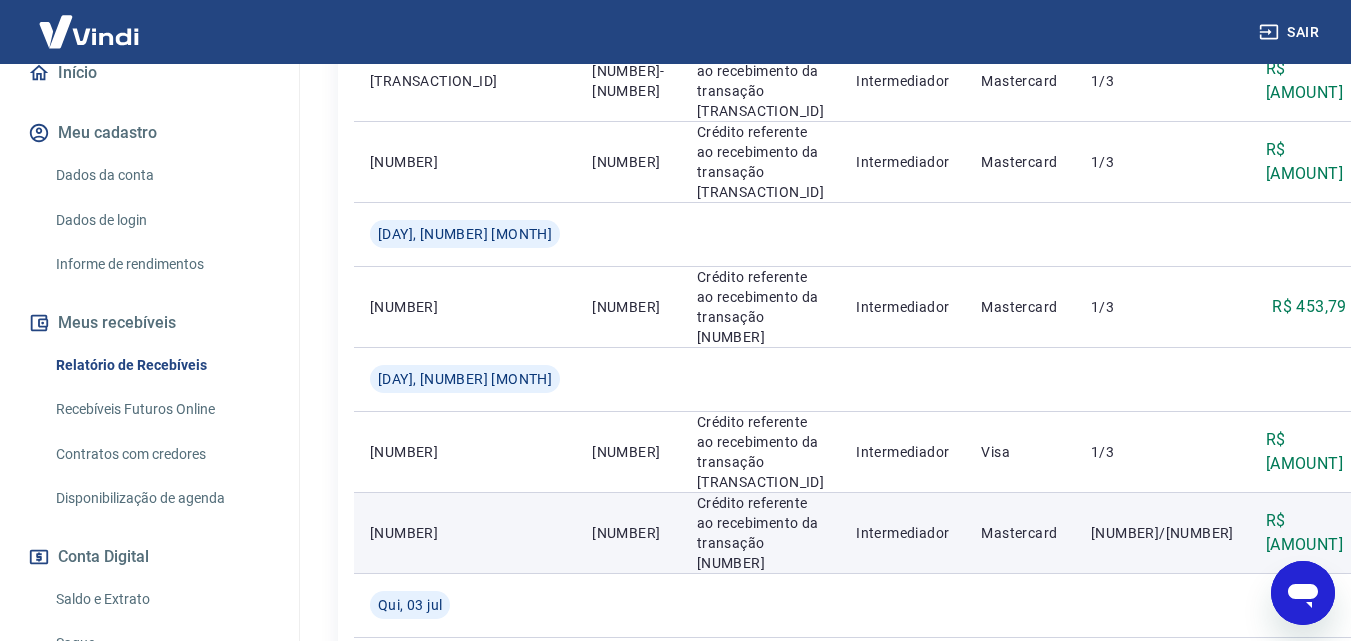 click on "R$ [AMOUNT]" at bounding box center (1306, 533) 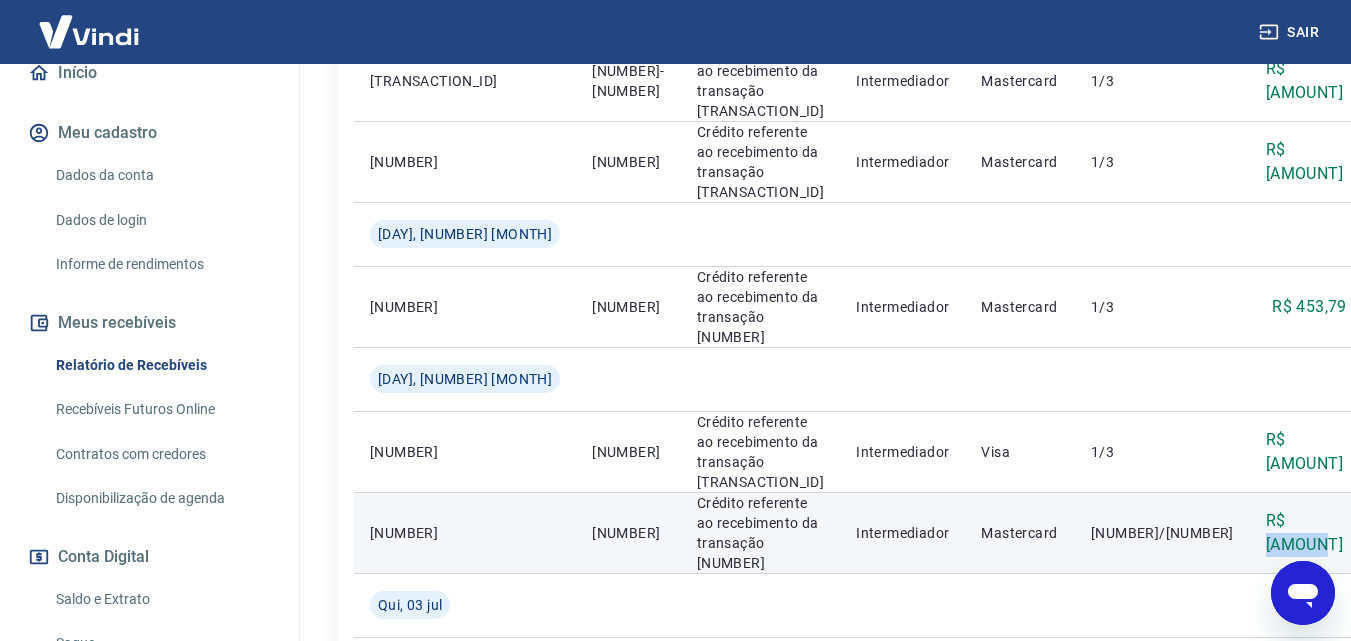 click on "R$ [AMOUNT]" at bounding box center [1306, 533] 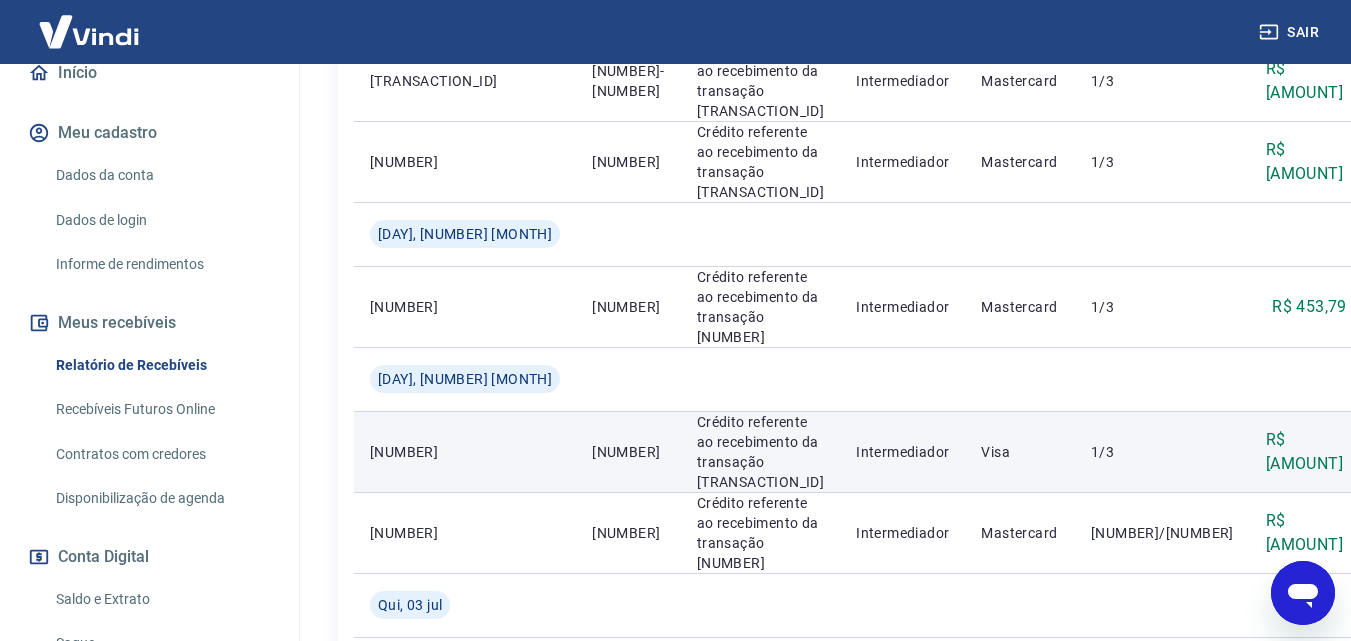click on "R$ [AMOUNT]" at bounding box center (1306, 452) 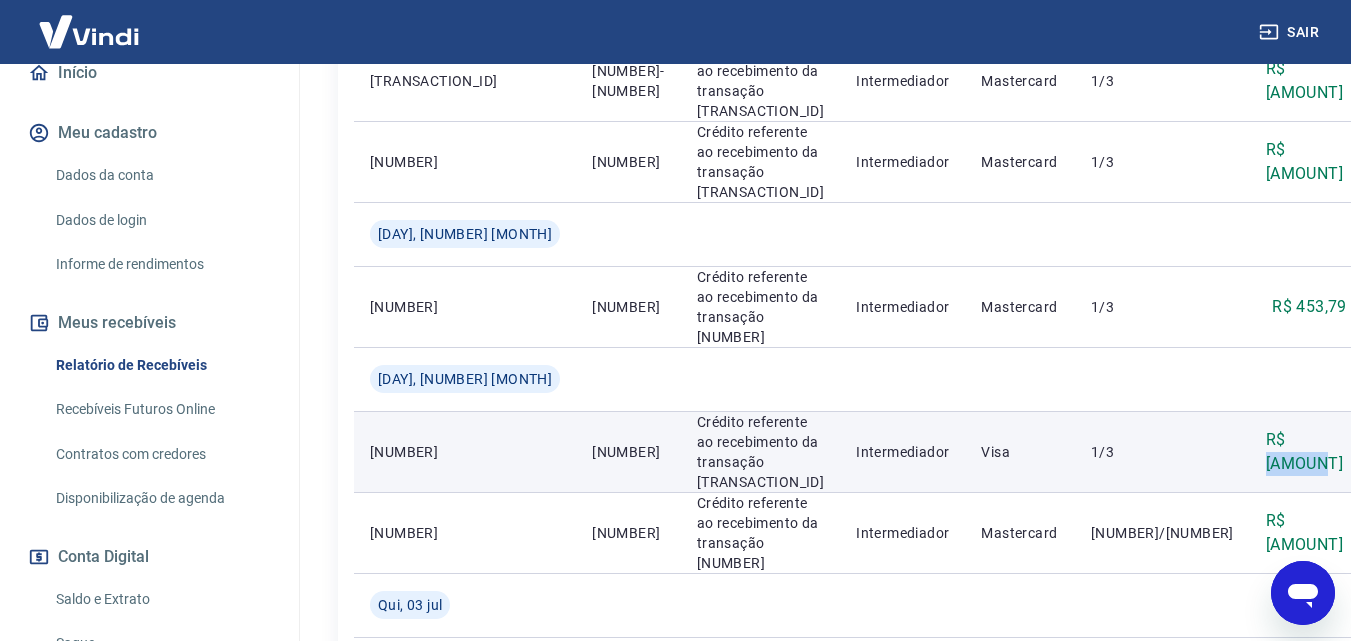click on "R$ [AMOUNT]" at bounding box center (1306, 452) 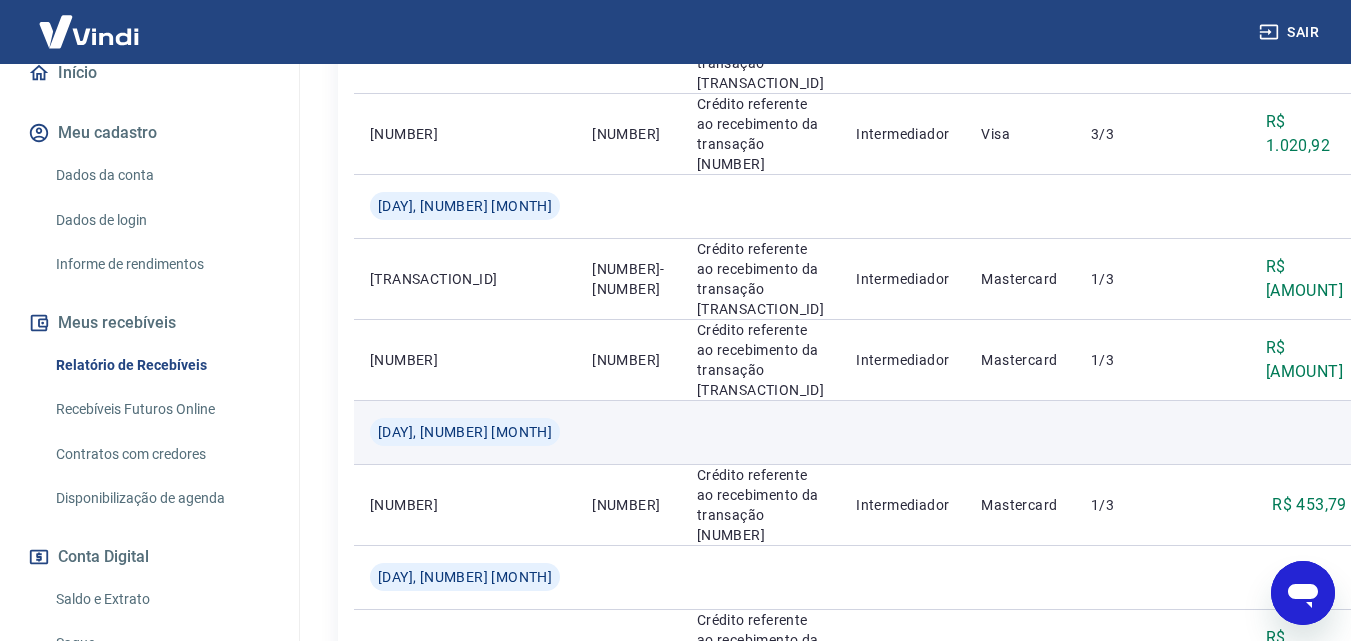 scroll, scrollTop: 867, scrollLeft: 0, axis: vertical 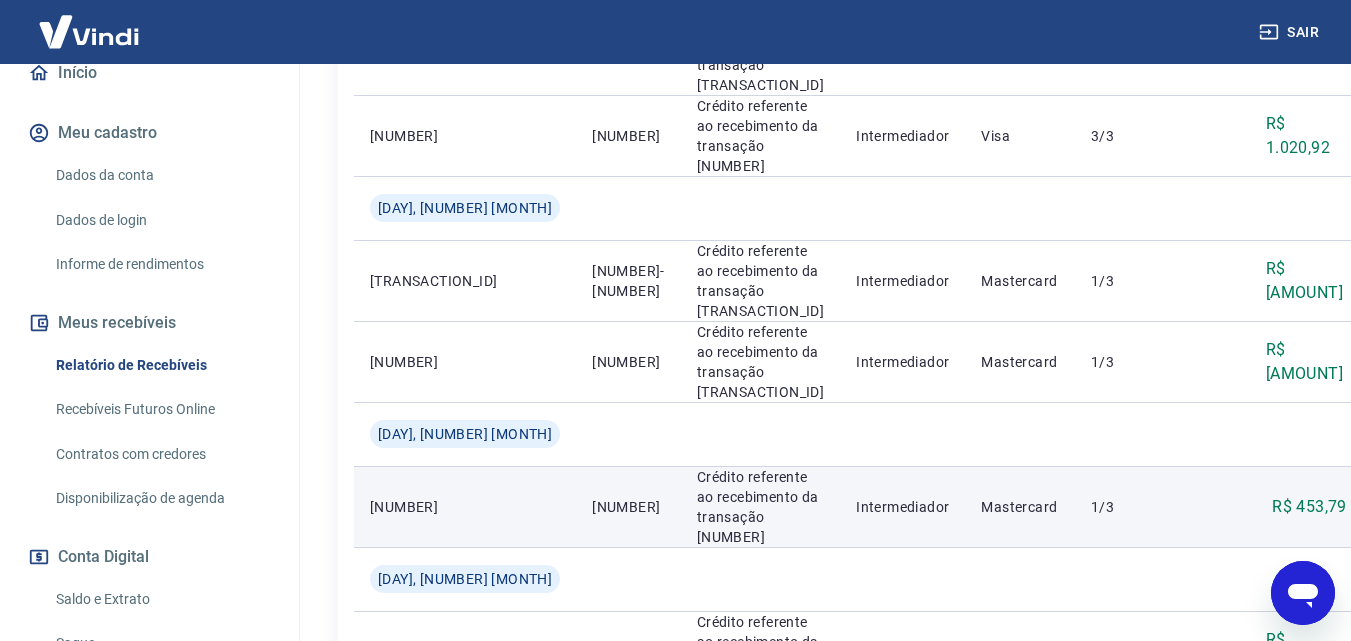 click on "R$ 453,79" at bounding box center (1309, 507) 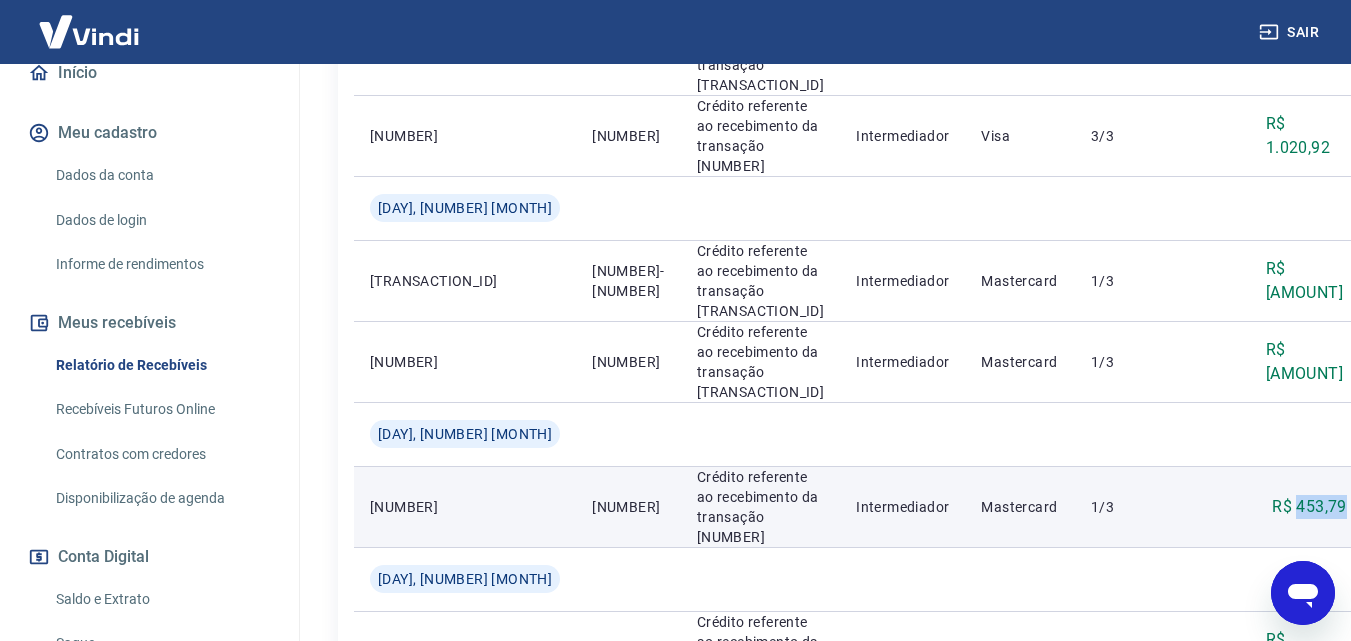 click on "R$ 453,79" at bounding box center [1309, 507] 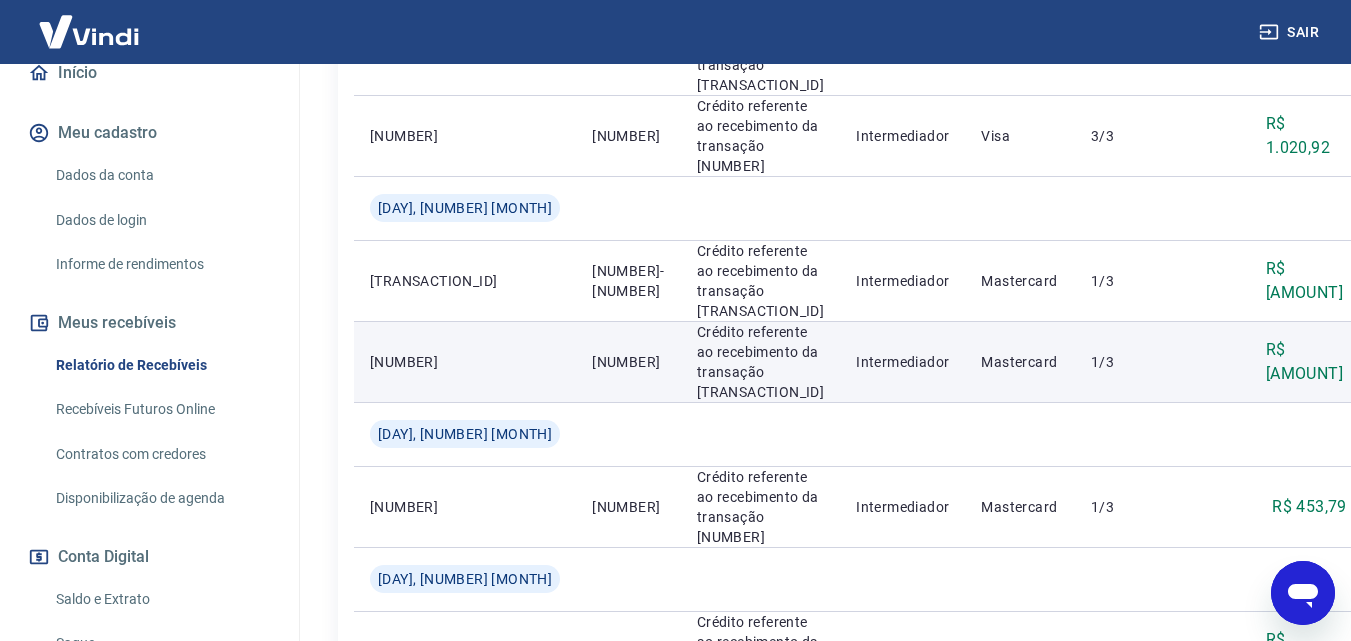 click on "R$ [AMOUNT]" at bounding box center (1306, 362) 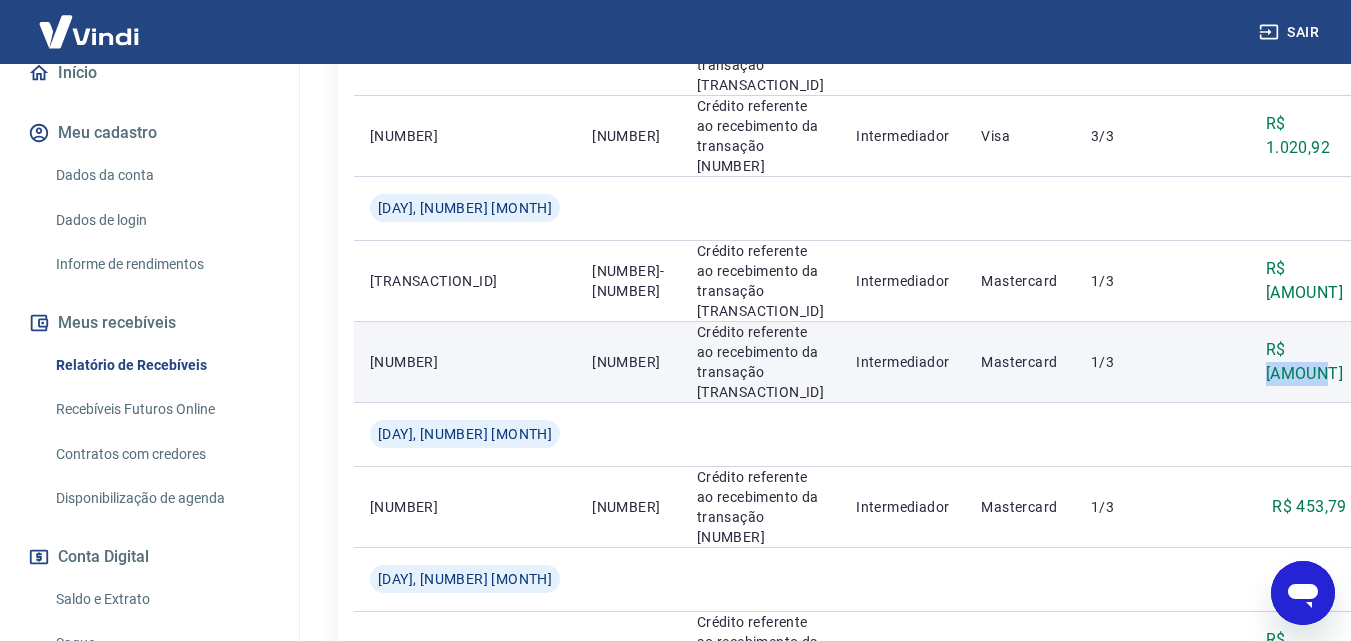 click on "R$ [AMOUNT]" at bounding box center [1306, 362] 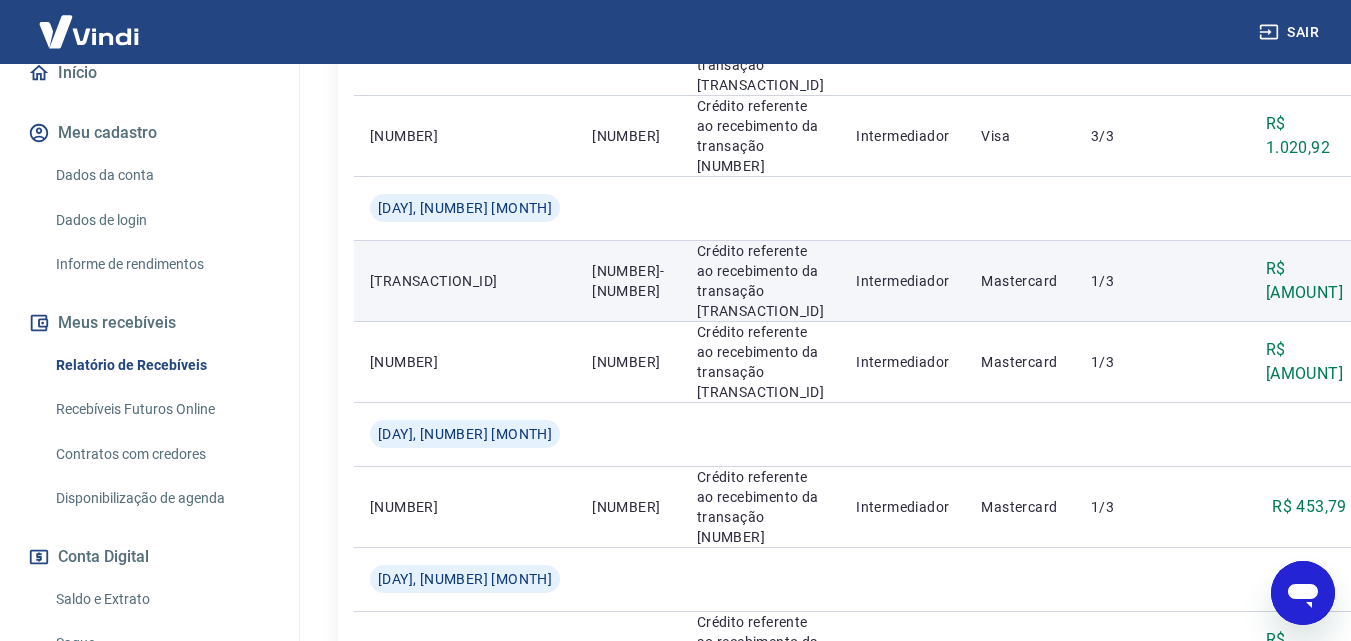 click on "R$ [AMOUNT]" at bounding box center (1306, 281) 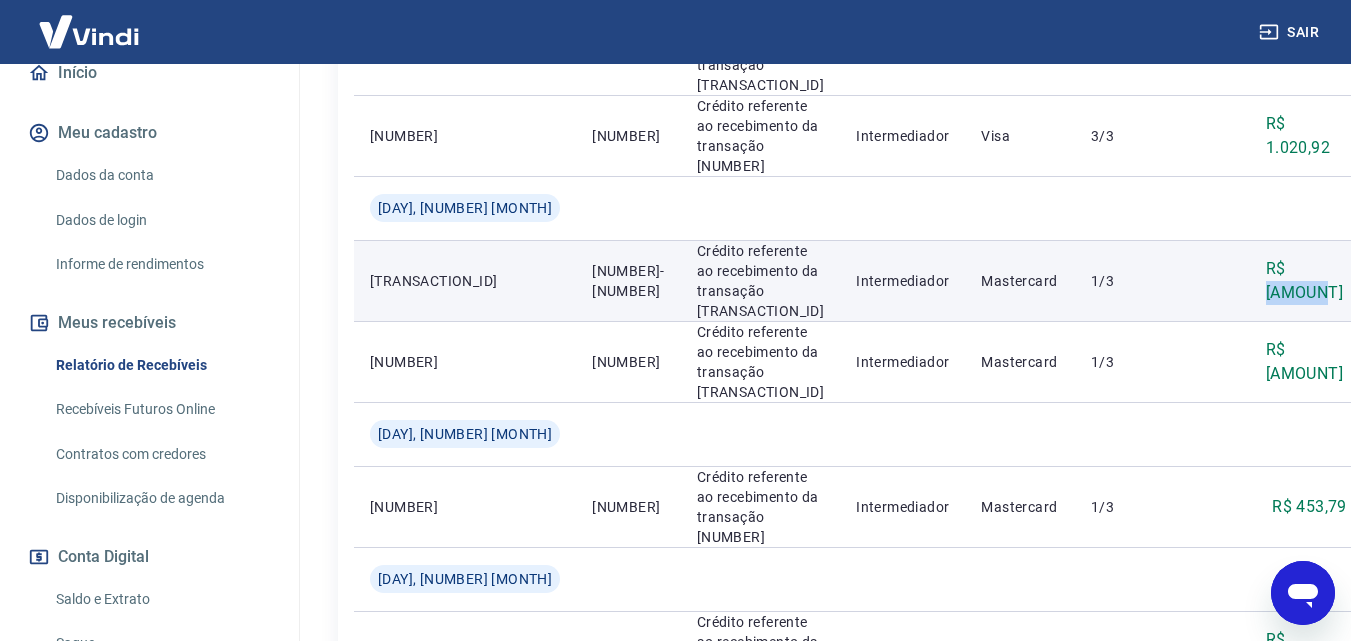 click on "R$ [AMOUNT]" at bounding box center [1306, 281] 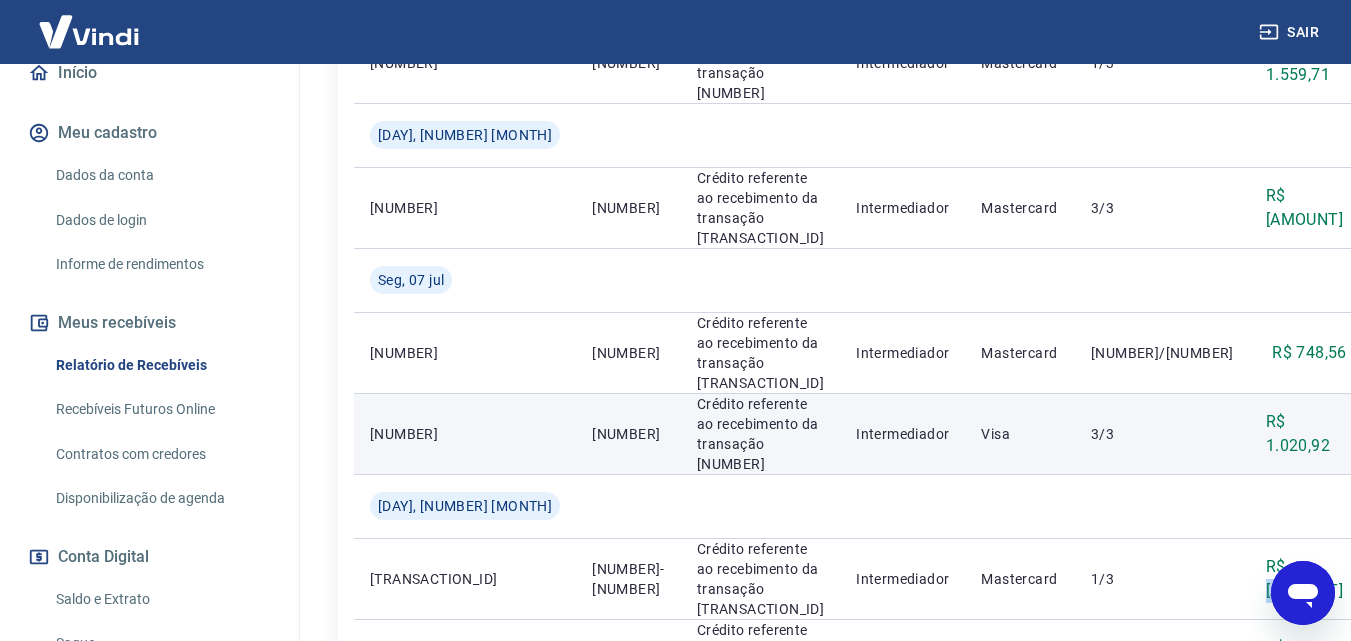 scroll, scrollTop: 567, scrollLeft: 0, axis: vertical 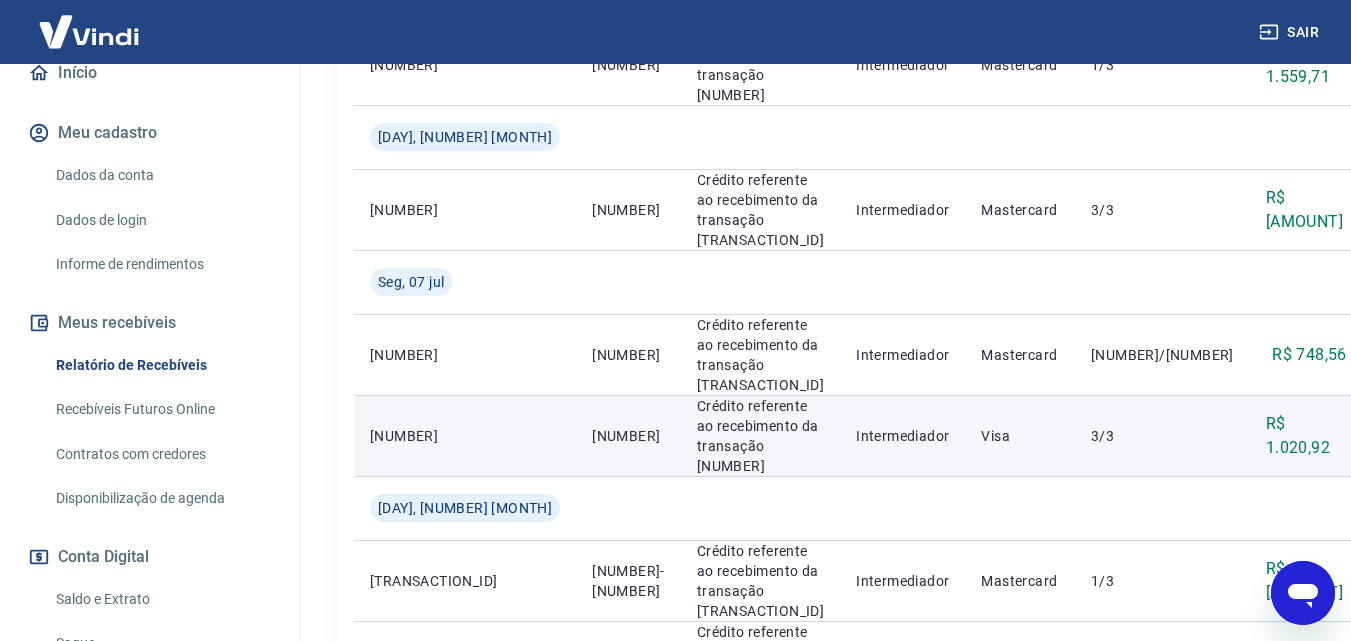 click on "R$ 1.020,92" at bounding box center [1306, 436] 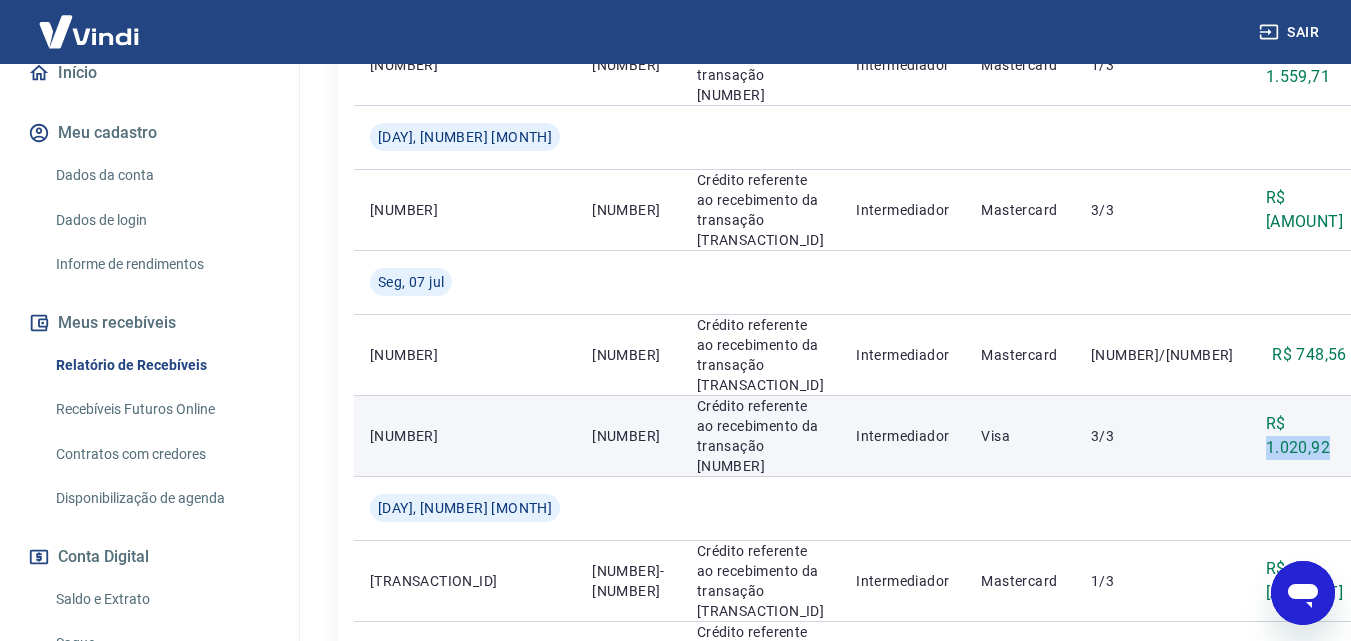 click on "R$ 1.020,92" at bounding box center [1306, 436] 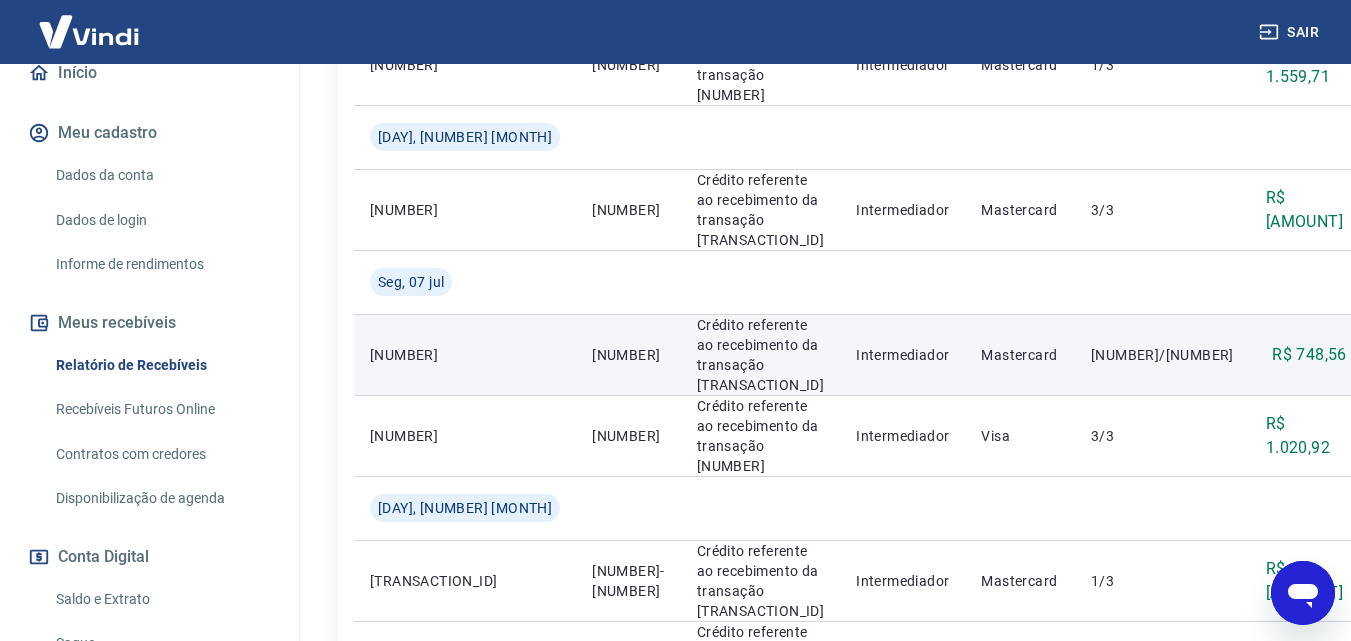 click on "R$ 748,56" at bounding box center (1309, 355) 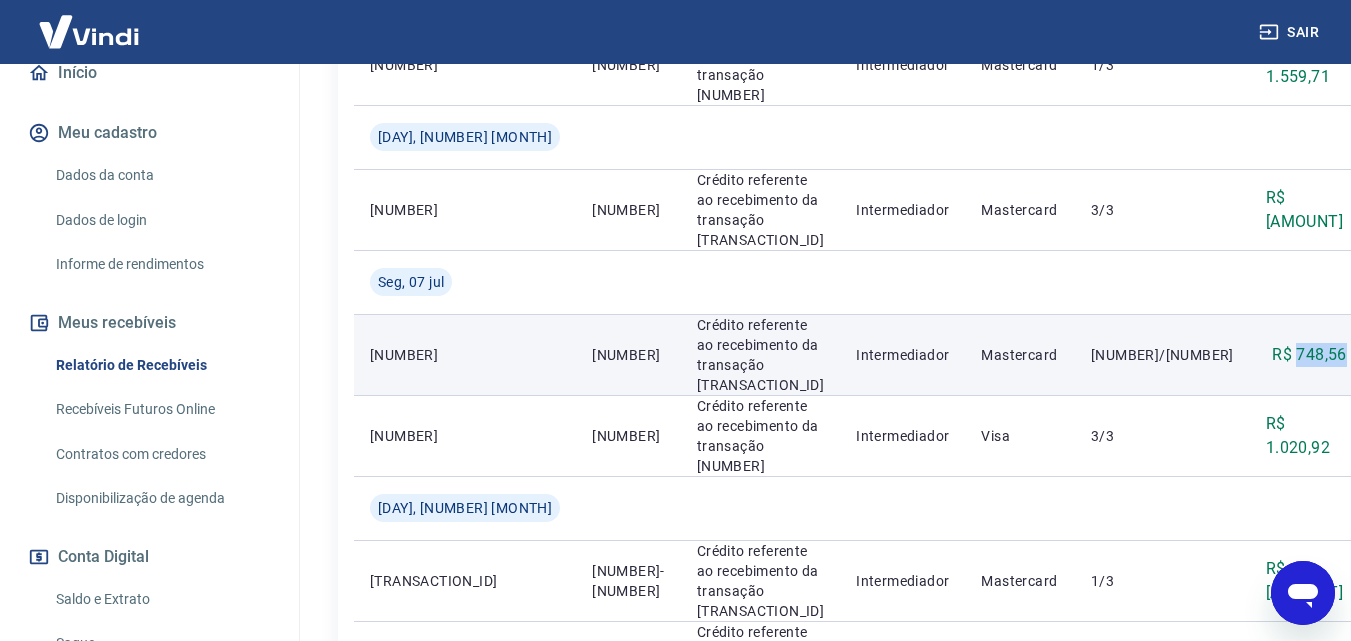 click on "R$ 748,56" at bounding box center (1309, 355) 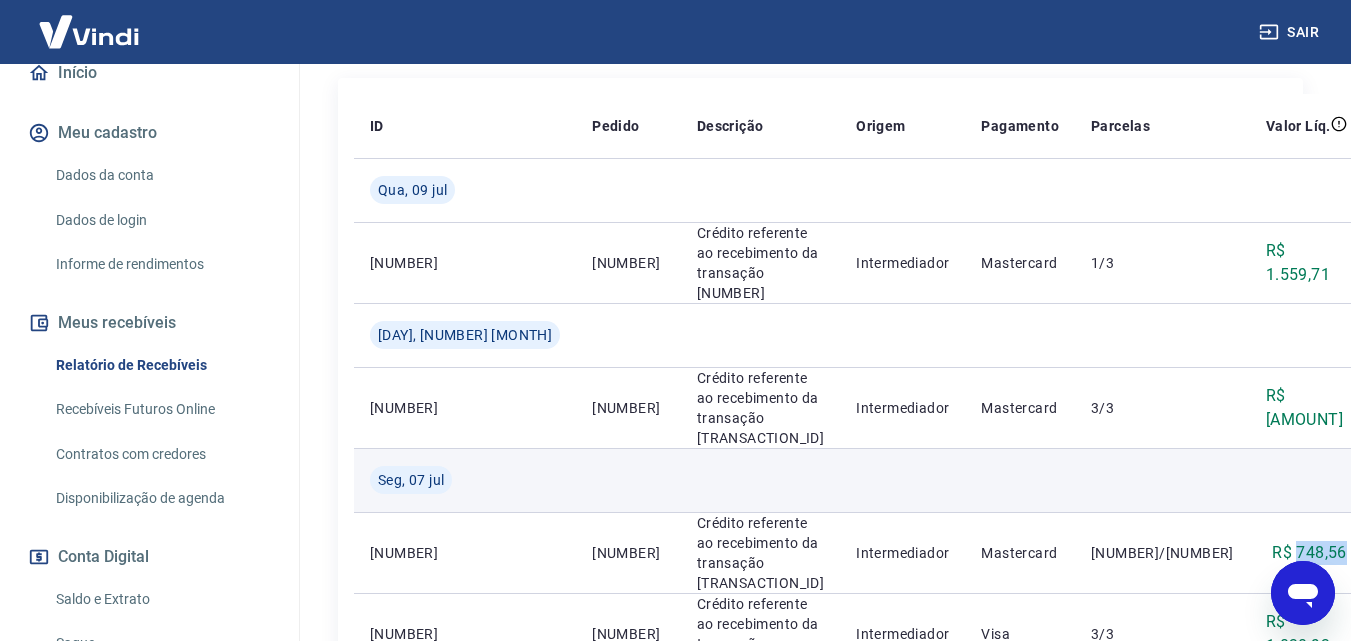 scroll, scrollTop: 367, scrollLeft: 0, axis: vertical 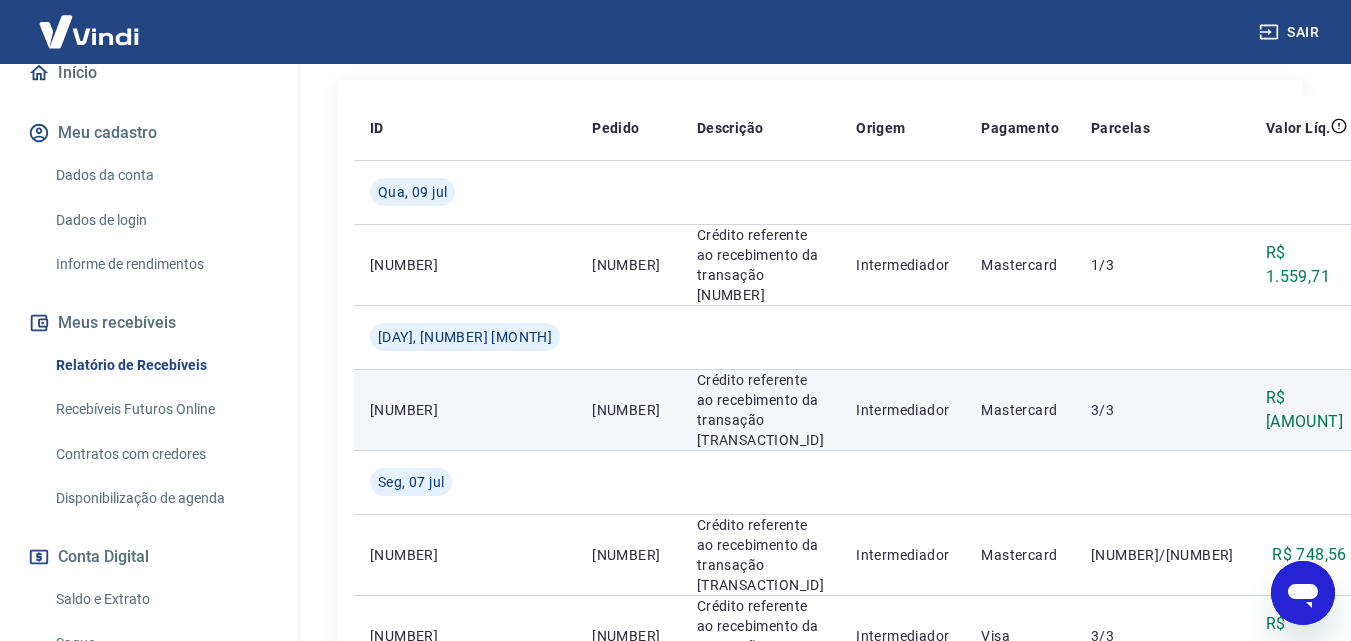 click on "R$ [AMOUNT]" at bounding box center (1306, 410) 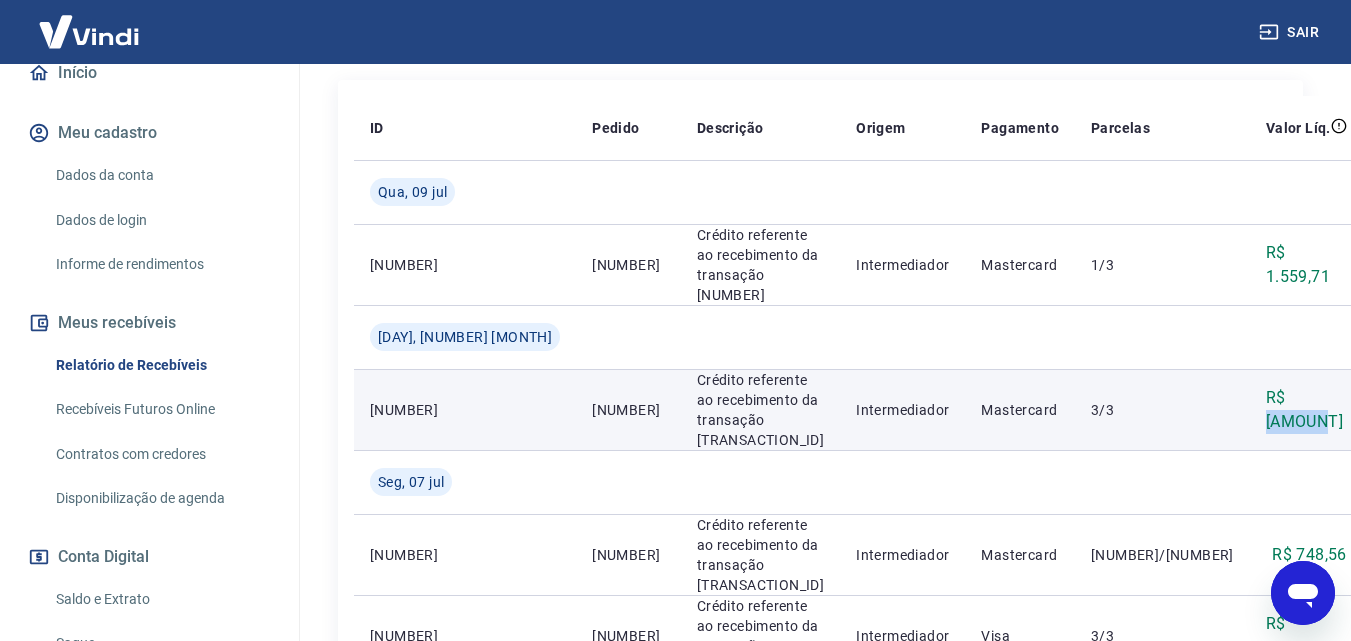 click on "R$ [AMOUNT]" at bounding box center (1306, 410) 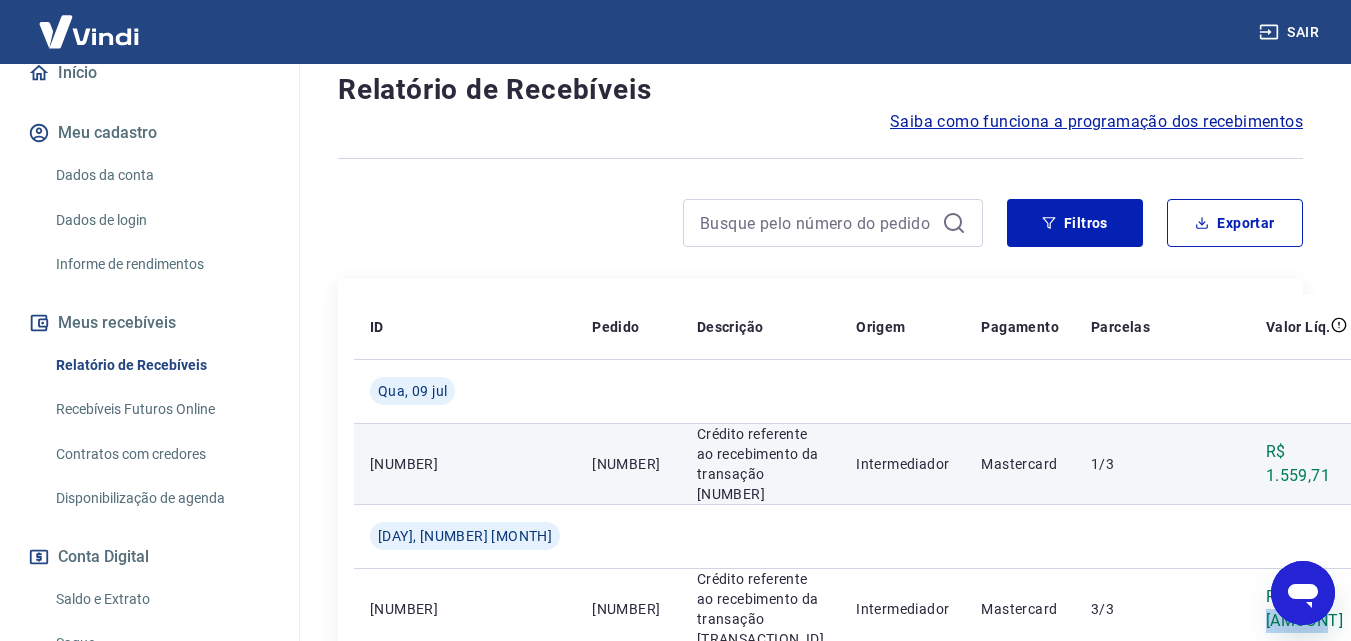 scroll, scrollTop: 167, scrollLeft: 0, axis: vertical 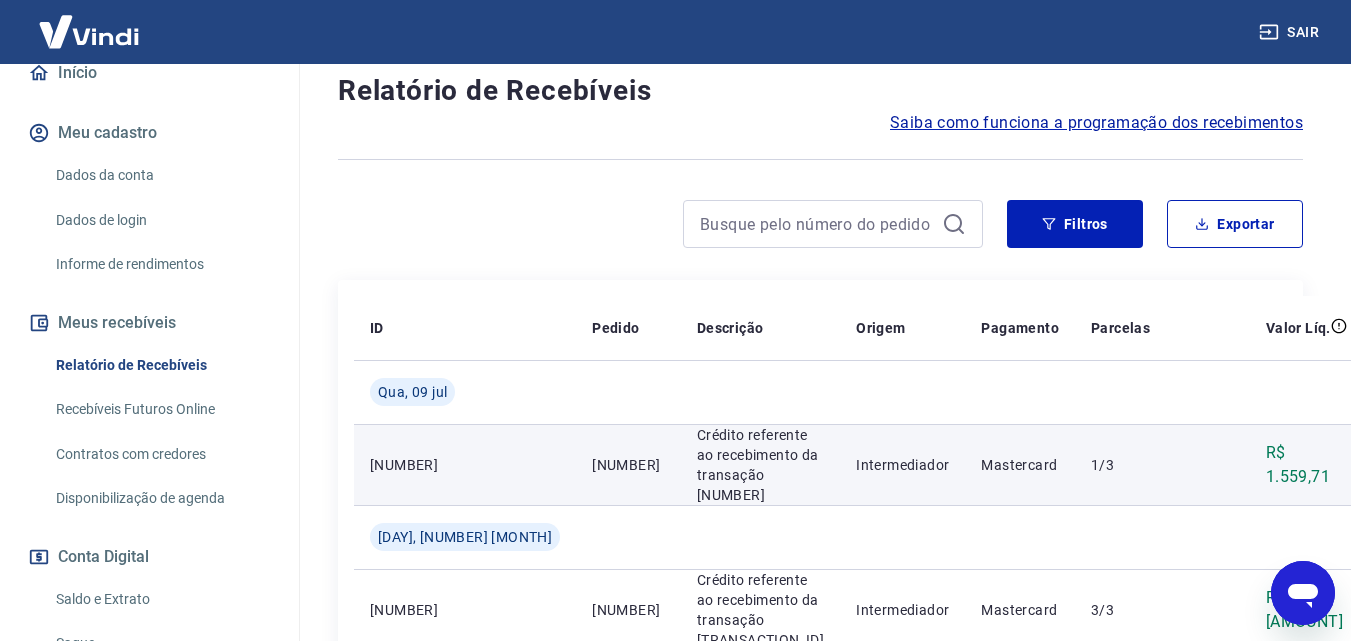 click on "R$ 1.559,71" at bounding box center [1306, 465] 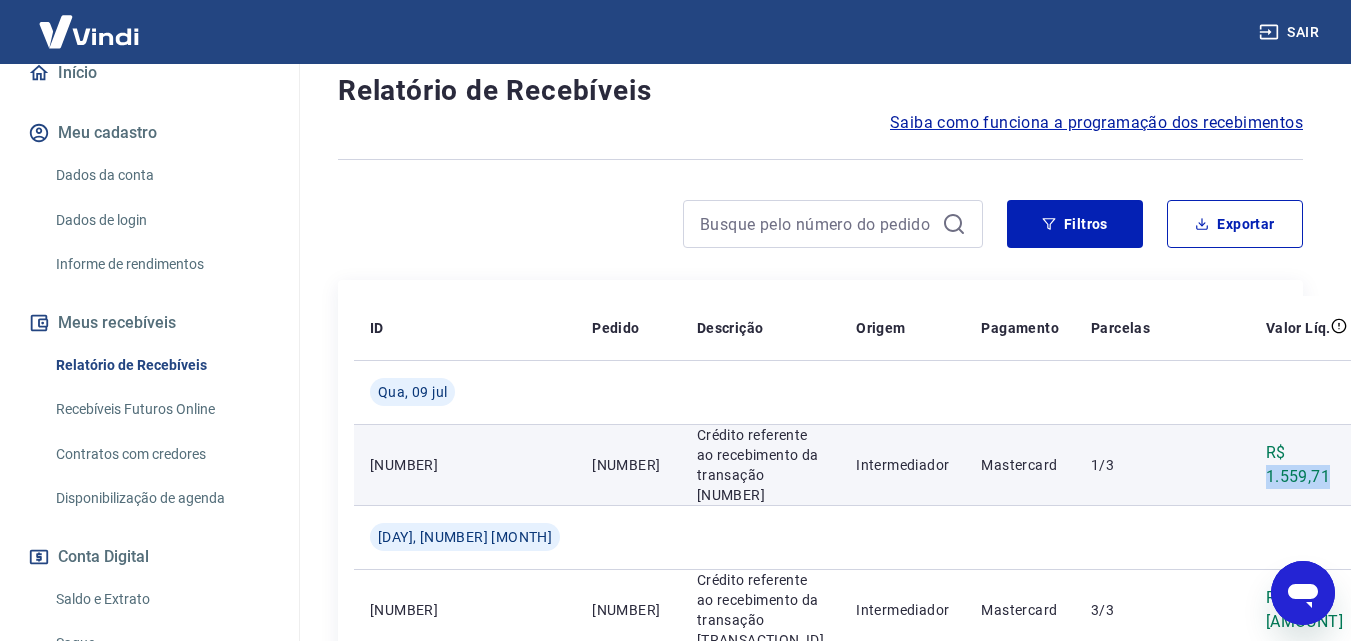 click on "R$ 1.559,71" at bounding box center [1306, 465] 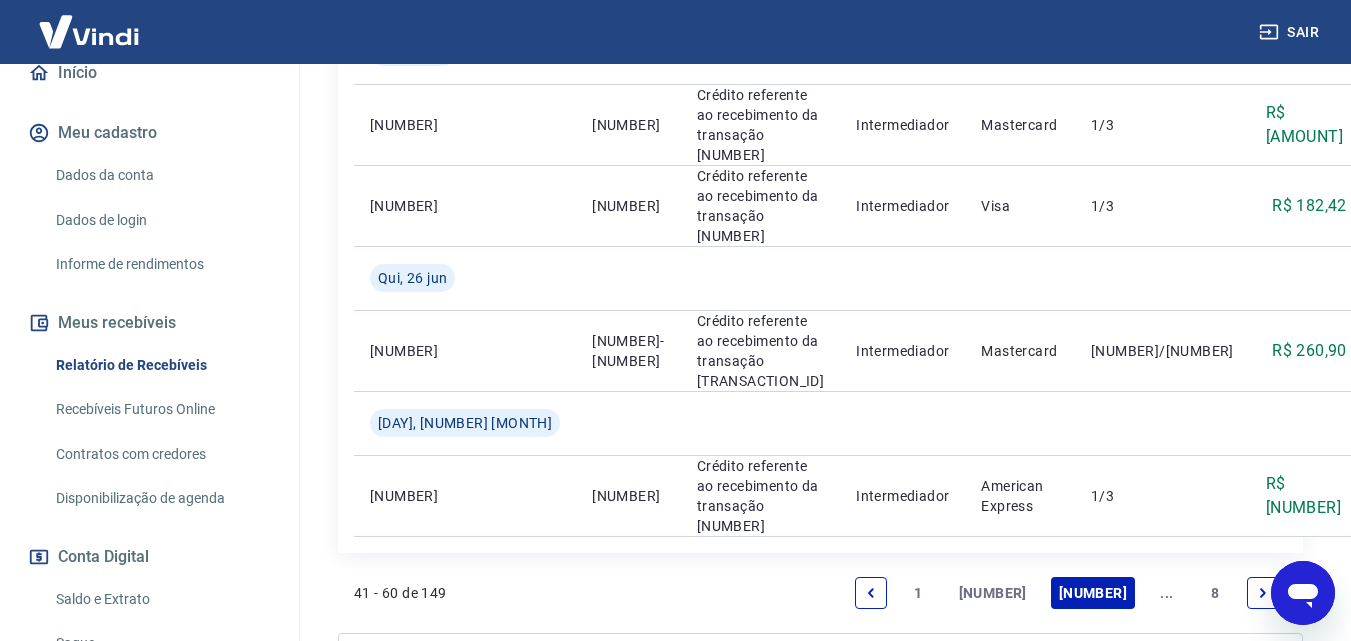 scroll, scrollTop: 2667, scrollLeft: 0, axis: vertical 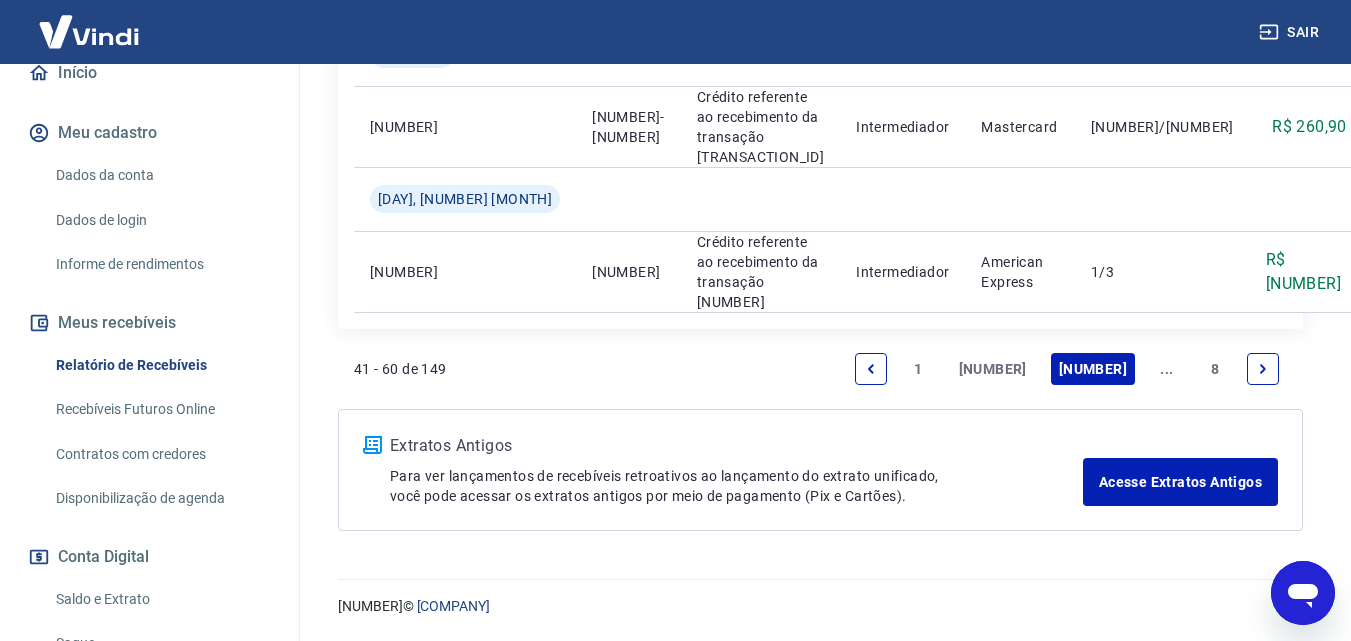 click on "[NUMBER]" at bounding box center (993, 369) 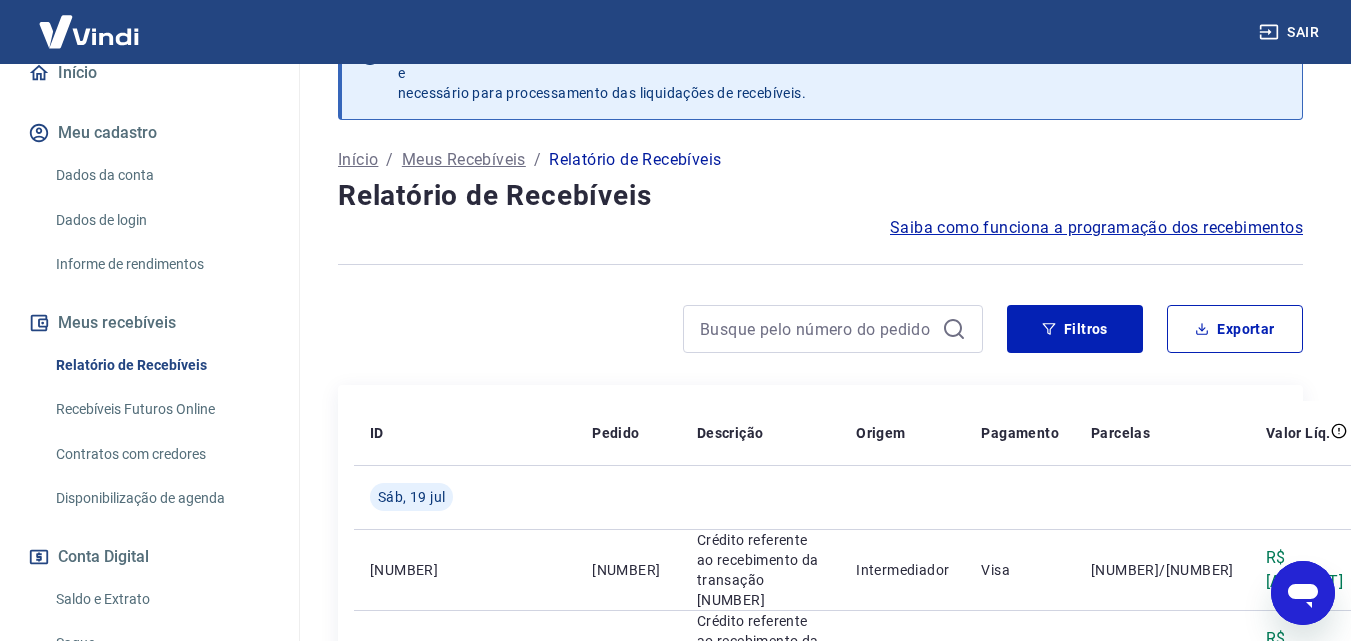 scroll, scrollTop: 2411, scrollLeft: 0, axis: vertical 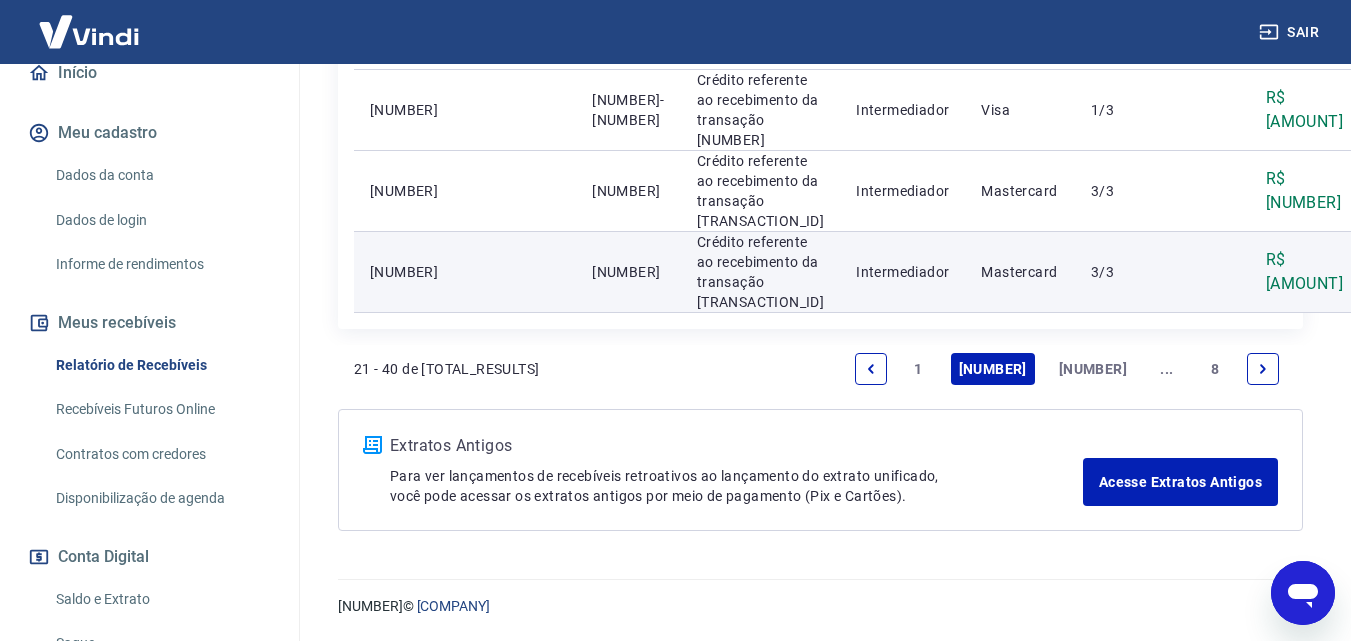 click on "R$ [AMOUNT]" at bounding box center (1306, 272) 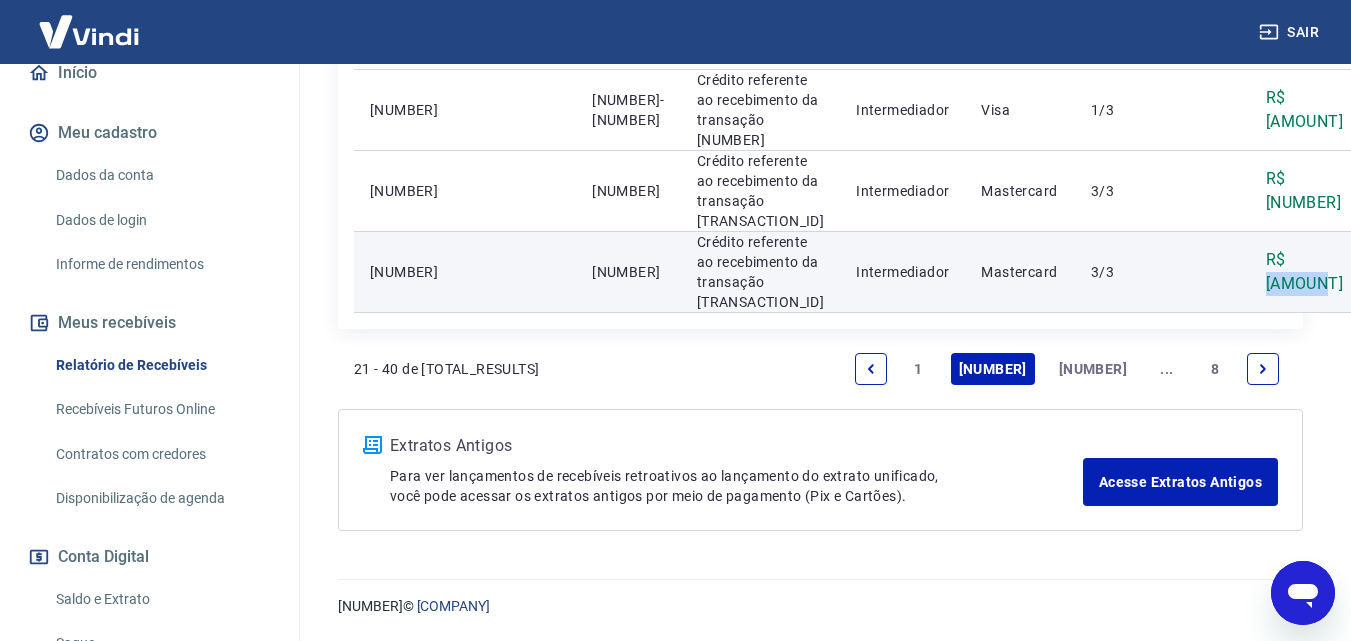 click on "R$ [AMOUNT]" at bounding box center [1306, 272] 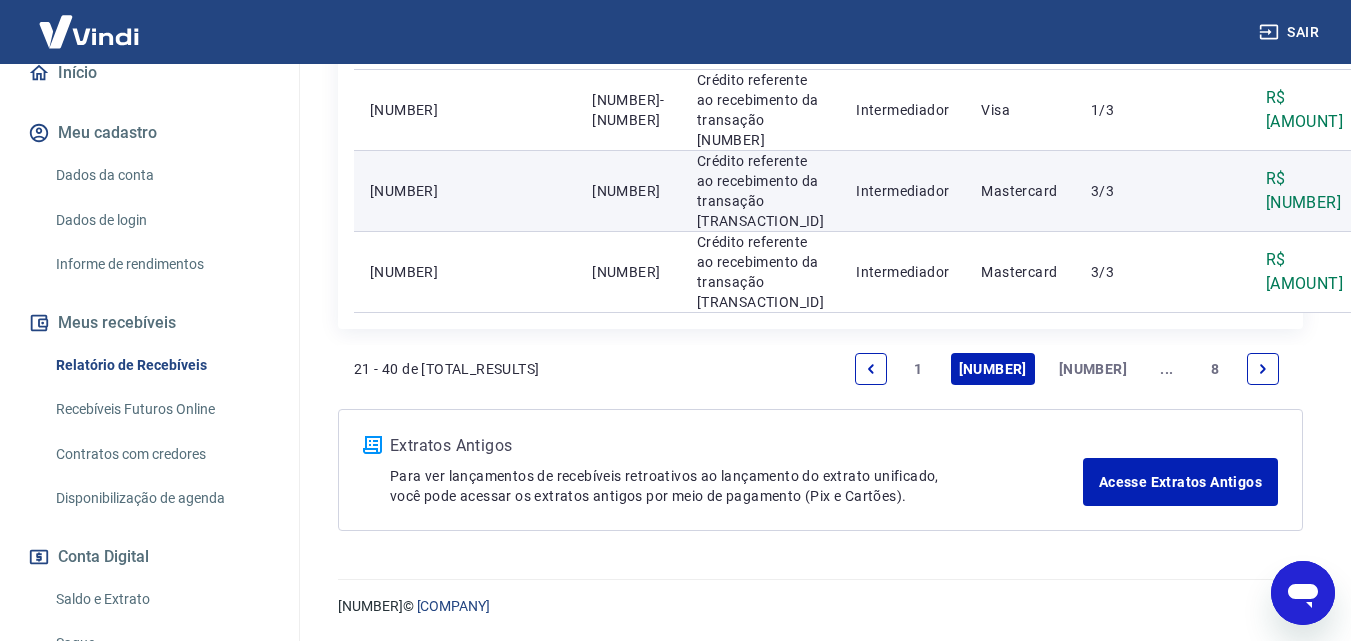 click on "R$ [NUMBER]" at bounding box center (1306, 191) 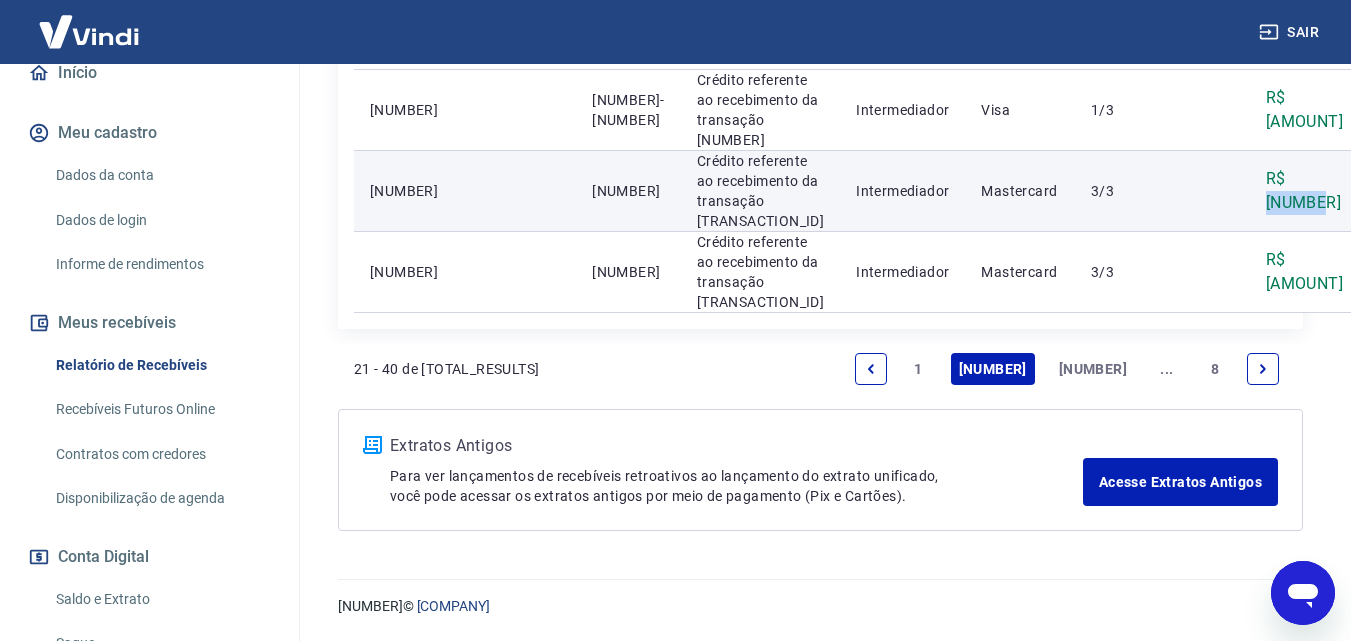 click on "R$ [NUMBER]" at bounding box center (1306, 191) 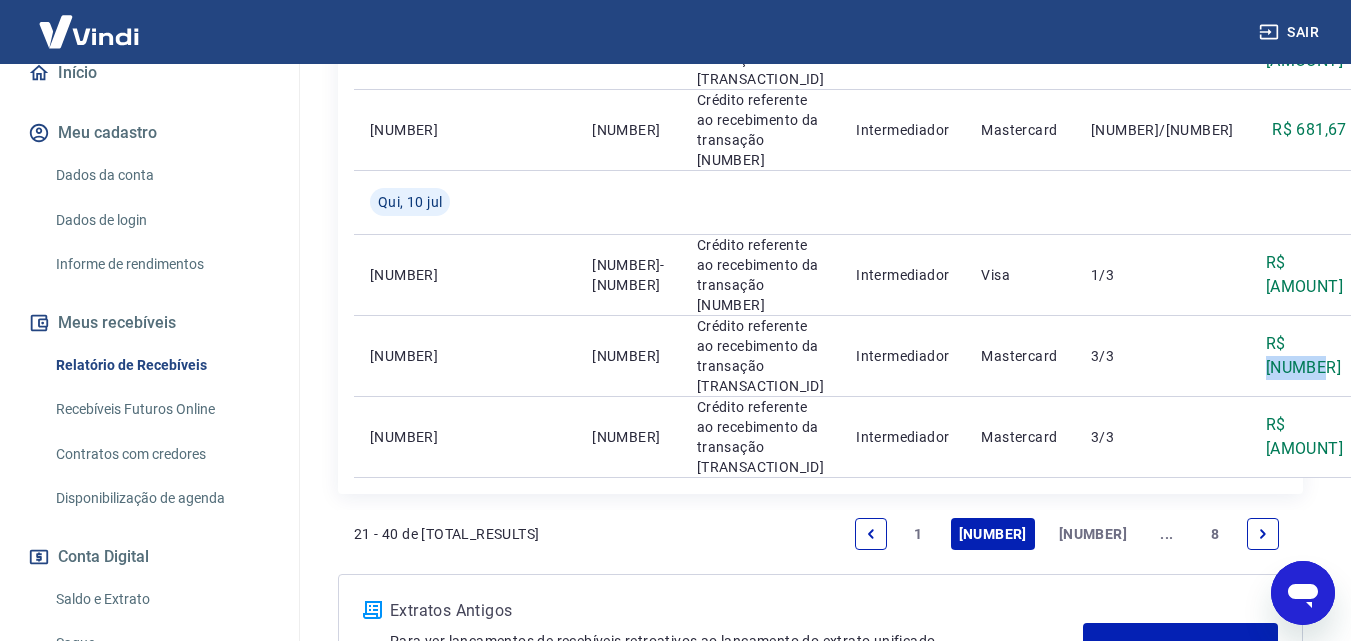 scroll, scrollTop: 2211, scrollLeft: 0, axis: vertical 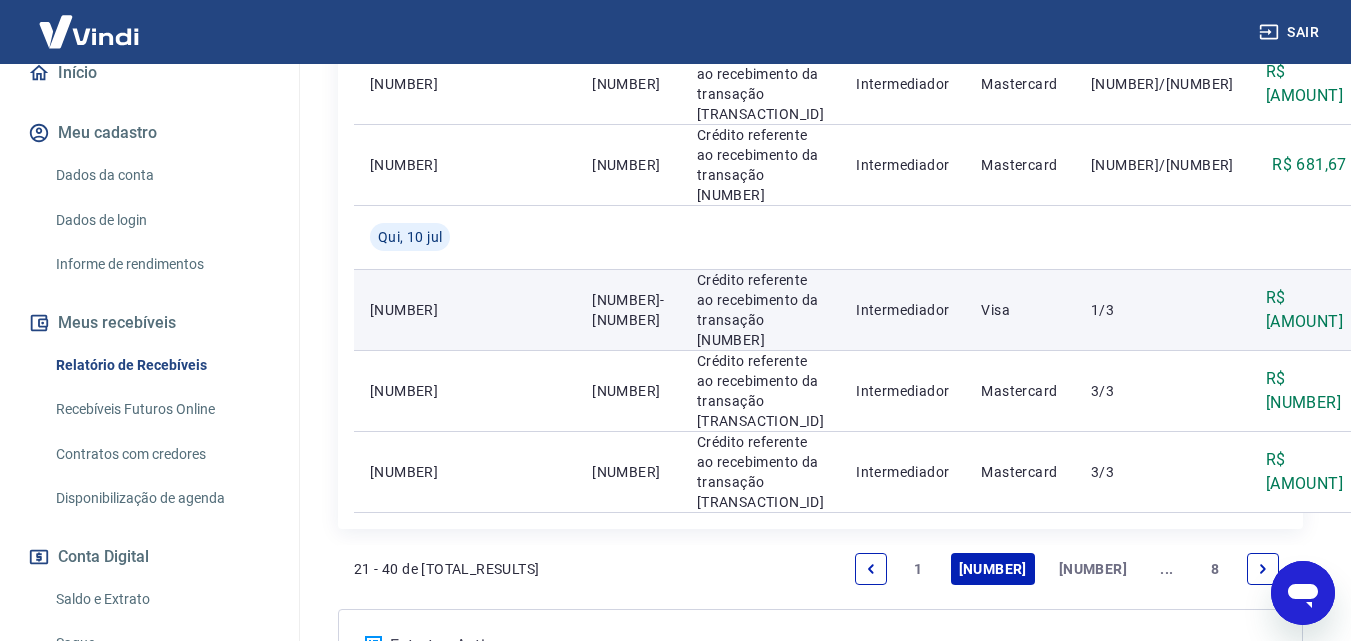 click on "R$ [AMOUNT]" at bounding box center (1306, 310) 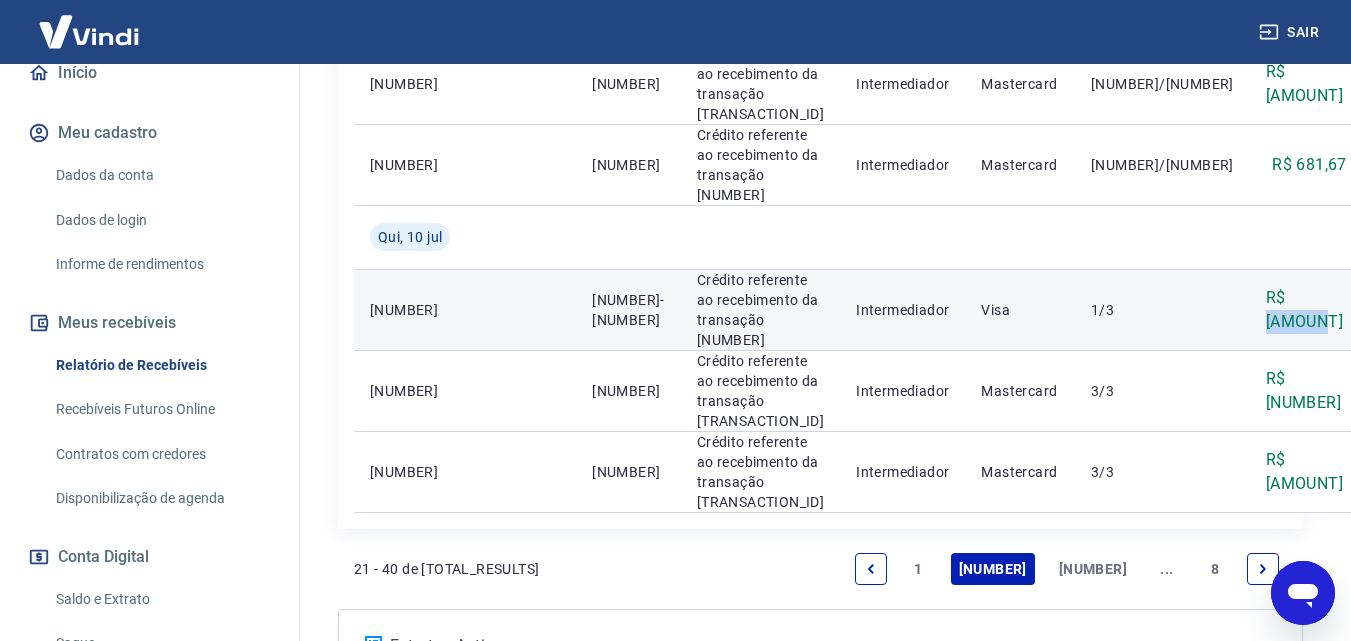 click on "R$ [AMOUNT]" at bounding box center (1306, 310) 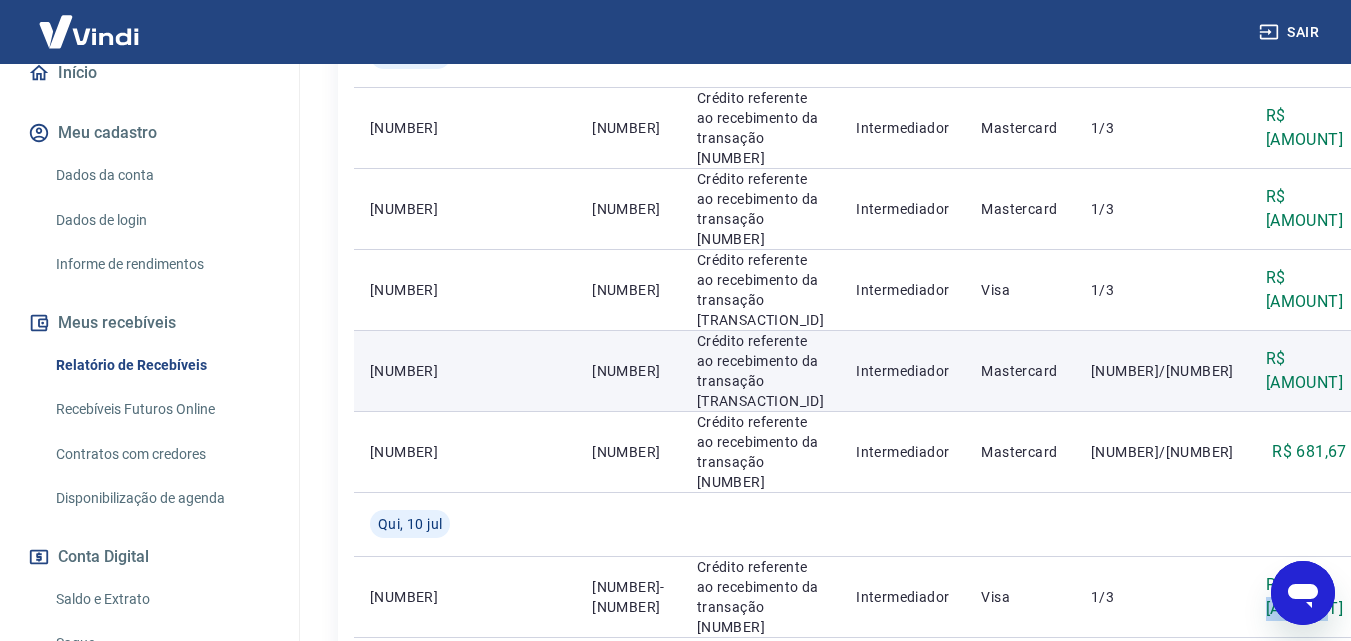 scroll, scrollTop: 1911, scrollLeft: 0, axis: vertical 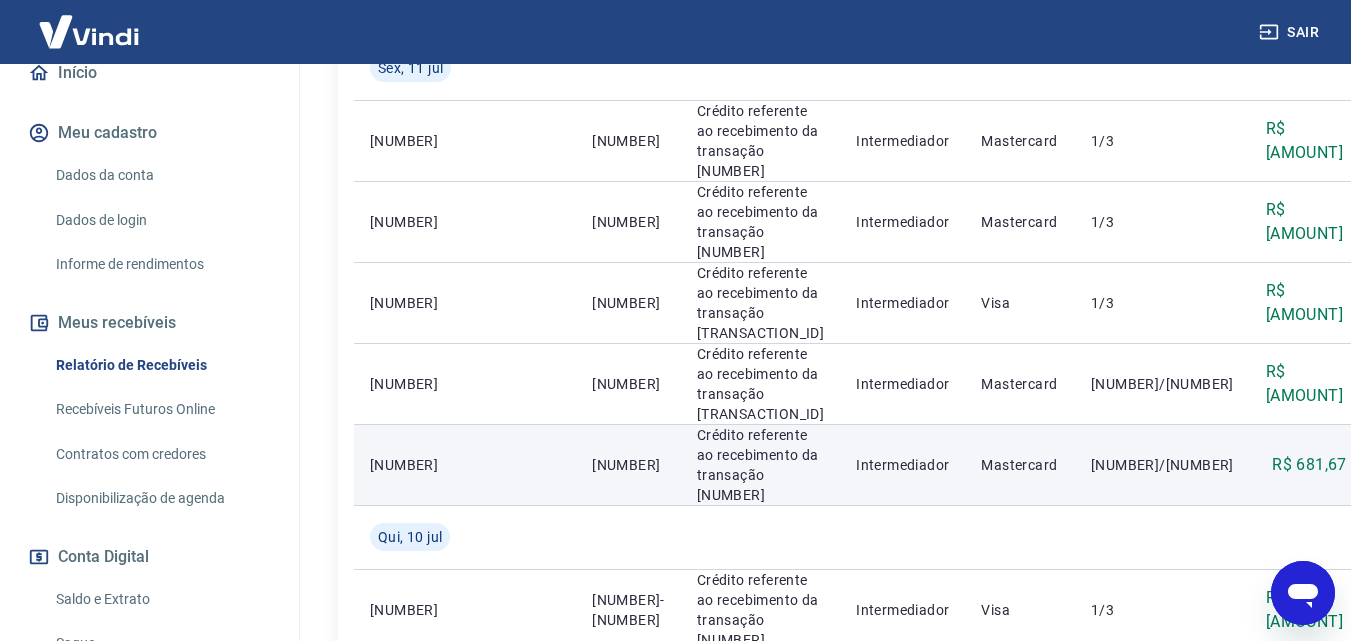 click on "R$ 681,67" at bounding box center (1309, 465) 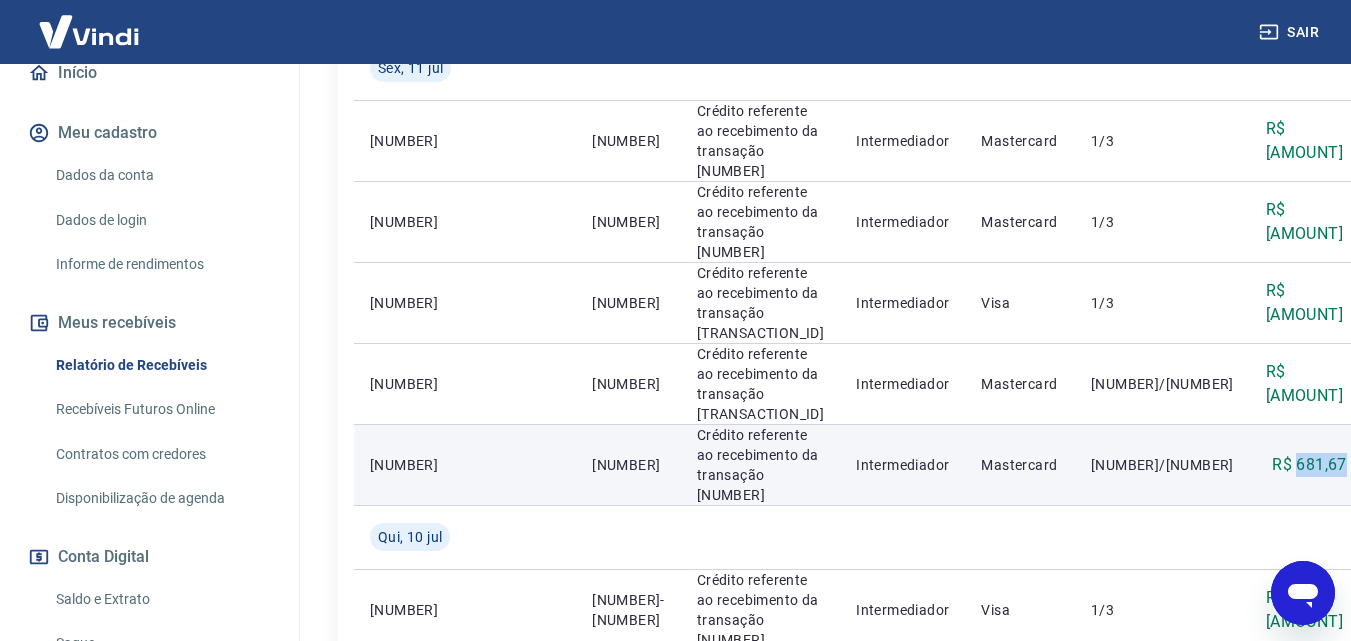 click on "R$ 681,67" at bounding box center [1309, 465] 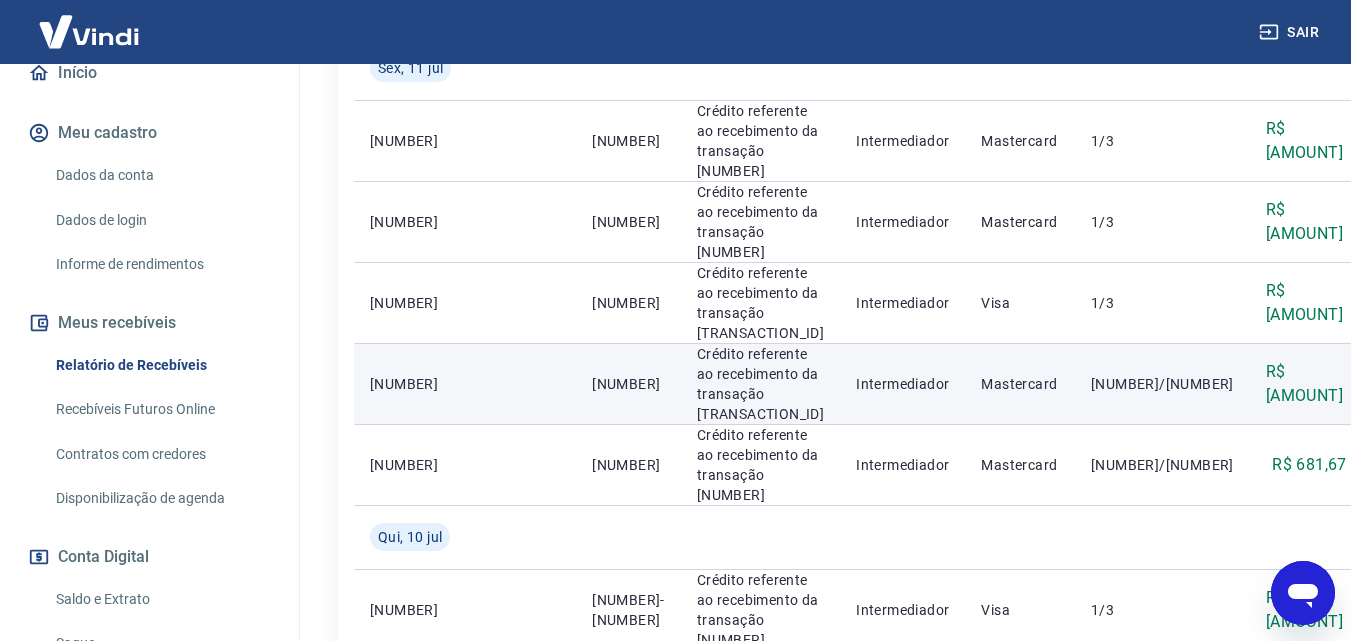 click on "R$ [AMOUNT]" at bounding box center [1306, 384] 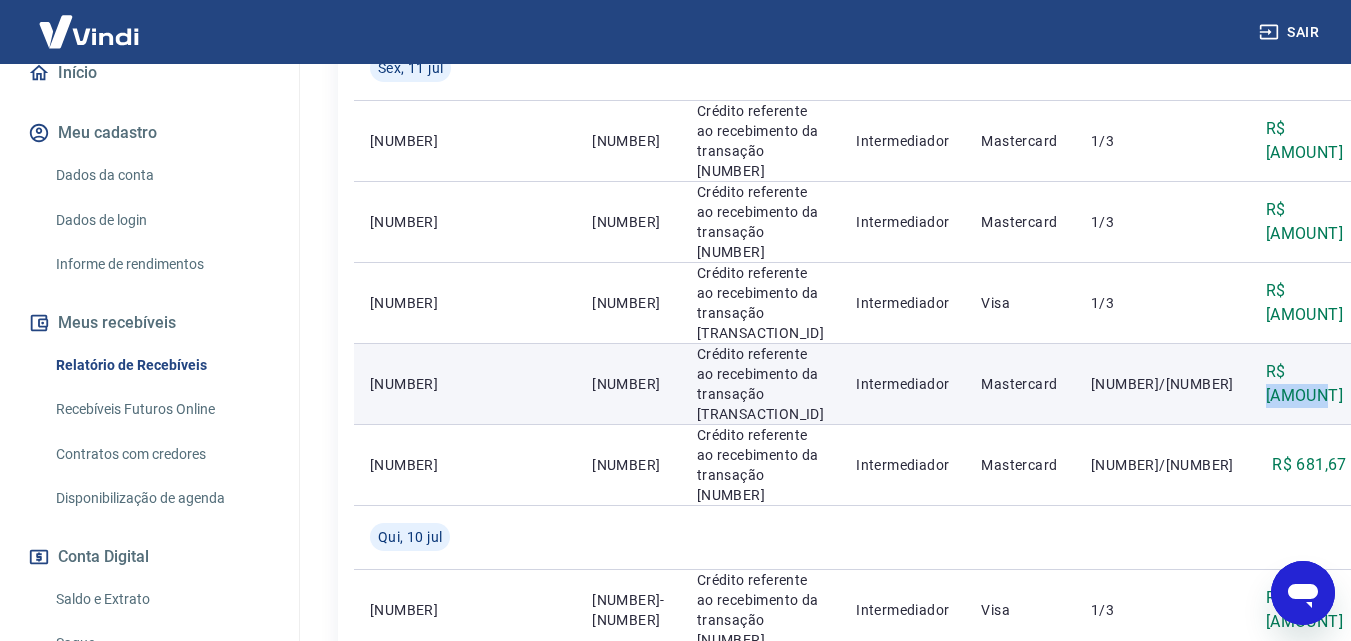 click on "R$ [AMOUNT]" at bounding box center (1306, 384) 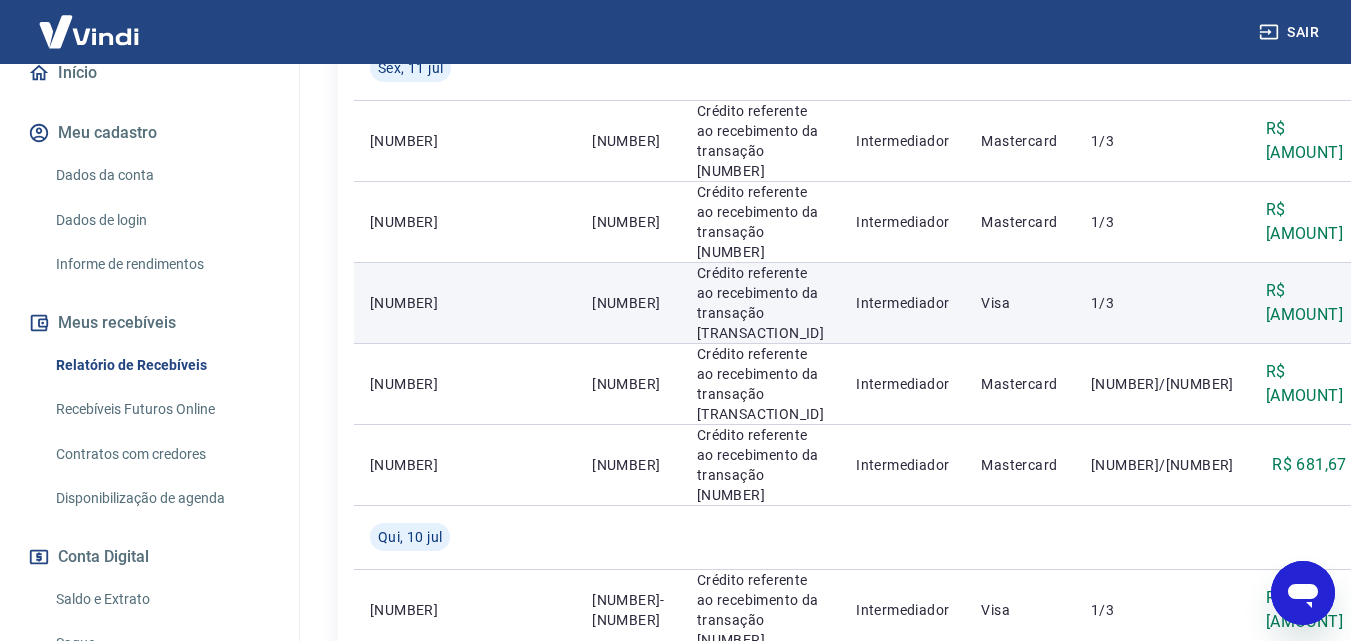 click on "R$ [AMOUNT]" at bounding box center (1306, 303) 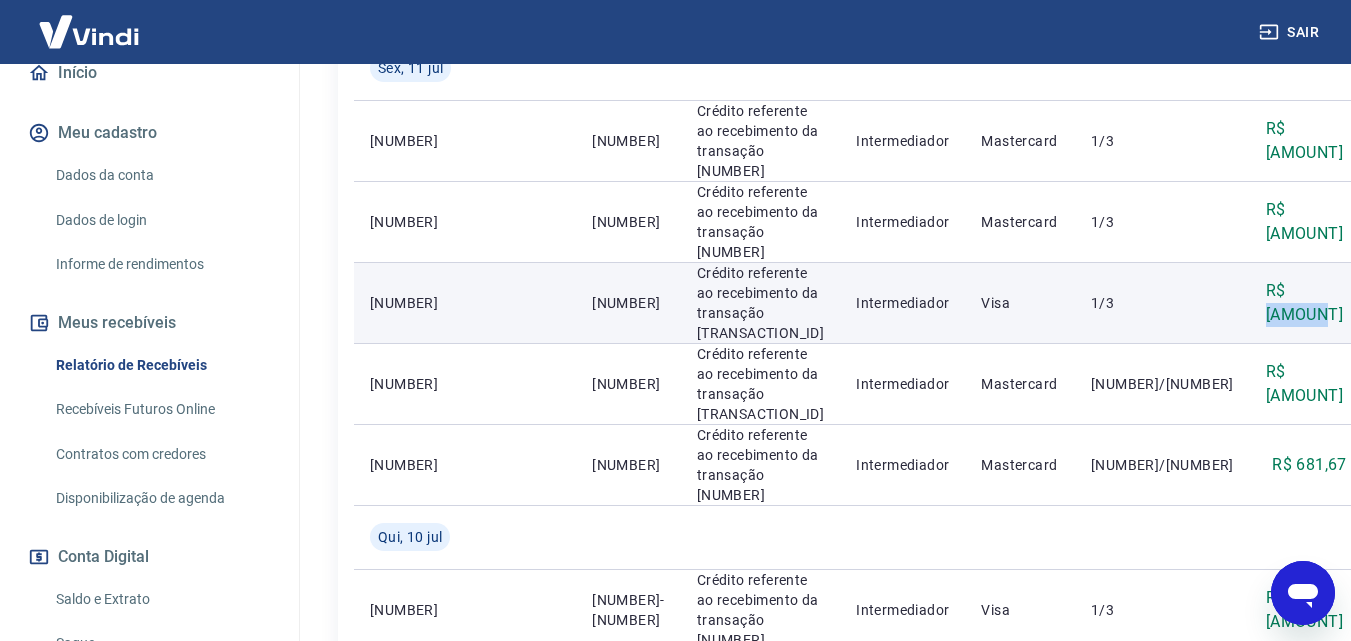 click on "R$ [AMOUNT]" at bounding box center (1306, 303) 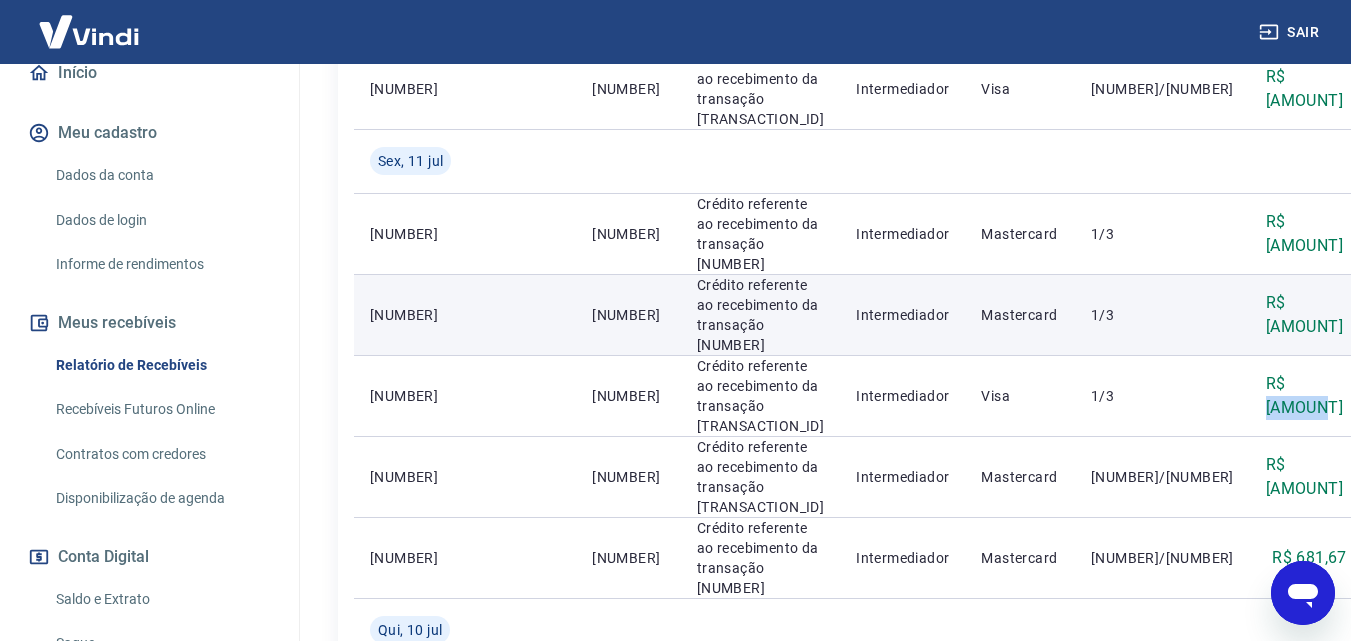 scroll, scrollTop: 1711, scrollLeft: 0, axis: vertical 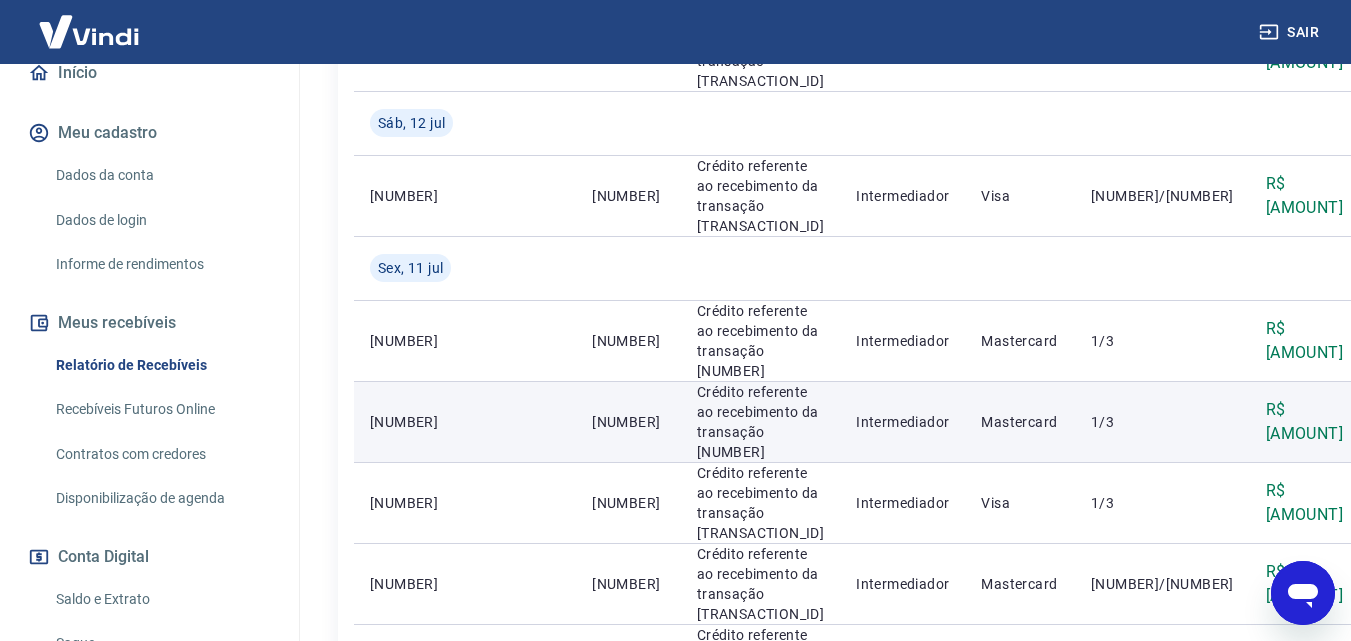 click on "R$ [AMOUNT]" at bounding box center [1306, 422] 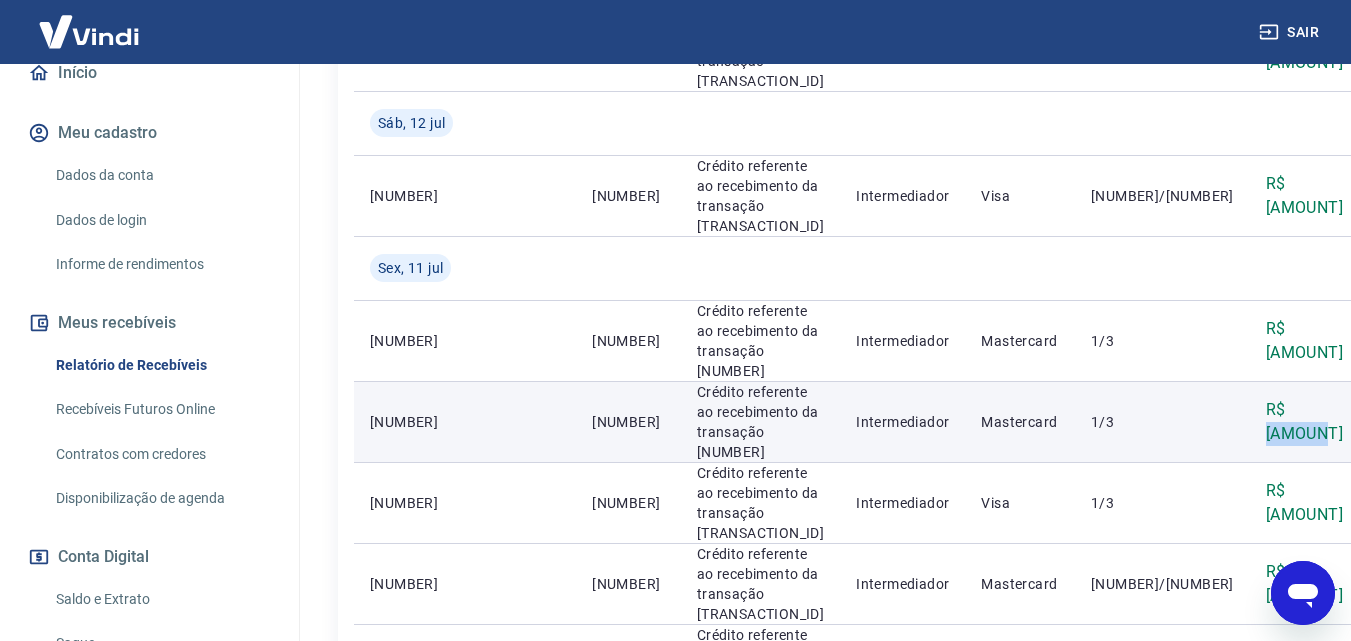 click on "R$ [AMOUNT]" at bounding box center (1306, 422) 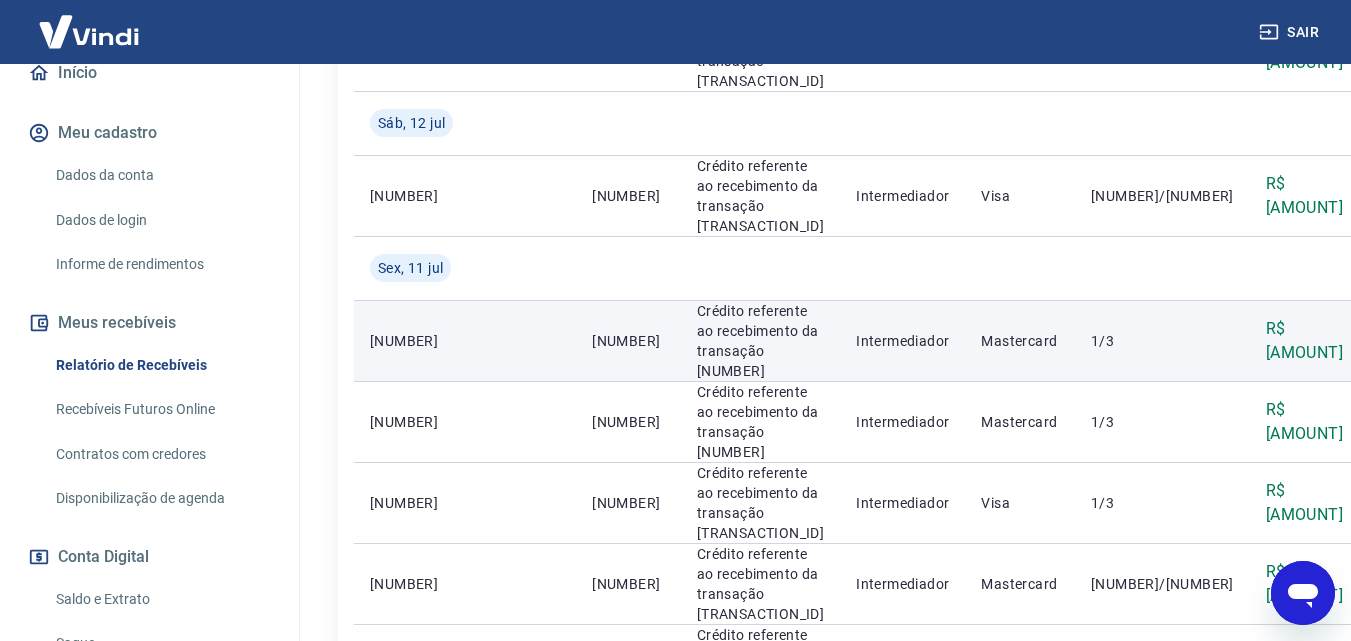 click on "R$ [AMOUNT]" at bounding box center [1306, 341] 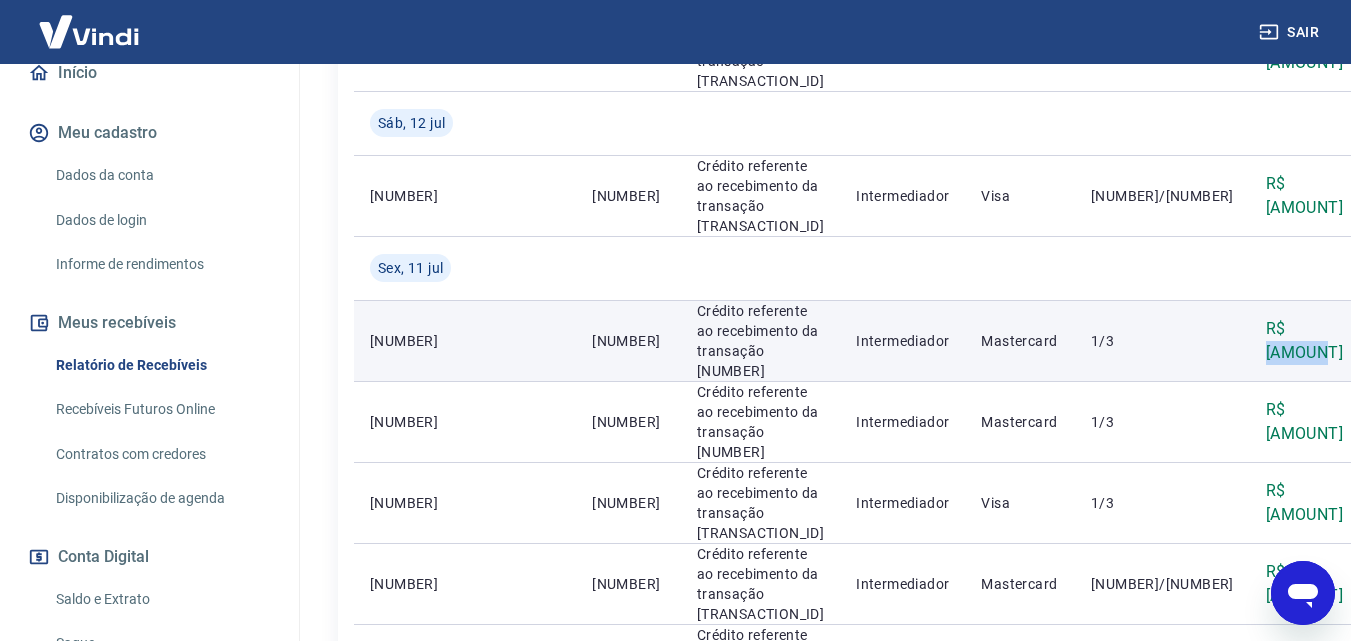 click on "R$ [AMOUNT]" at bounding box center [1306, 341] 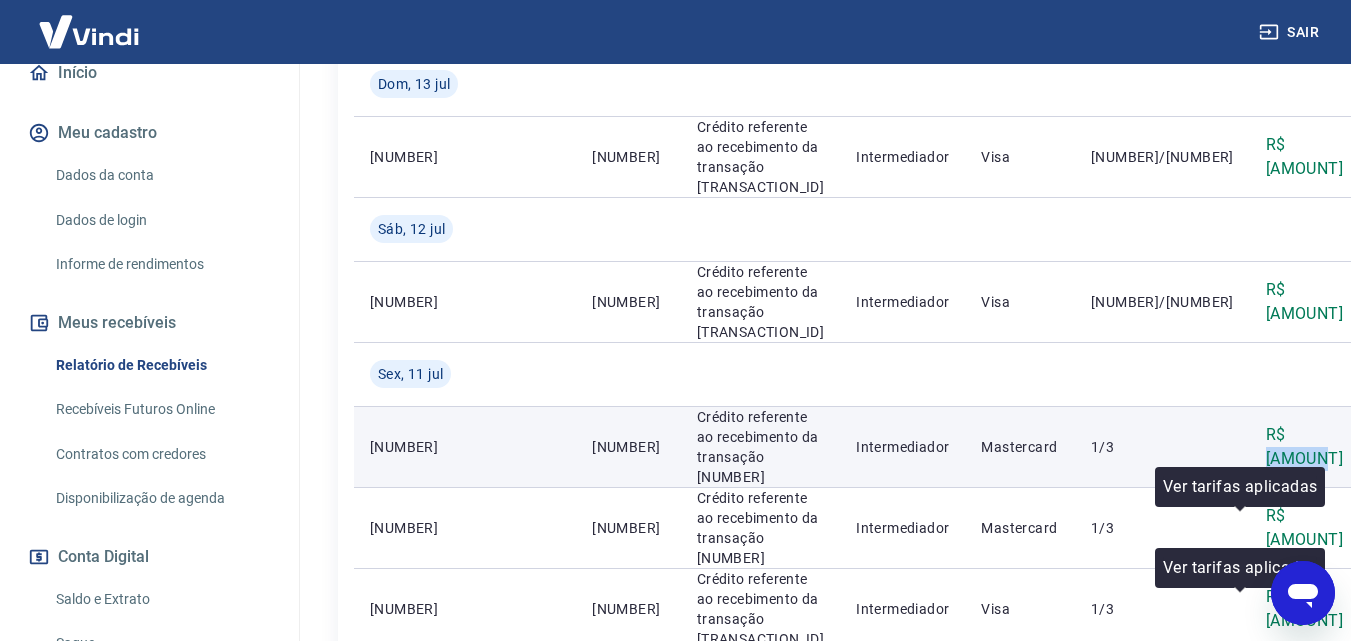 scroll, scrollTop: 1411, scrollLeft: 0, axis: vertical 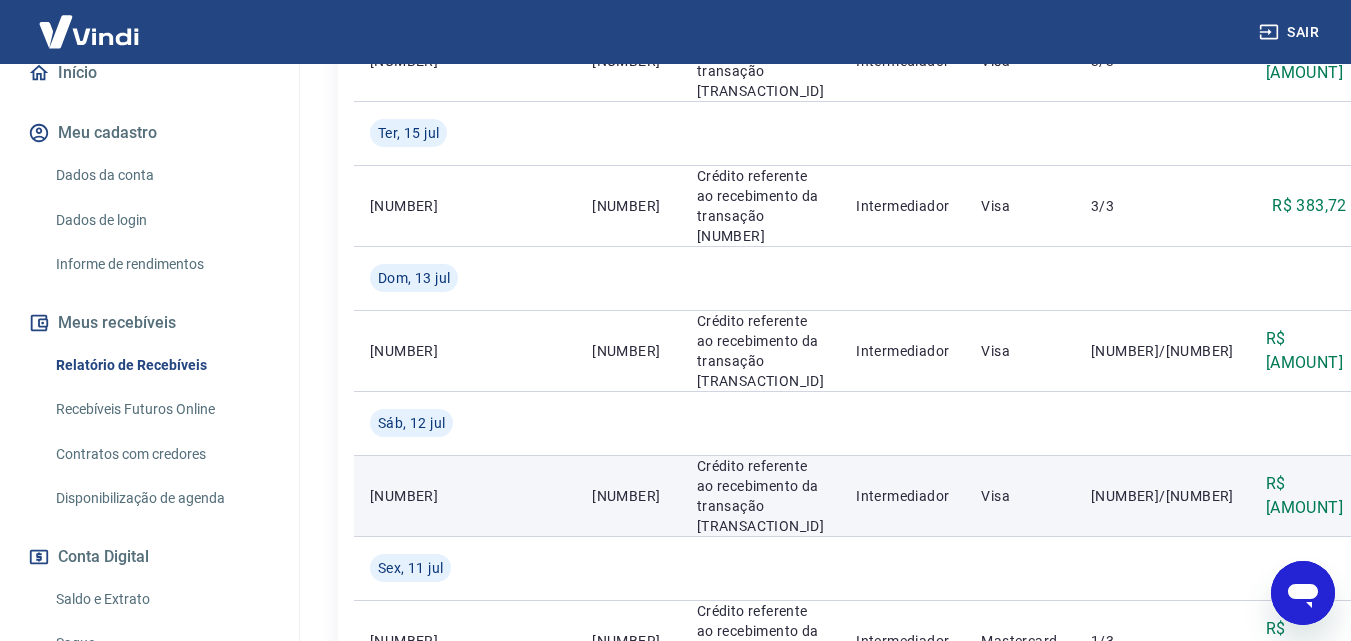 click on "R$ [AMOUNT]" at bounding box center [1306, 496] 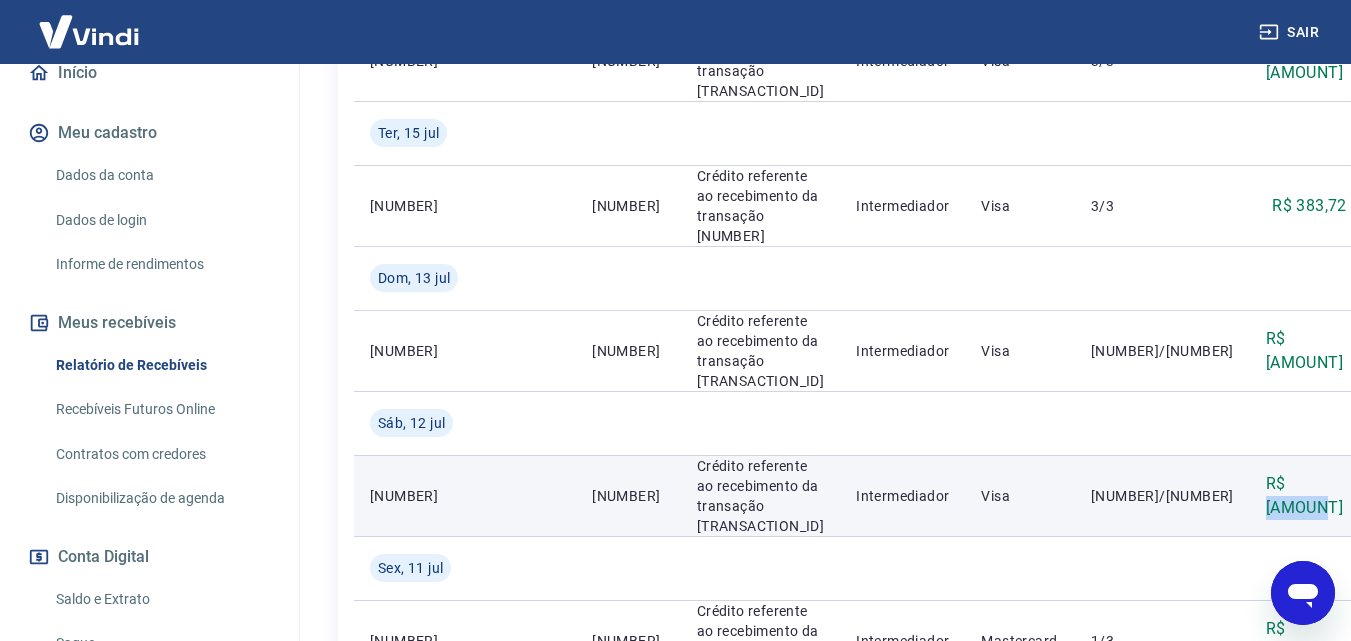 click on "R$ [AMOUNT]" at bounding box center [1306, 496] 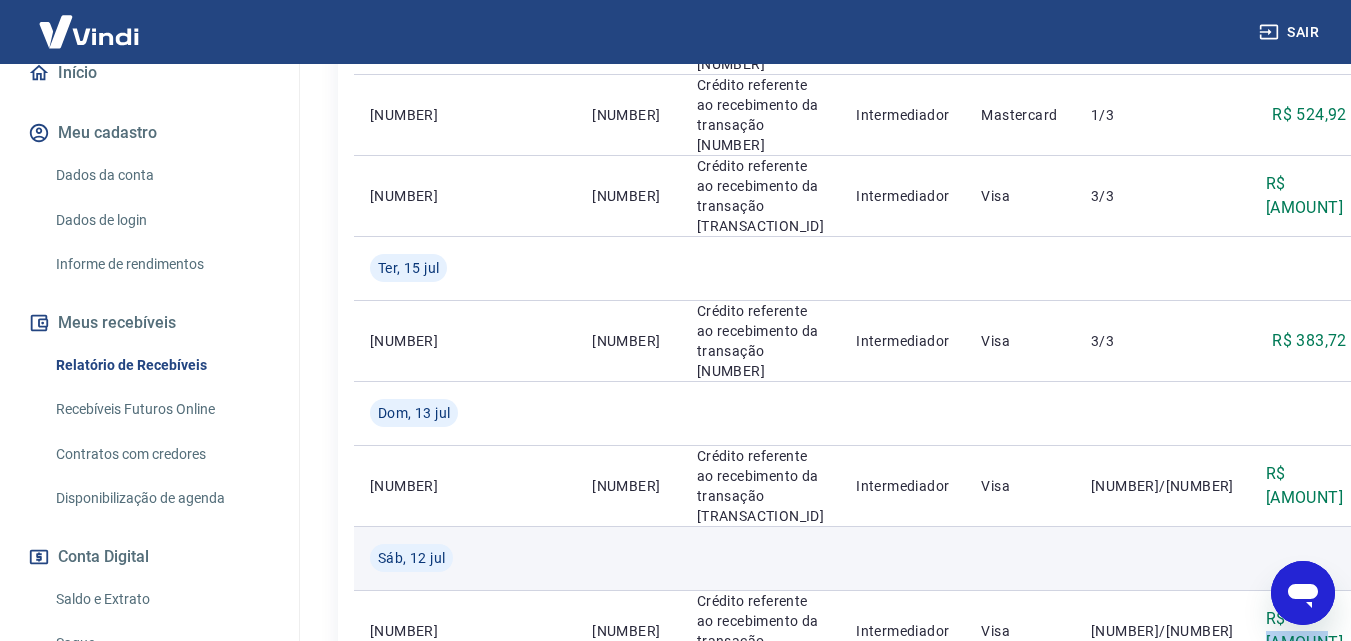 scroll, scrollTop: 1311, scrollLeft: 0, axis: vertical 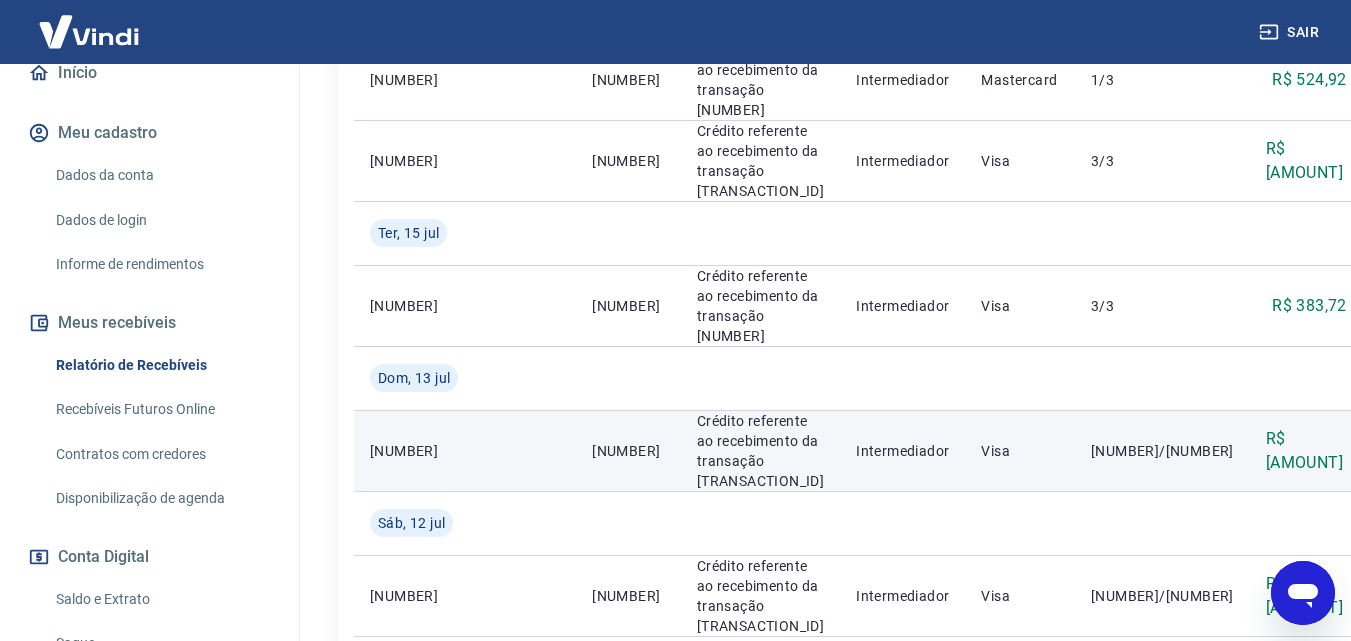 click on "R$ [AMOUNT]" at bounding box center (1306, 451) 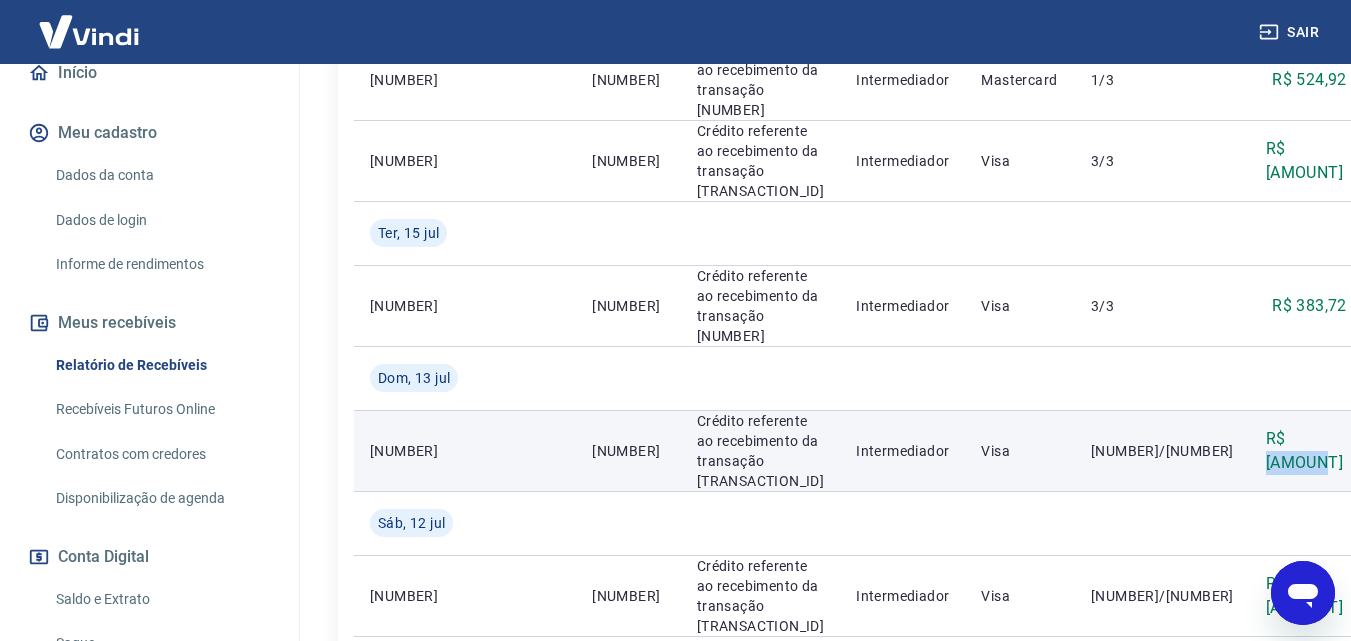 click on "R$ [AMOUNT]" at bounding box center (1306, 451) 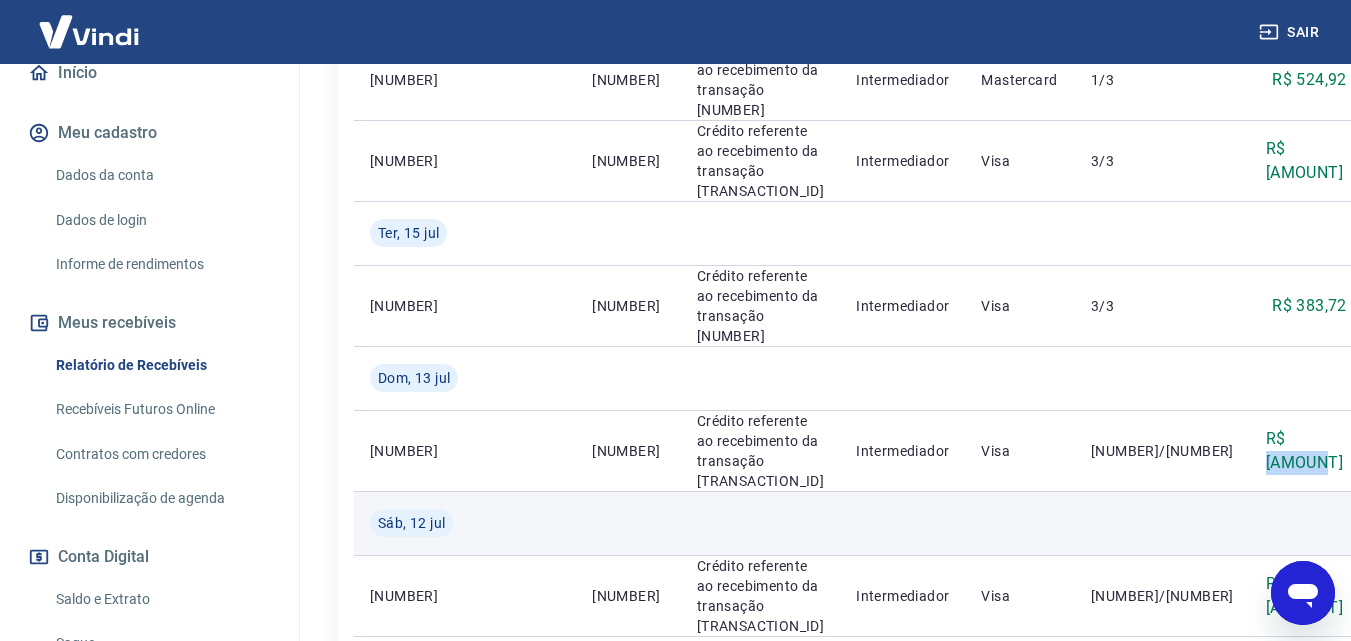 scroll, scrollTop: 1211, scrollLeft: 0, axis: vertical 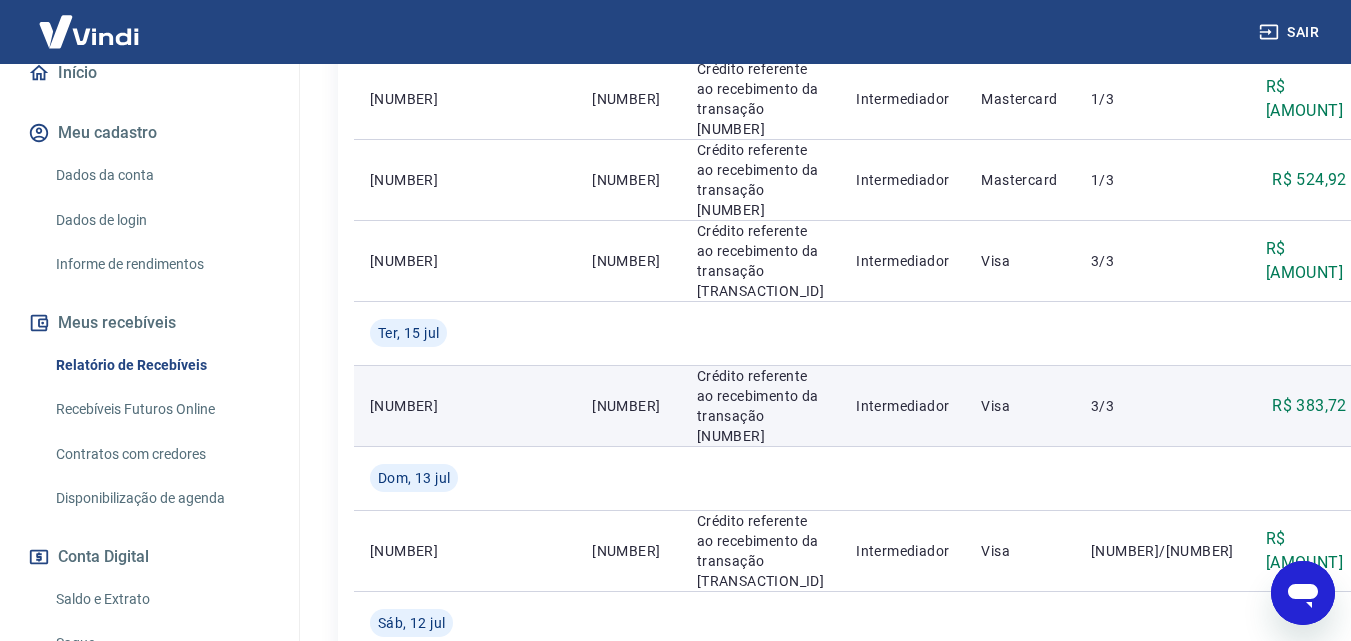 click on "R$ 383,72" at bounding box center (1309, 406) 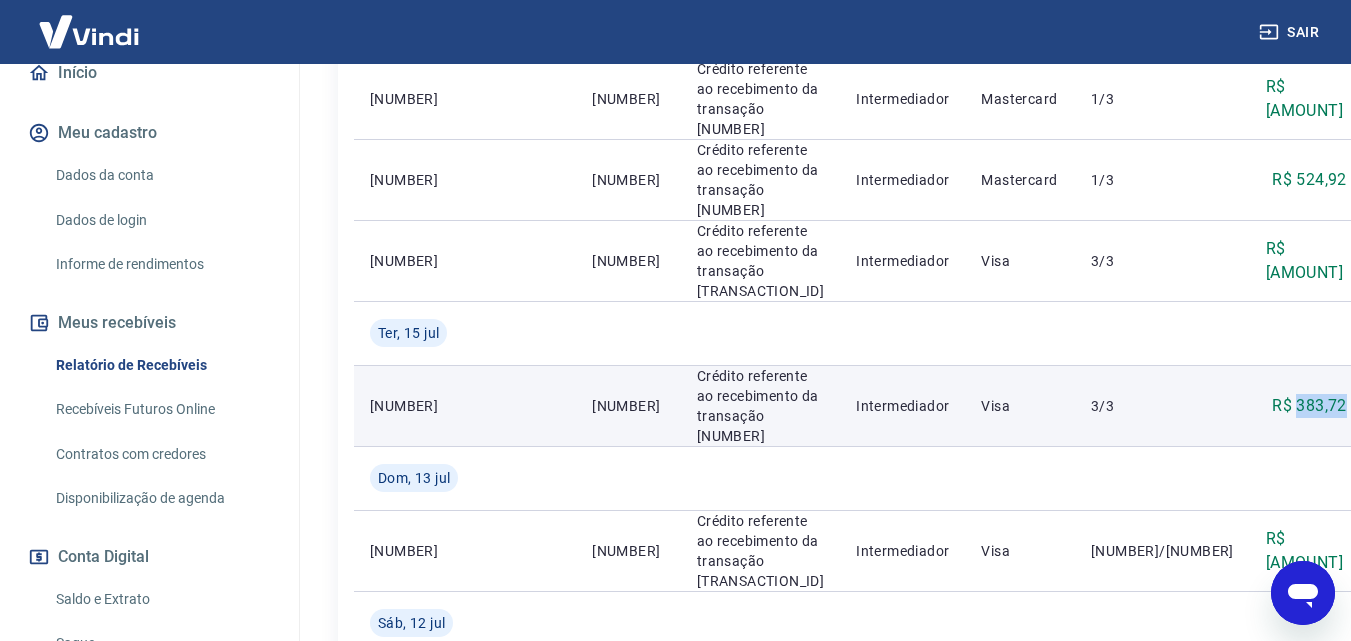 click on "R$ 383,72" at bounding box center (1309, 406) 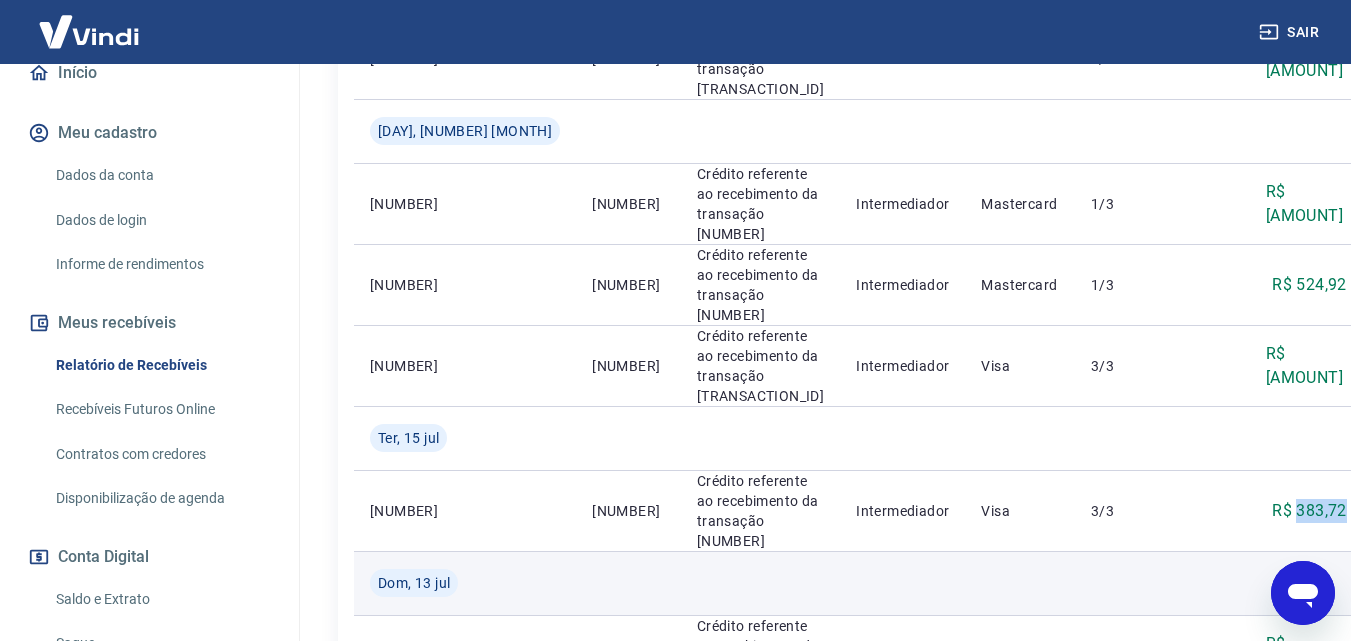 scroll, scrollTop: 1011, scrollLeft: 0, axis: vertical 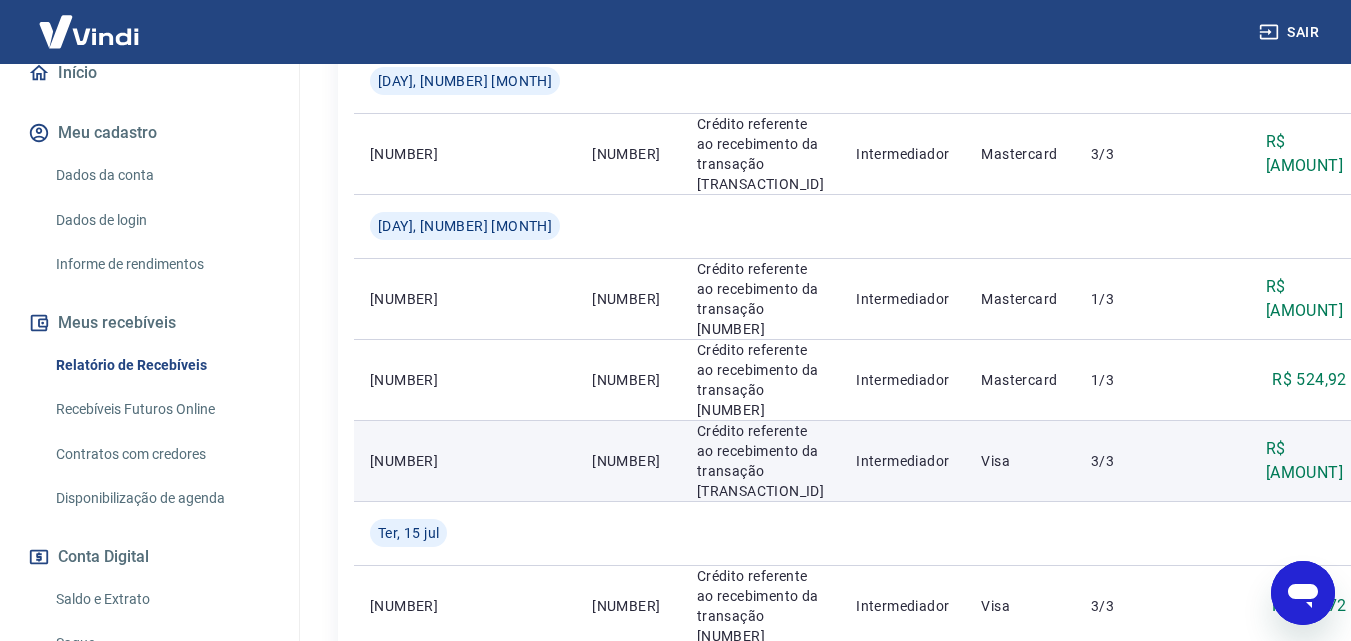 click on "R$ [AMOUNT]" at bounding box center [1306, 461] 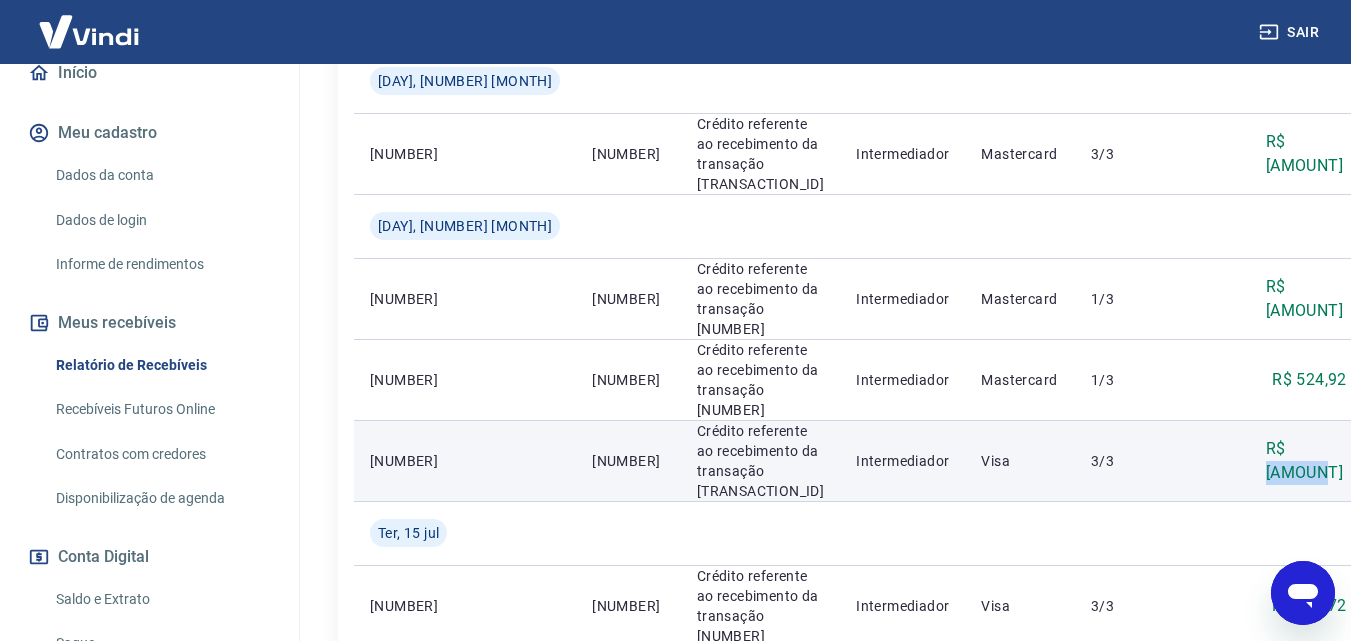 click on "R$ [AMOUNT]" at bounding box center (1306, 461) 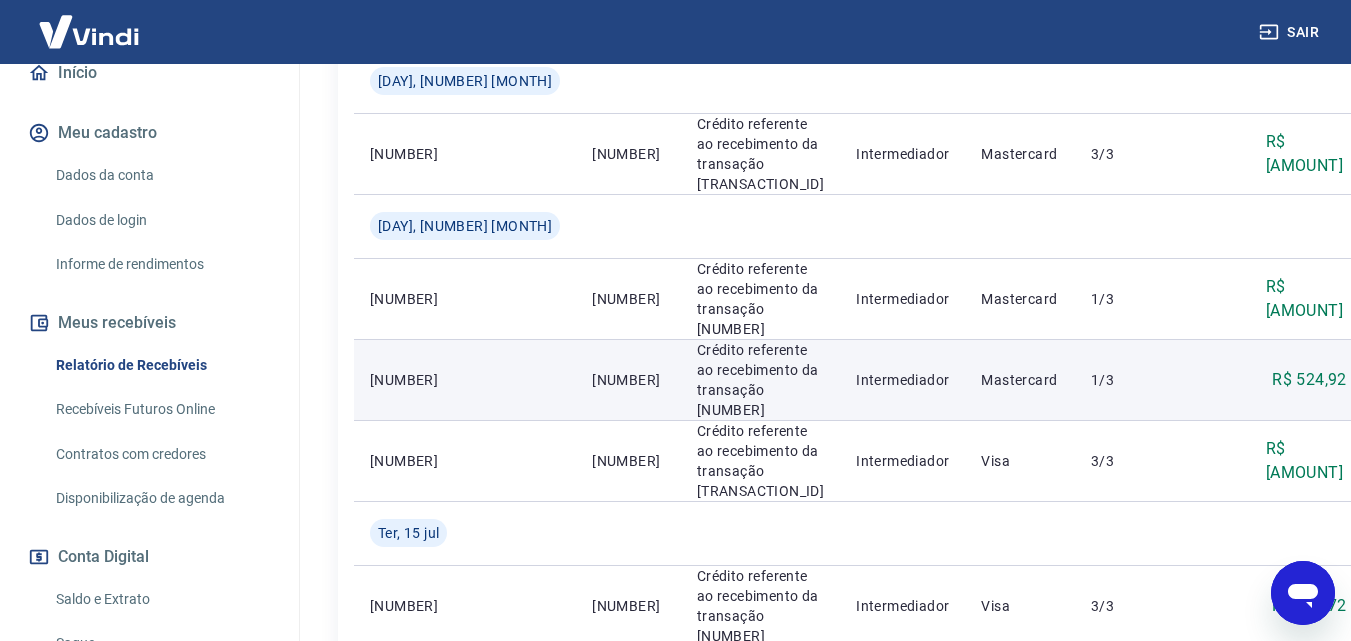 click on "R$ 524,92" at bounding box center [1309, 380] 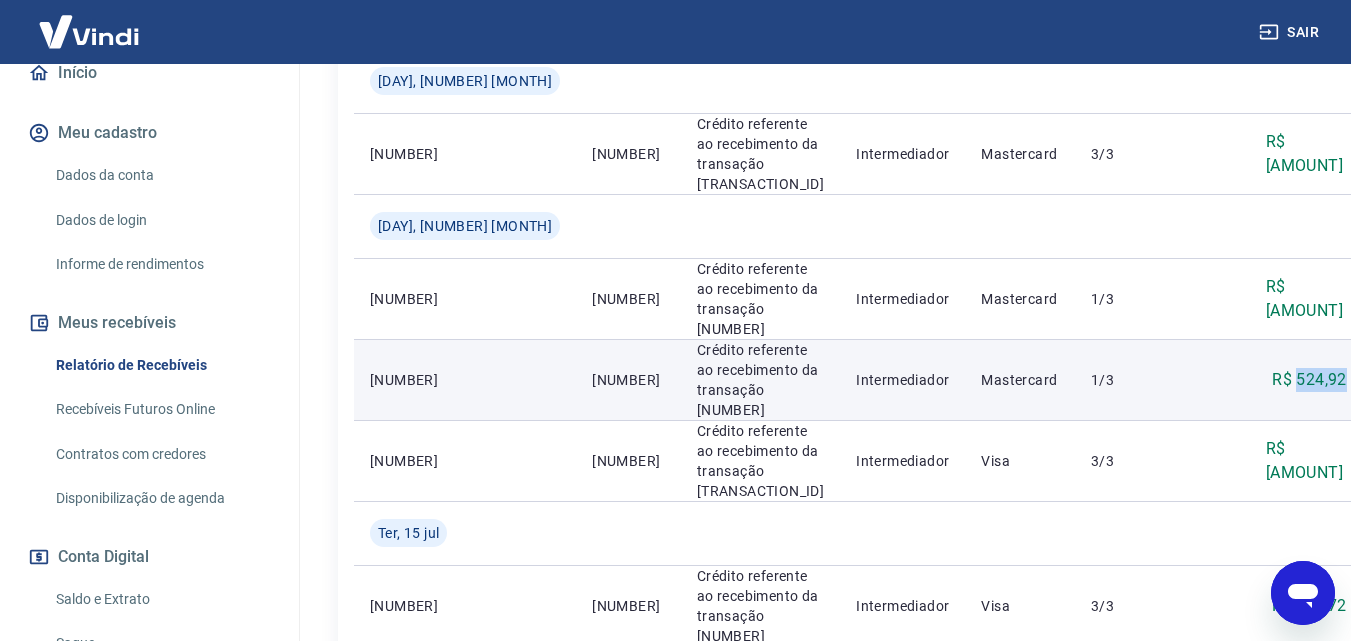 click on "R$ 524,92" at bounding box center (1309, 380) 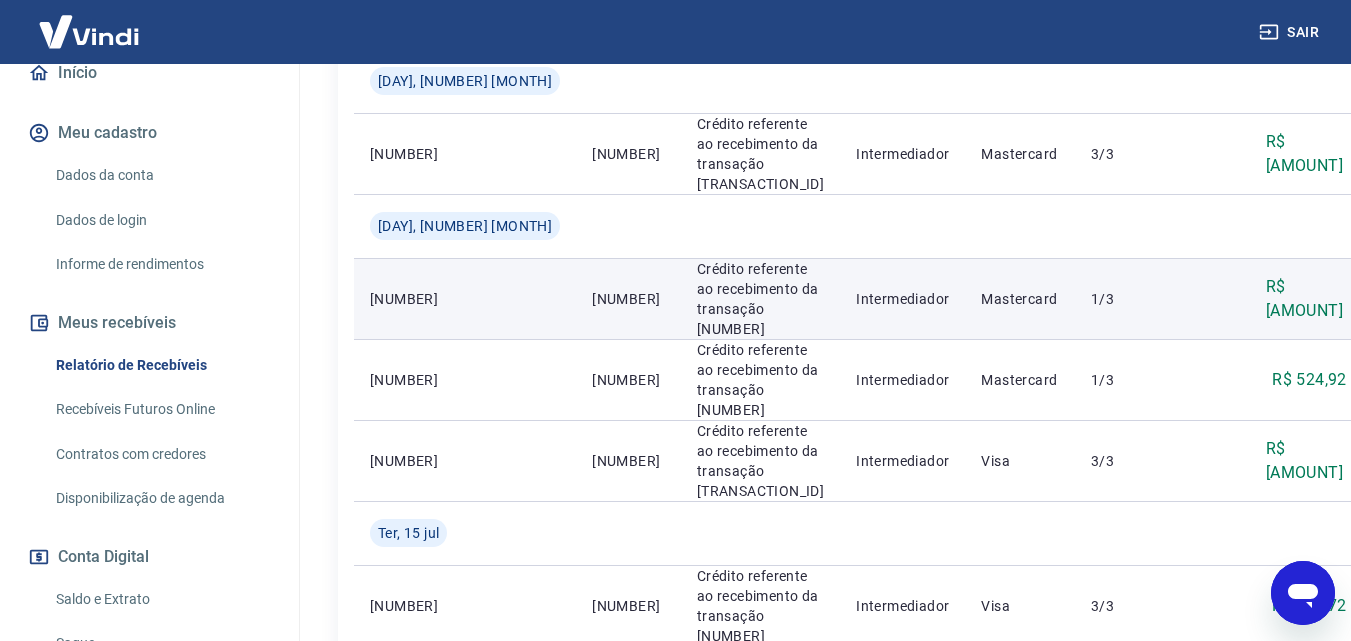 click on "R$ [AMOUNT]" at bounding box center [1306, 299] 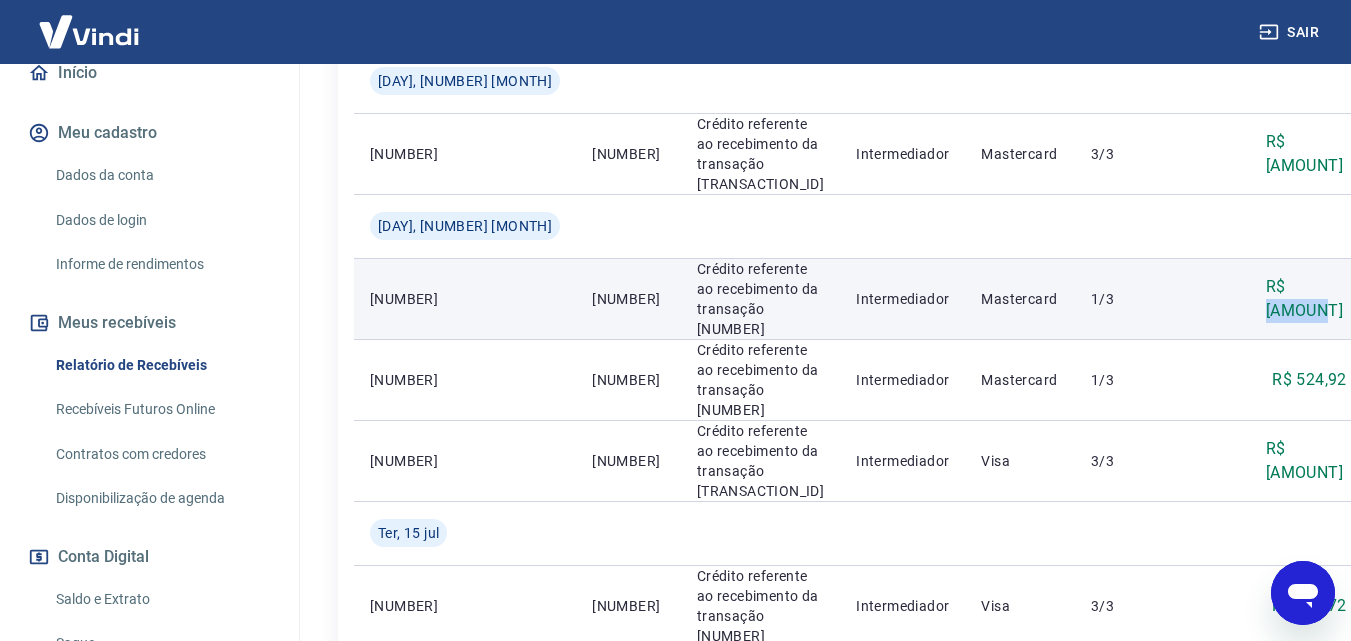 click on "R$ [AMOUNT]" at bounding box center [1306, 299] 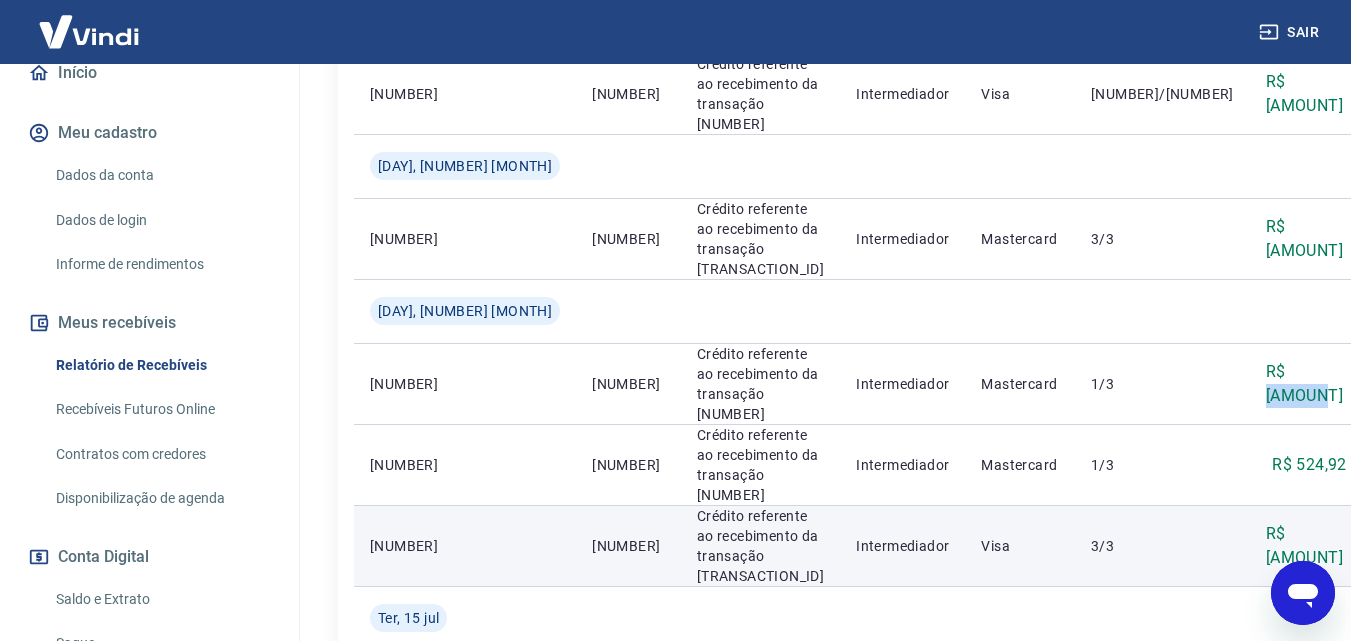 scroll, scrollTop: 811, scrollLeft: 0, axis: vertical 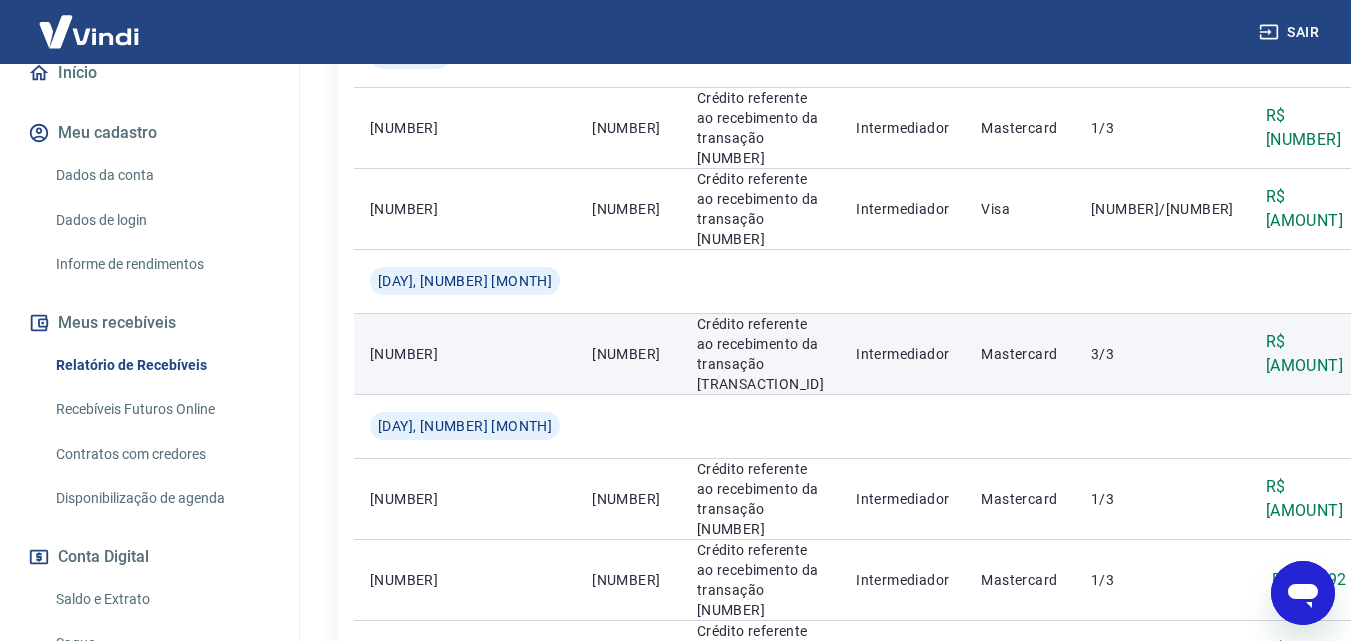 click on "R$ [AMOUNT]" at bounding box center [1306, 354] 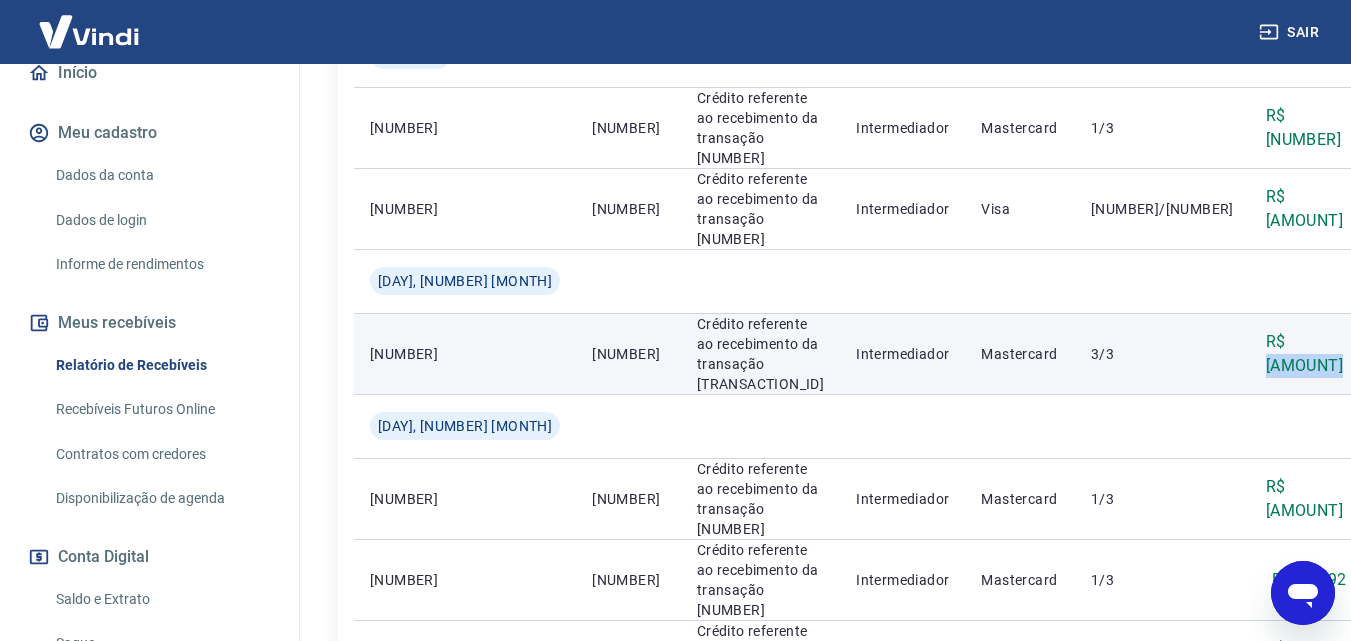 click on "R$ [AMOUNT]" at bounding box center (1306, 354) 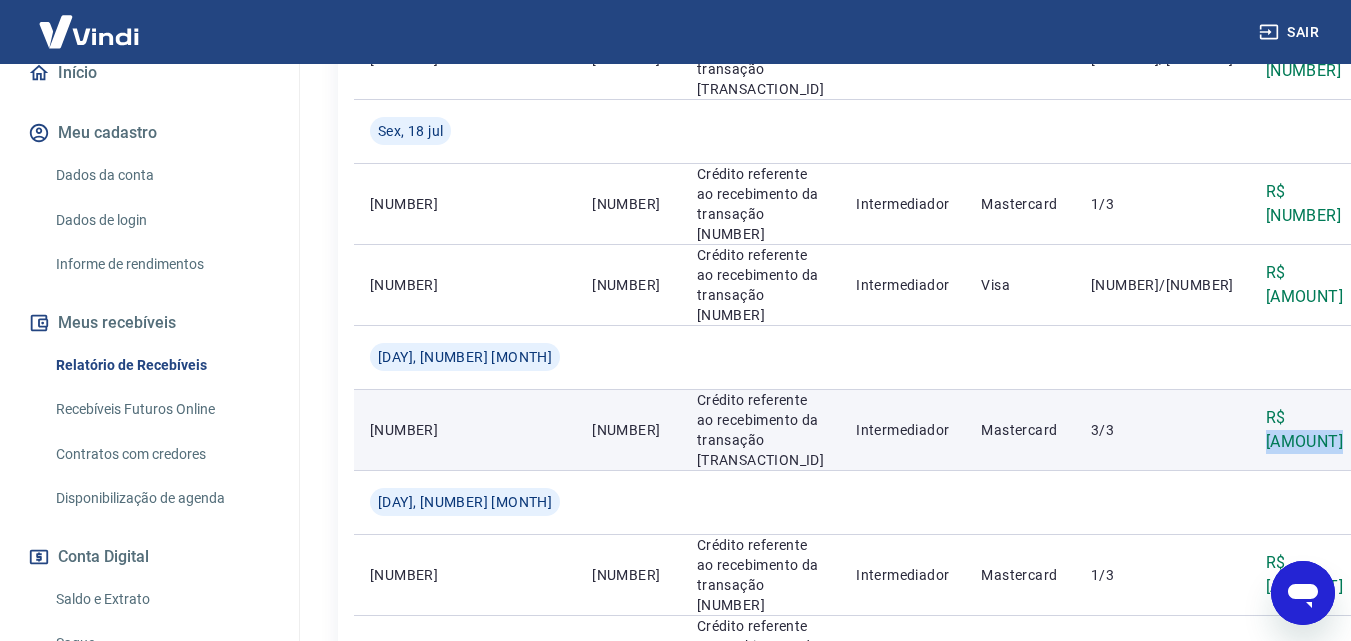scroll, scrollTop: 611, scrollLeft: 0, axis: vertical 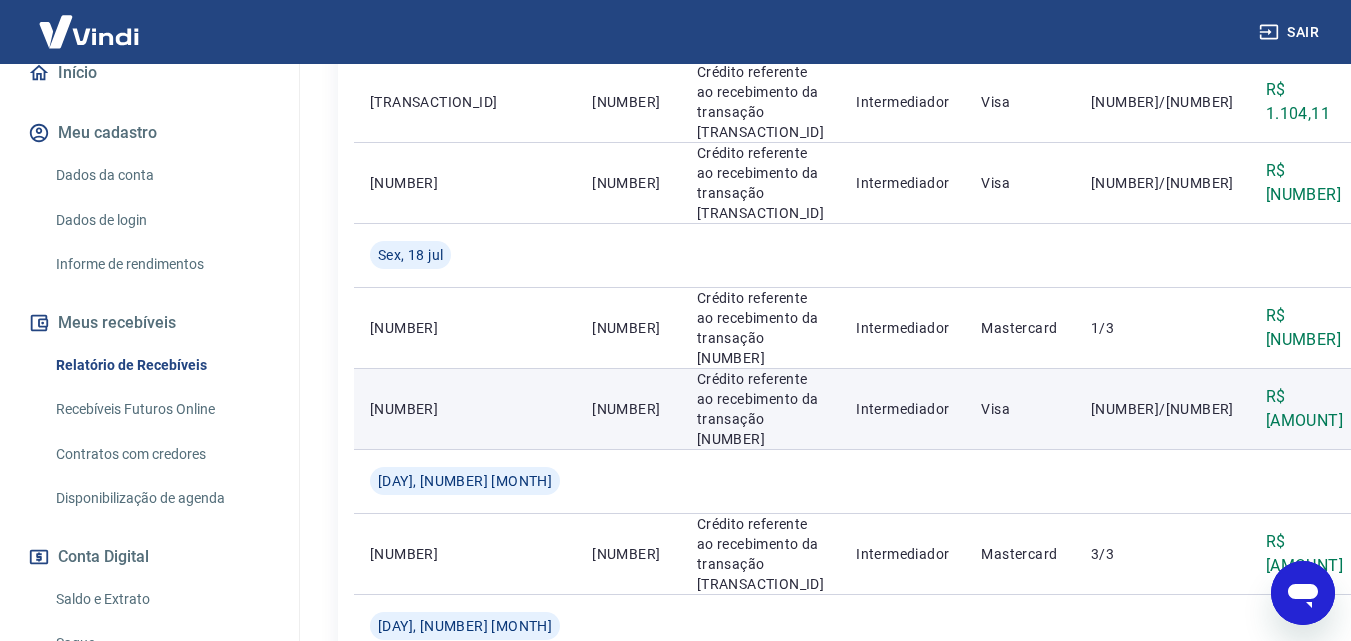click on "R$ [AMOUNT]" at bounding box center (1306, 409) 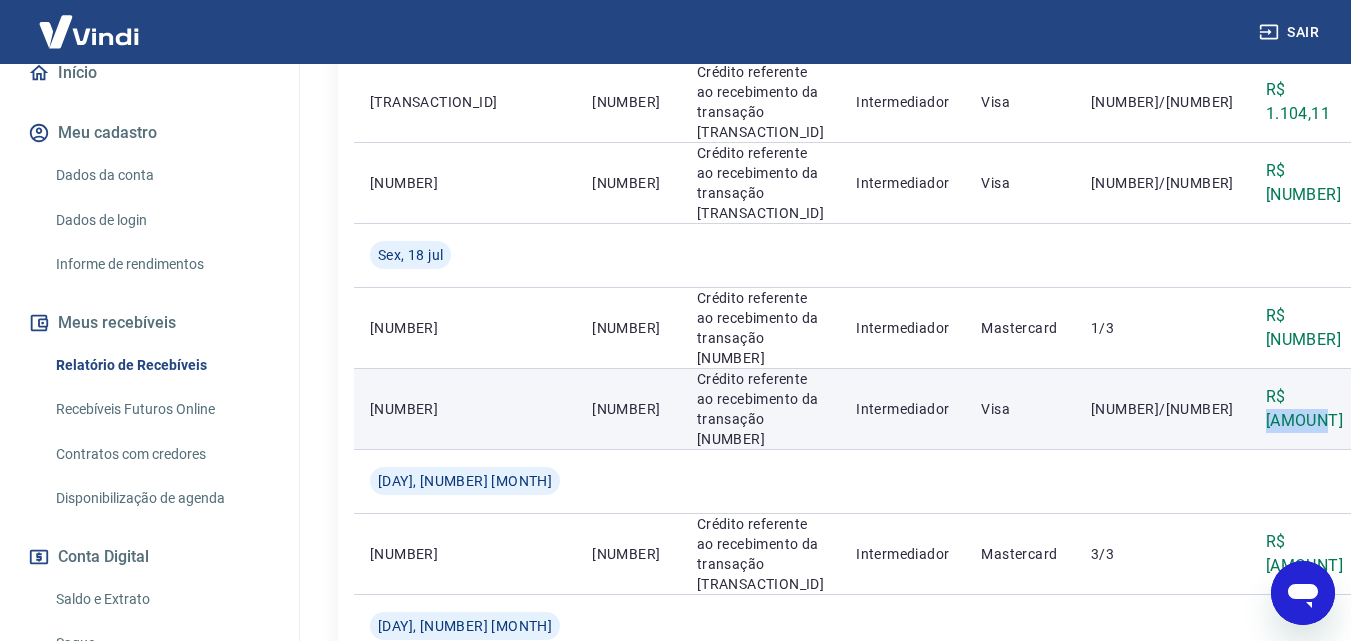 click on "R$ [AMOUNT]" at bounding box center [1306, 409] 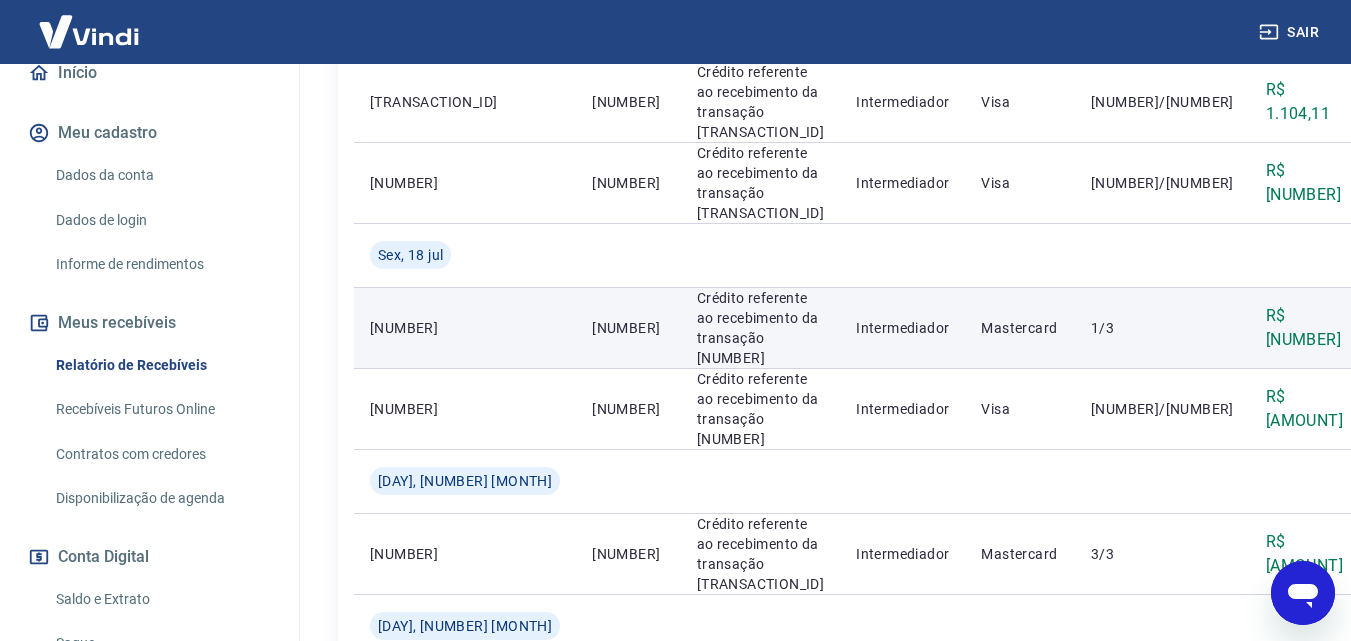 click on "R$ [NUMBER]" at bounding box center (1306, 328) 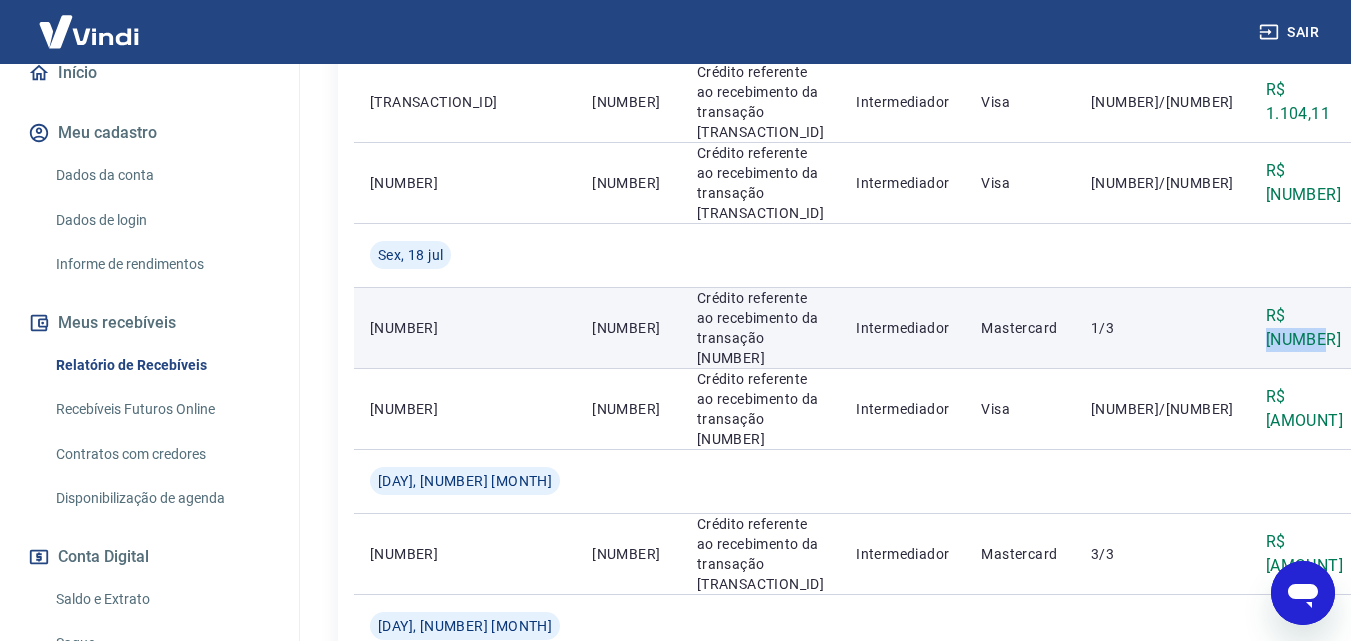 click on "R$ [NUMBER]" at bounding box center (1306, 328) 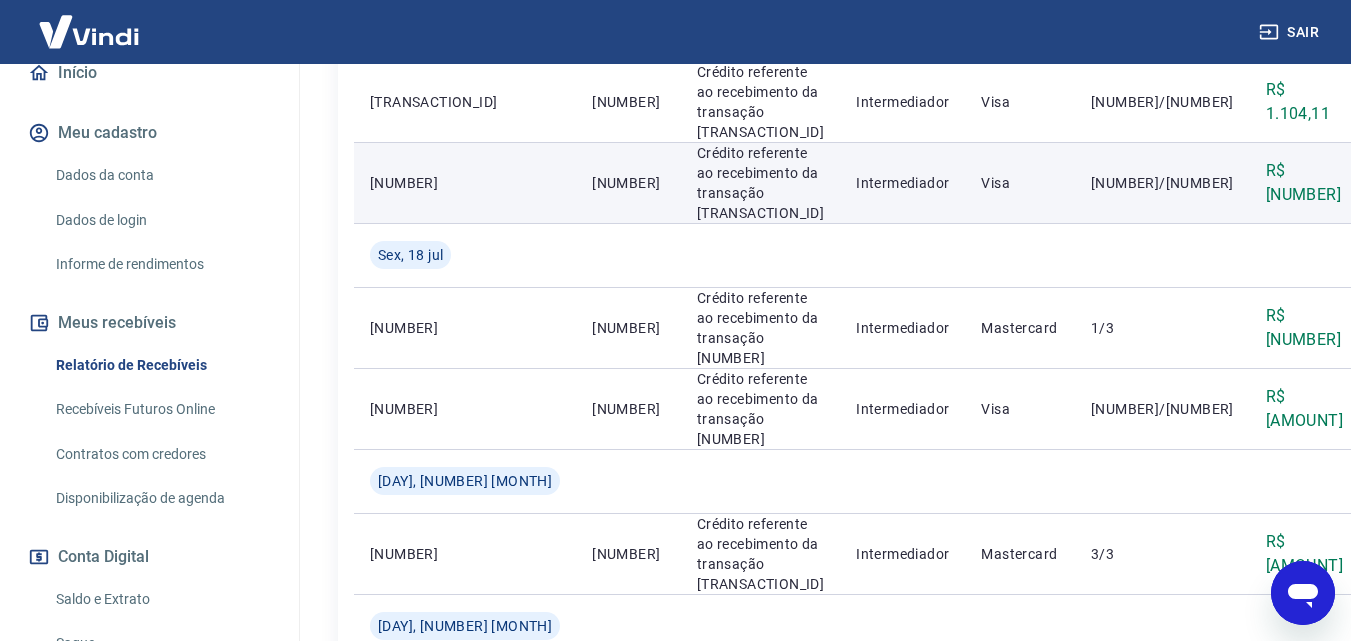 click on "R$ [NUMBER]" at bounding box center [1306, 183] 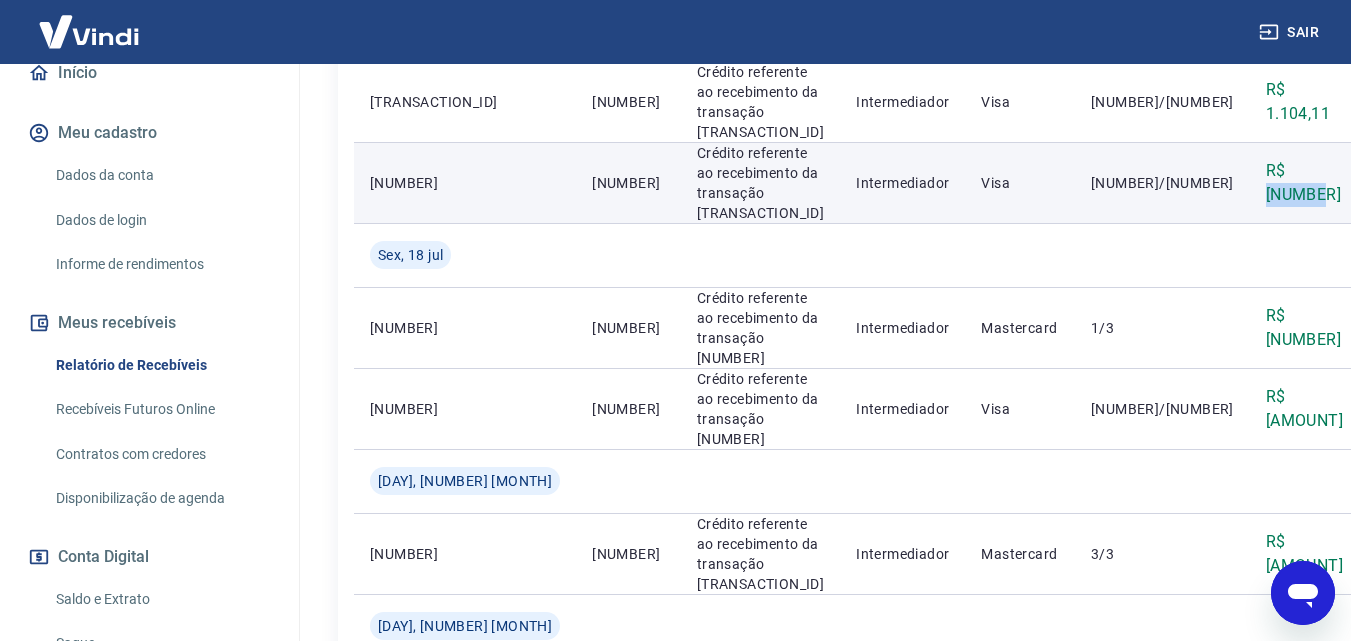 click on "R$ [NUMBER]" at bounding box center (1306, 183) 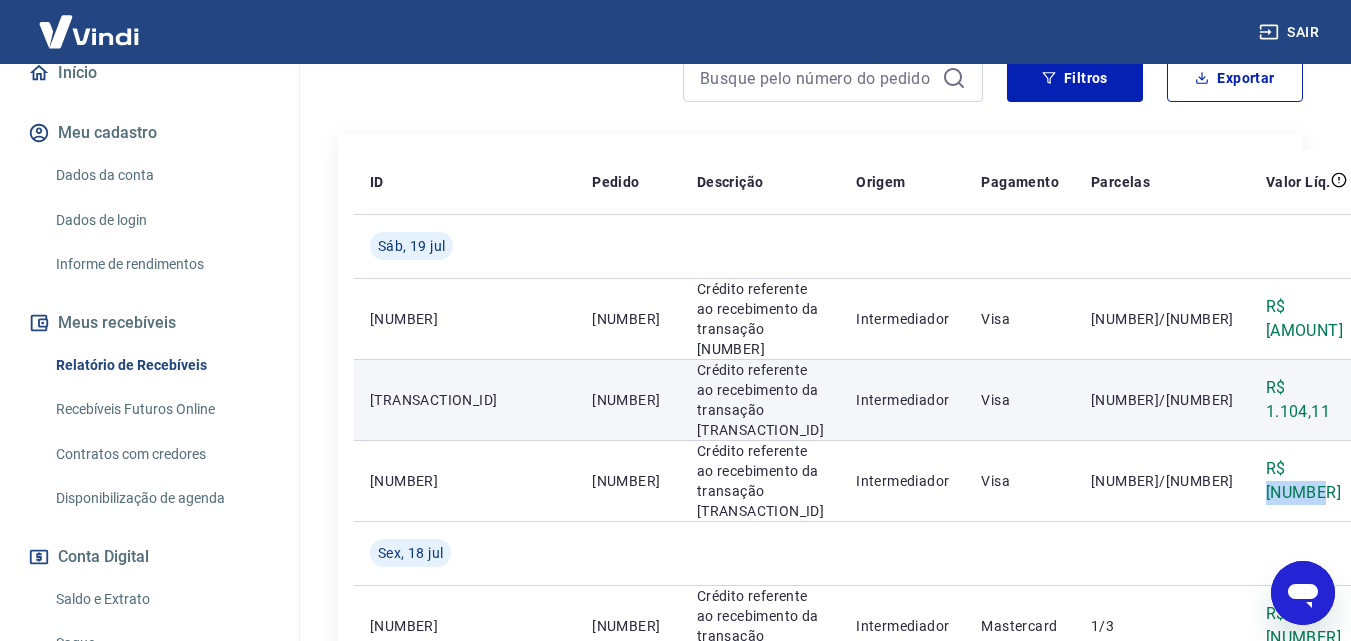 scroll, scrollTop: 311, scrollLeft: 0, axis: vertical 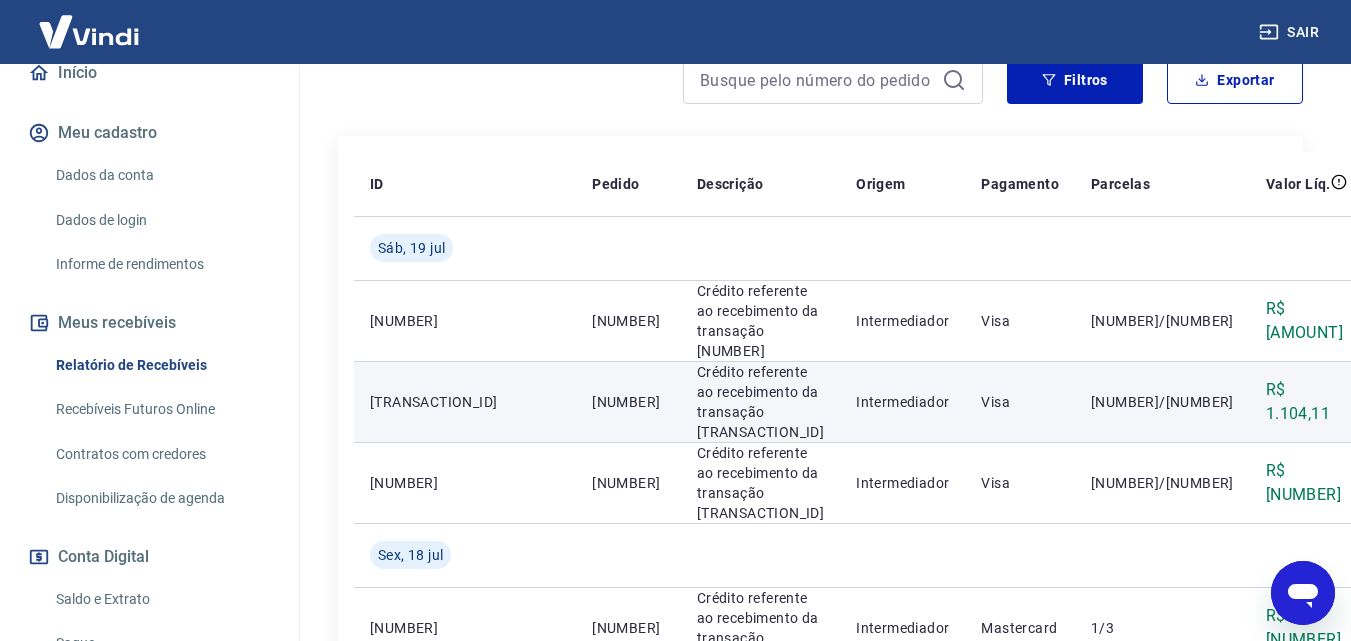 click on "R$ 1.104,11" at bounding box center [1306, 402] 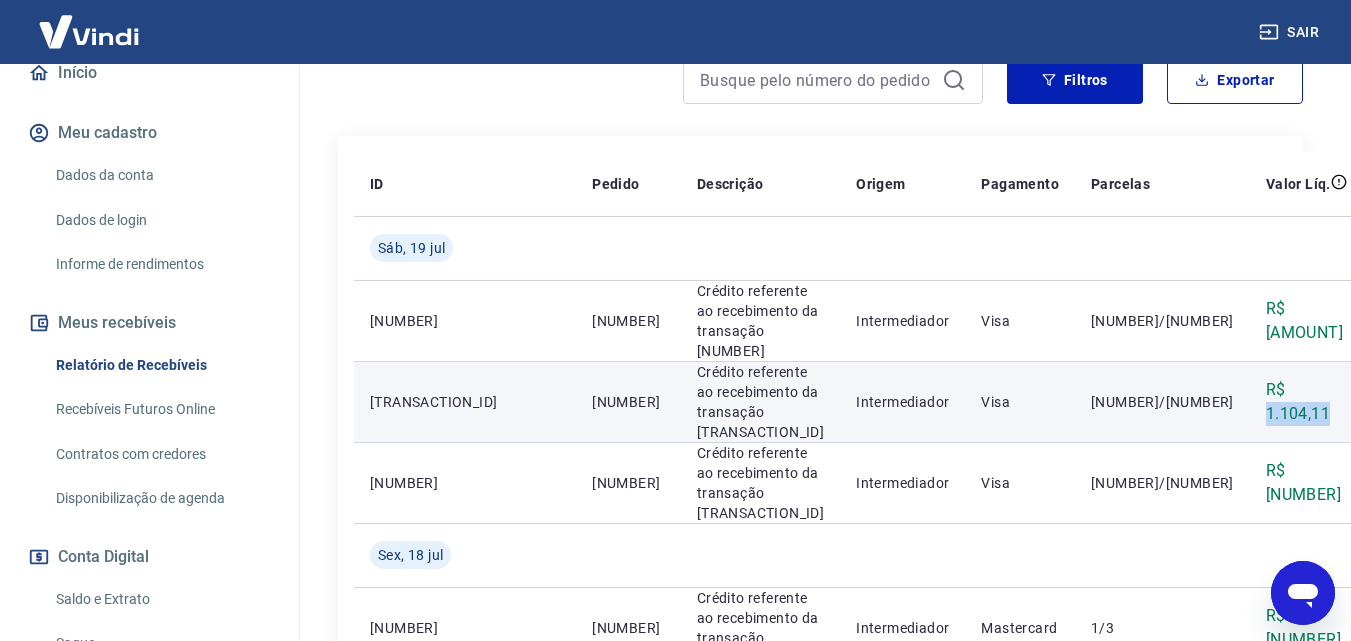 click on "R$ 1.104,11" at bounding box center (1306, 402) 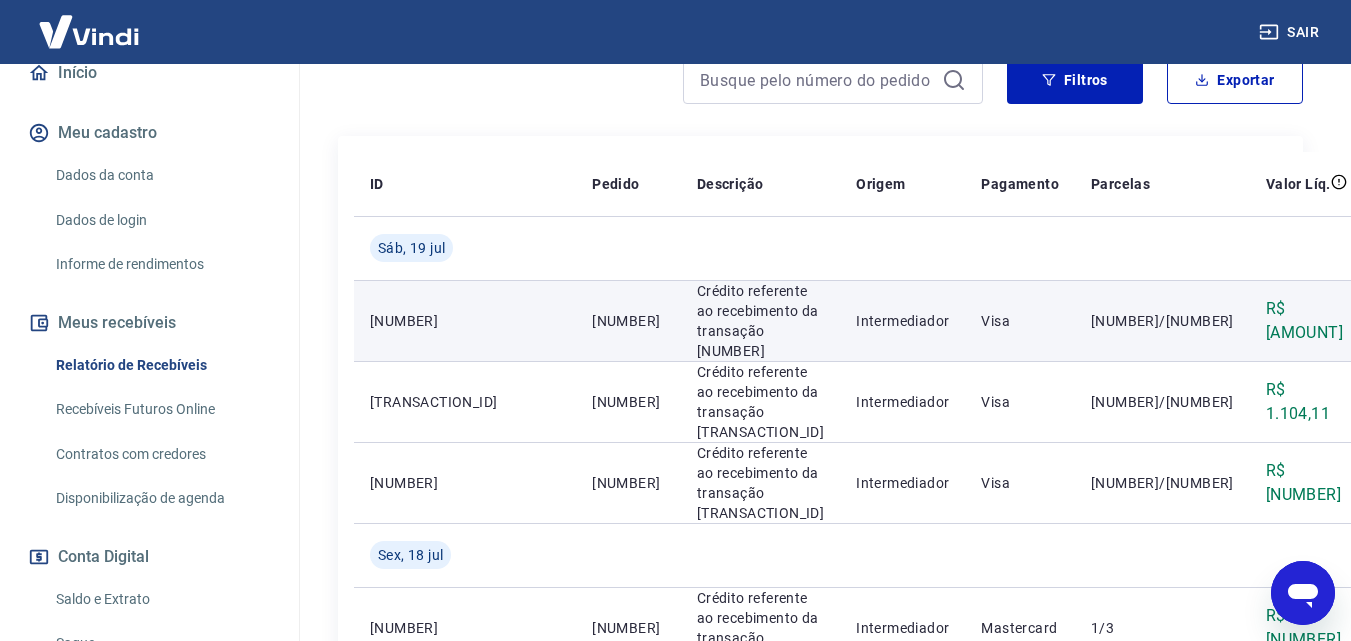 click on "R$ [AMOUNT]" at bounding box center (1306, 321) 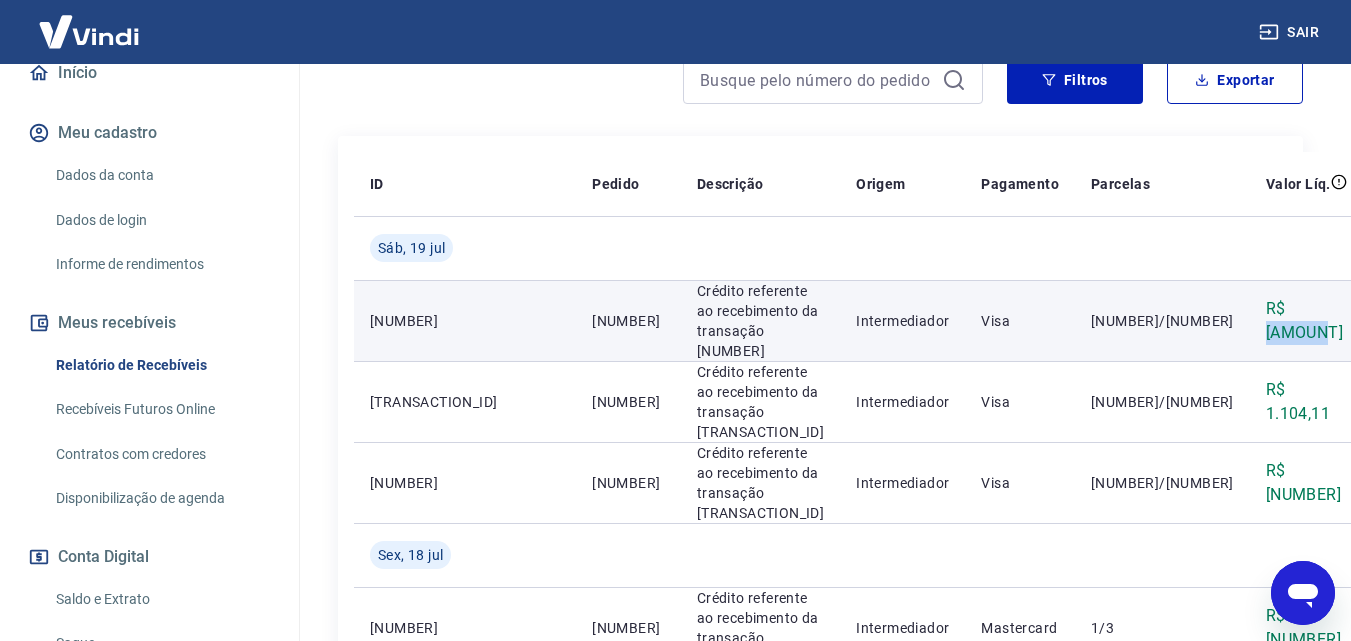 click on "R$ [AMOUNT]" at bounding box center (1306, 321) 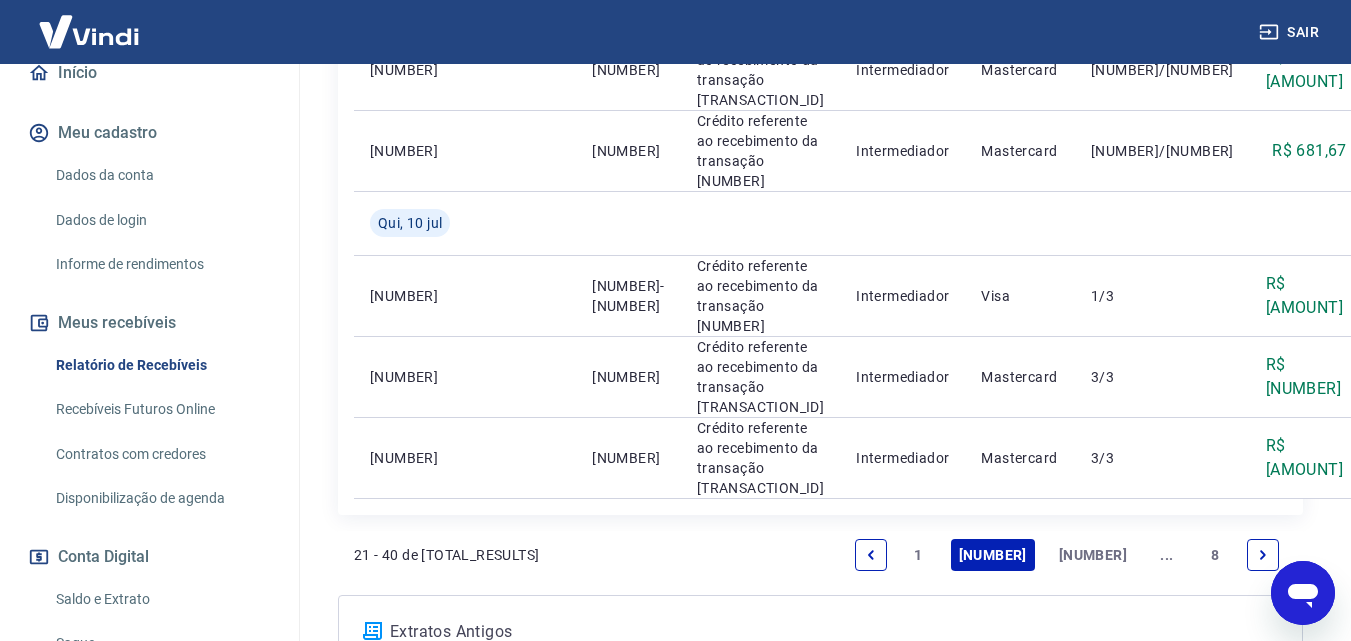 scroll, scrollTop: 2411, scrollLeft: 0, axis: vertical 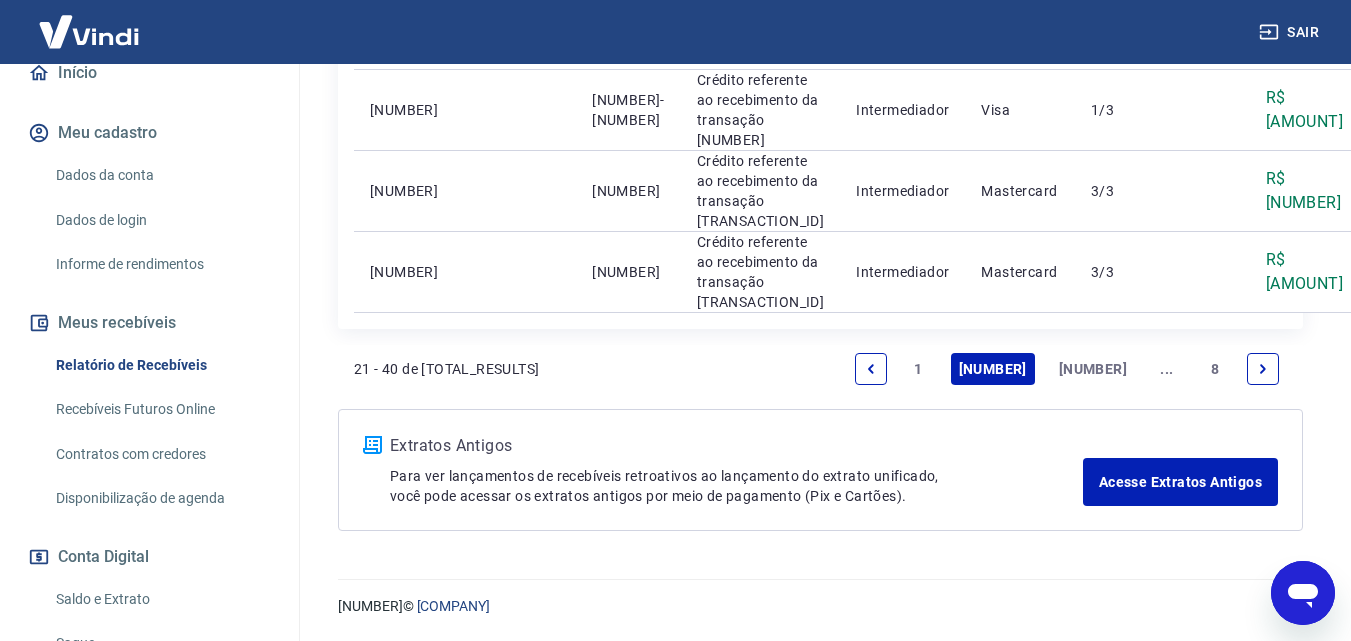 click on "1" at bounding box center [919, 369] 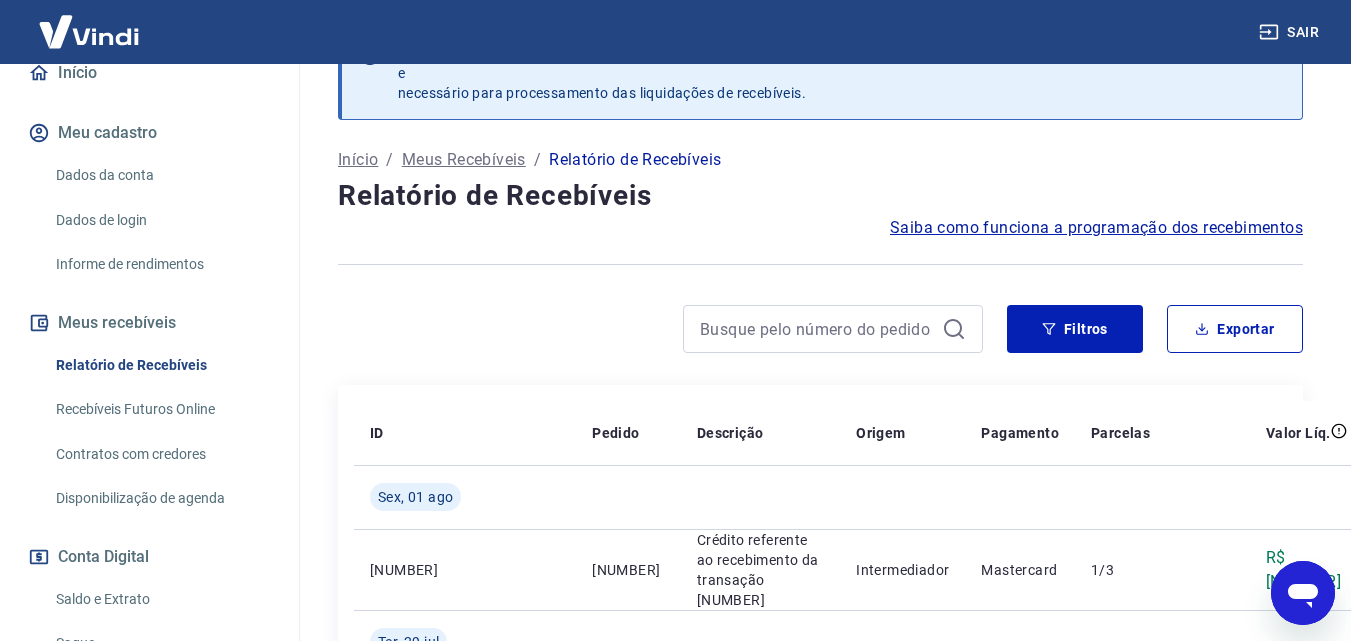 scroll, scrollTop: 2475, scrollLeft: 0, axis: vertical 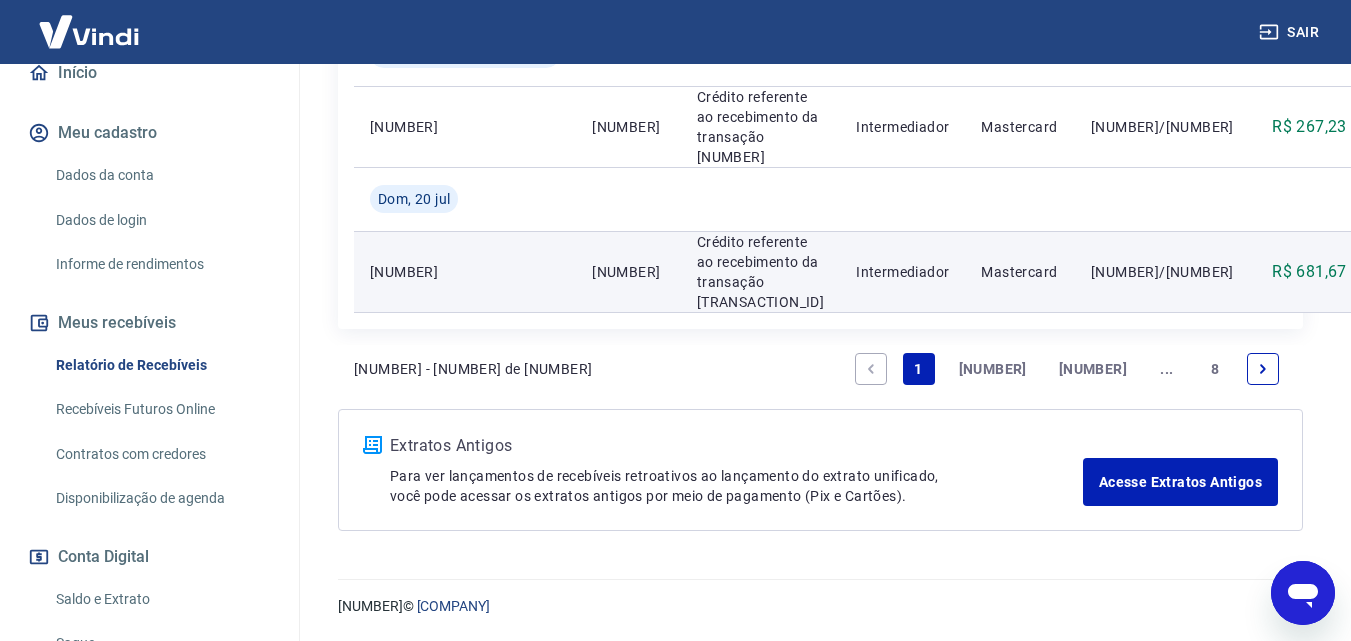 click on "R$ 681,67" at bounding box center [1309, 272] 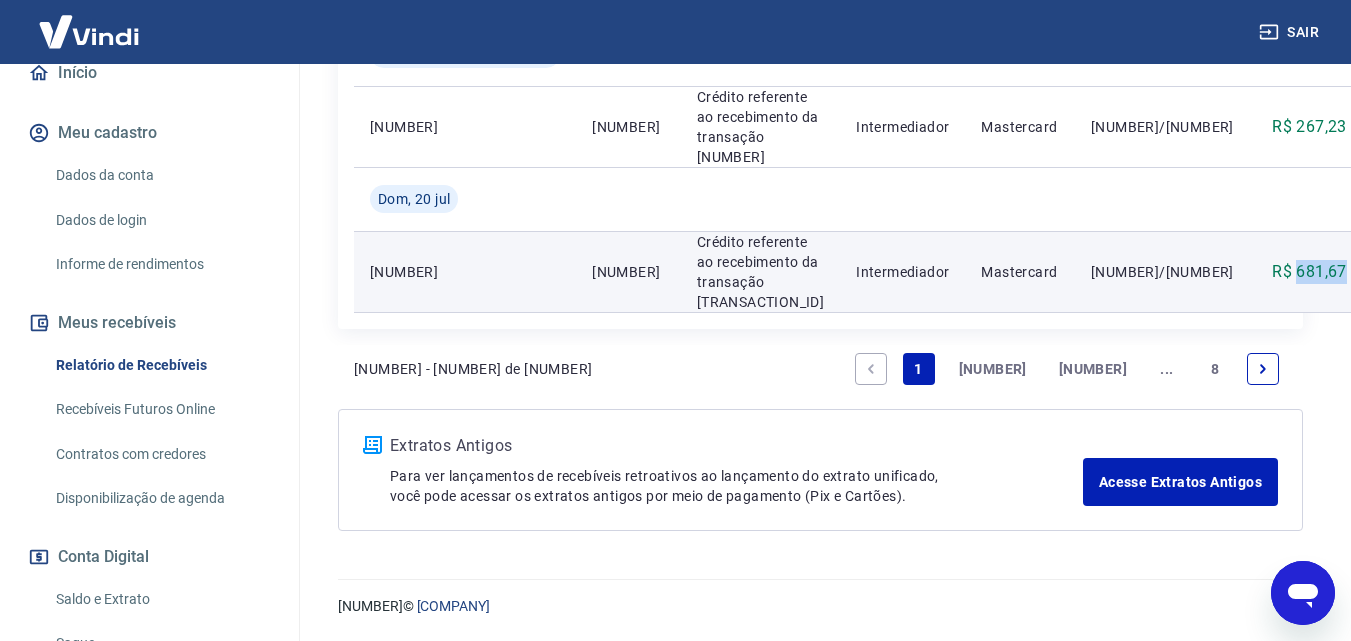 click on "R$ 681,67" at bounding box center [1309, 272] 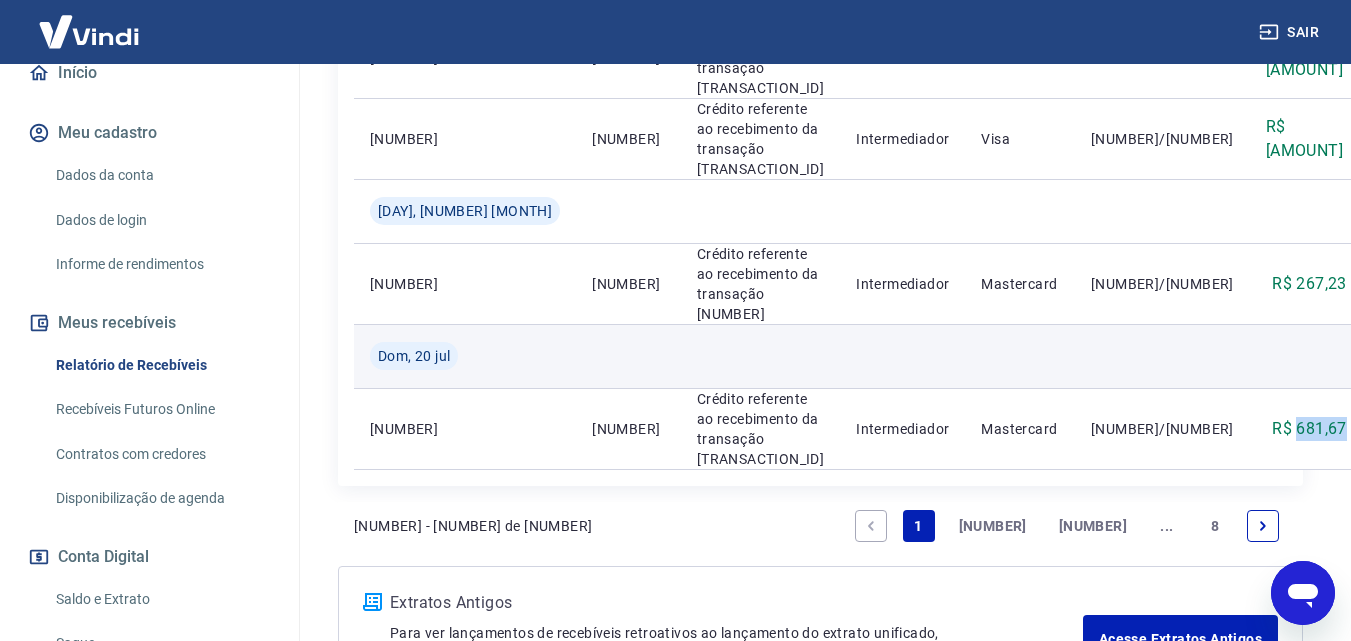 scroll, scrollTop: 2275, scrollLeft: 0, axis: vertical 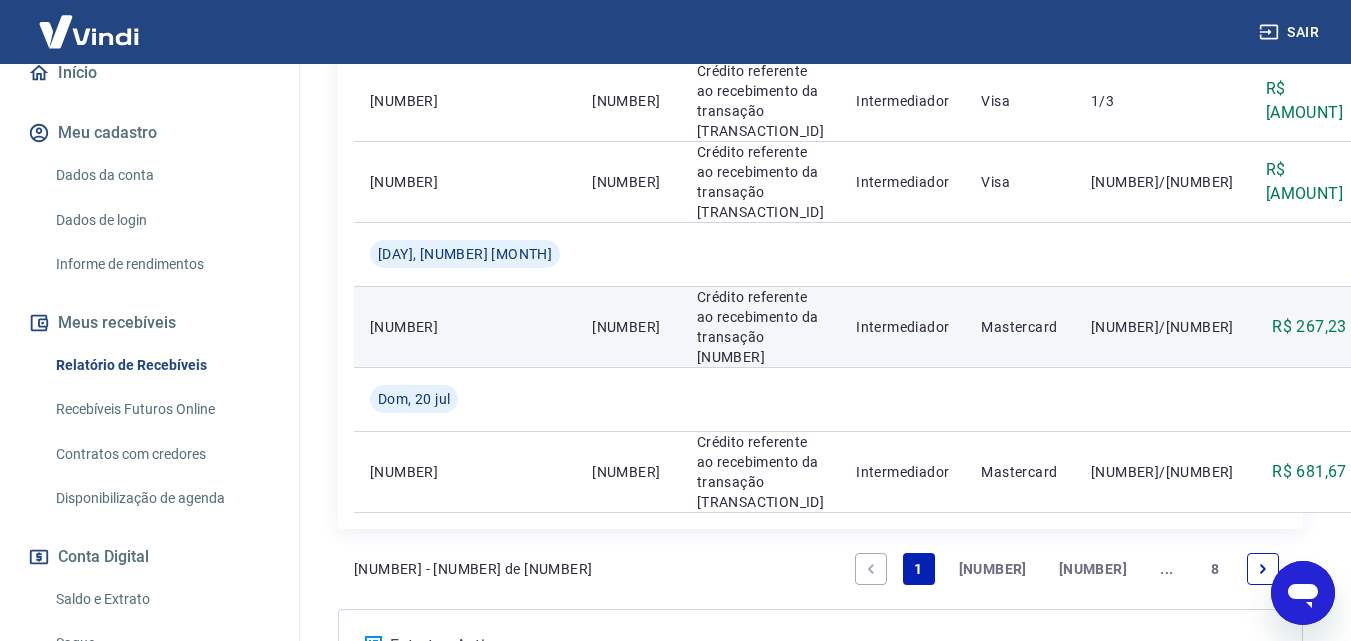 click on "R$ 267,23" at bounding box center [1309, 327] 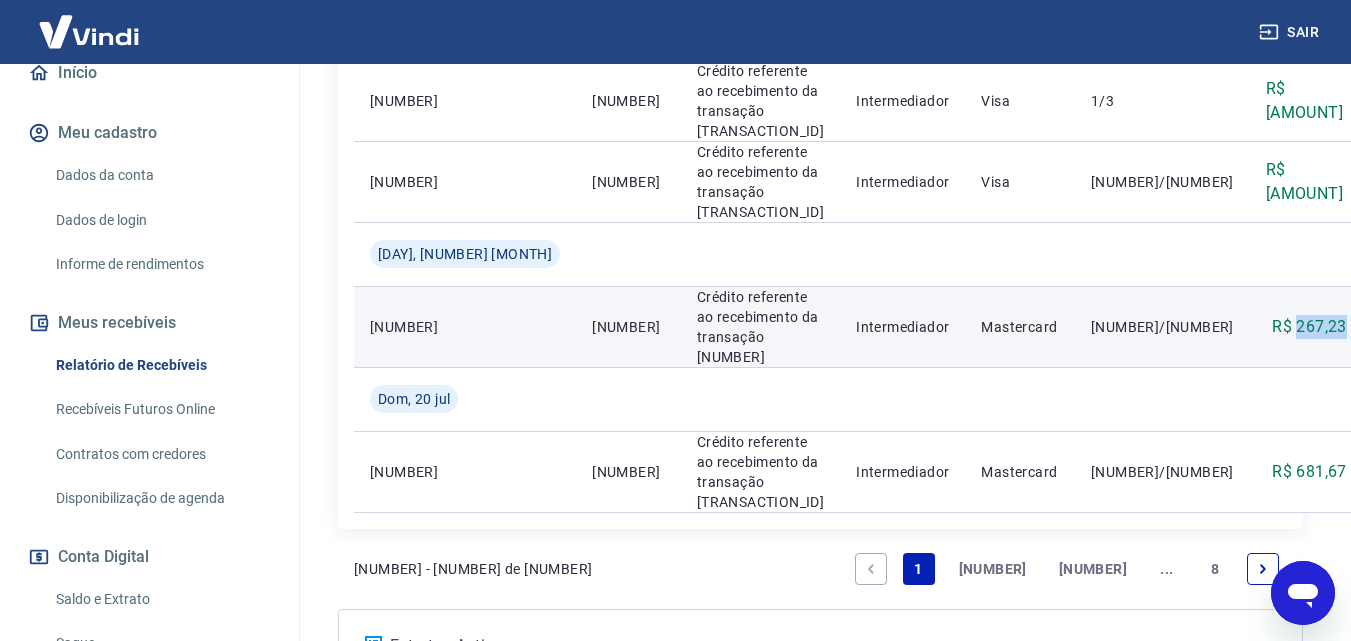 click on "R$ 267,23" at bounding box center (1309, 327) 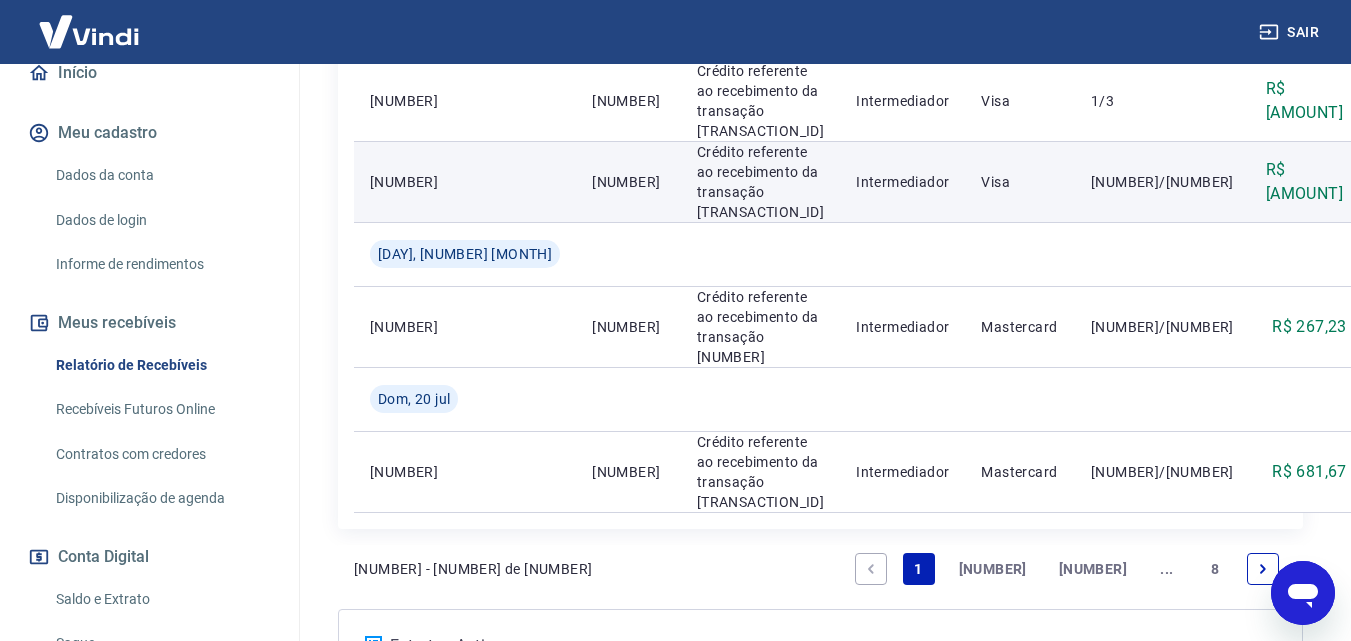 click on "R$ [AMOUNT]" at bounding box center [1306, 182] 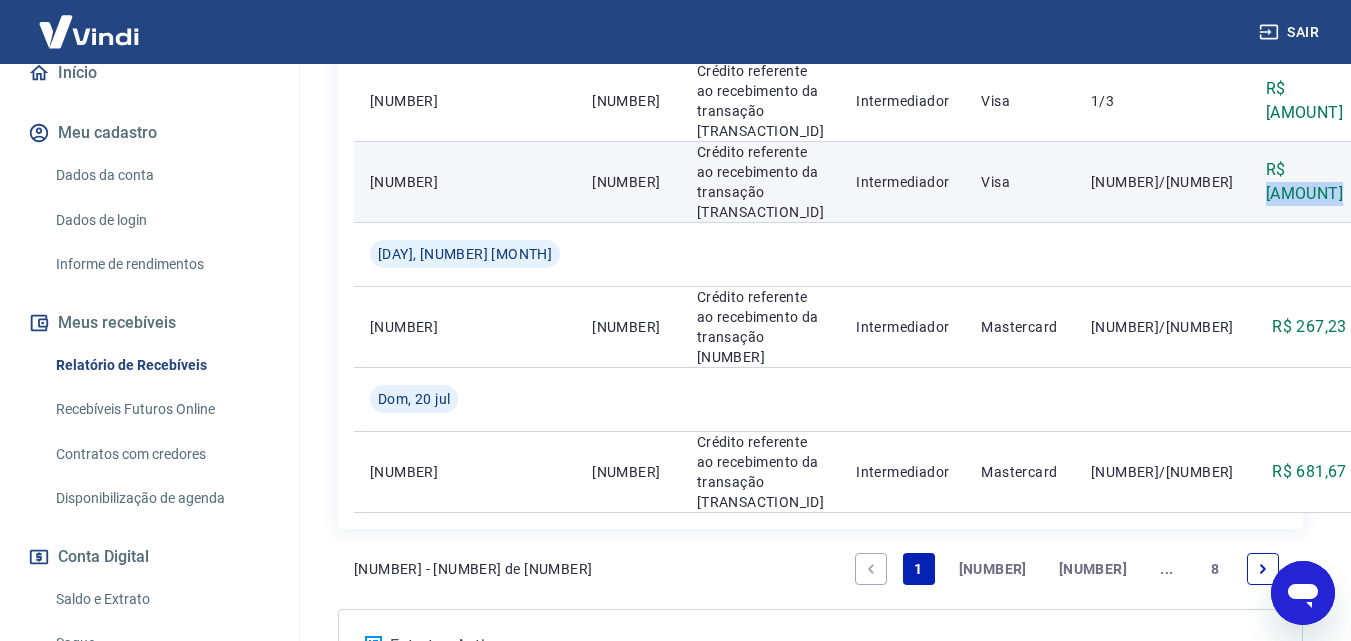 click on "R$ [AMOUNT]" at bounding box center [1306, 182] 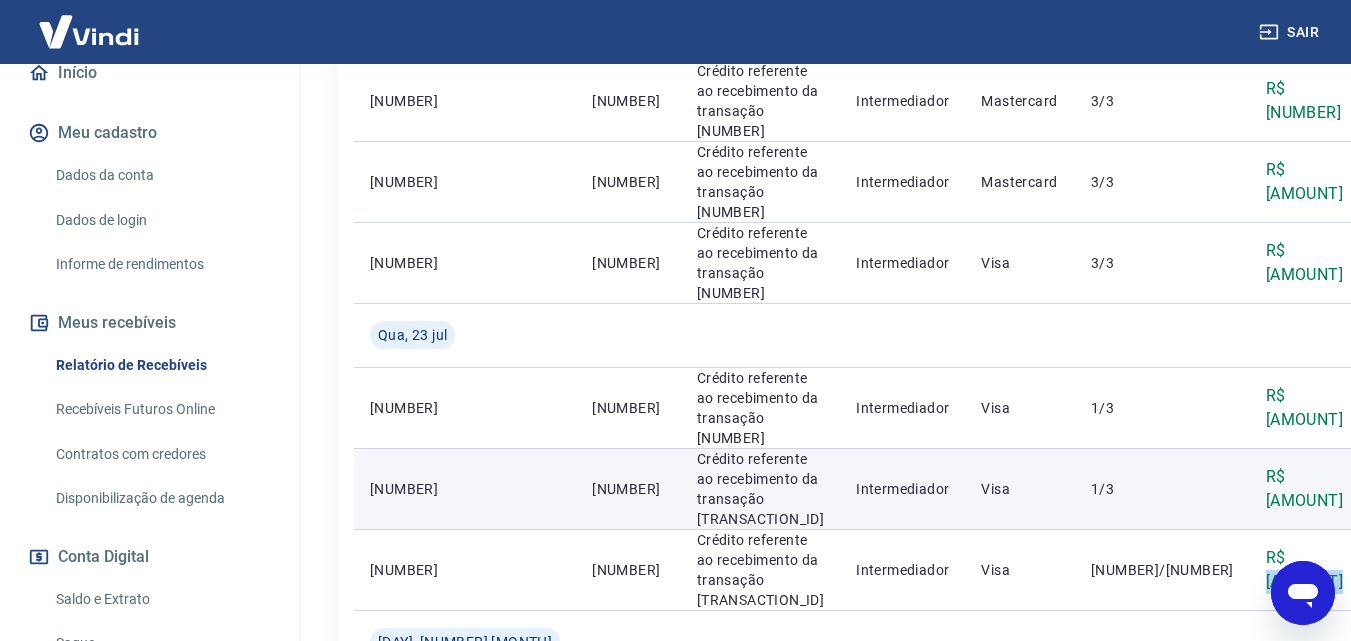 scroll, scrollTop: 1875, scrollLeft: 0, axis: vertical 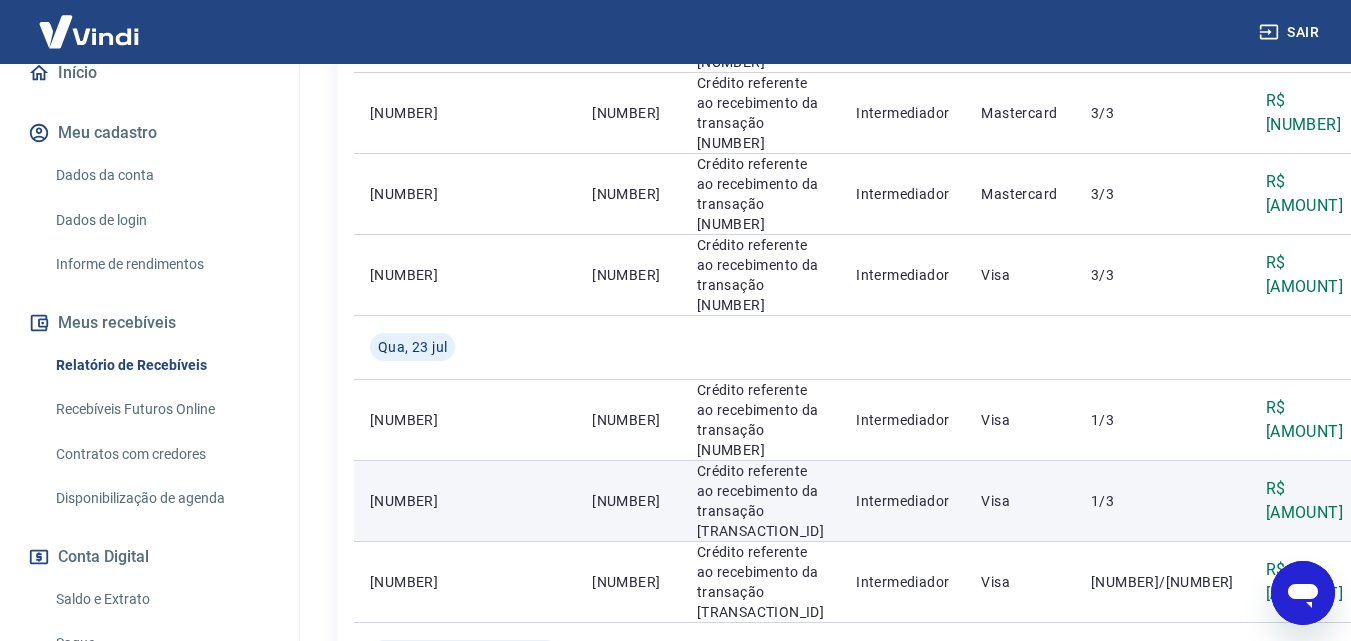 click on "R$ [AMOUNT]" at bounding box center (1306, 501) 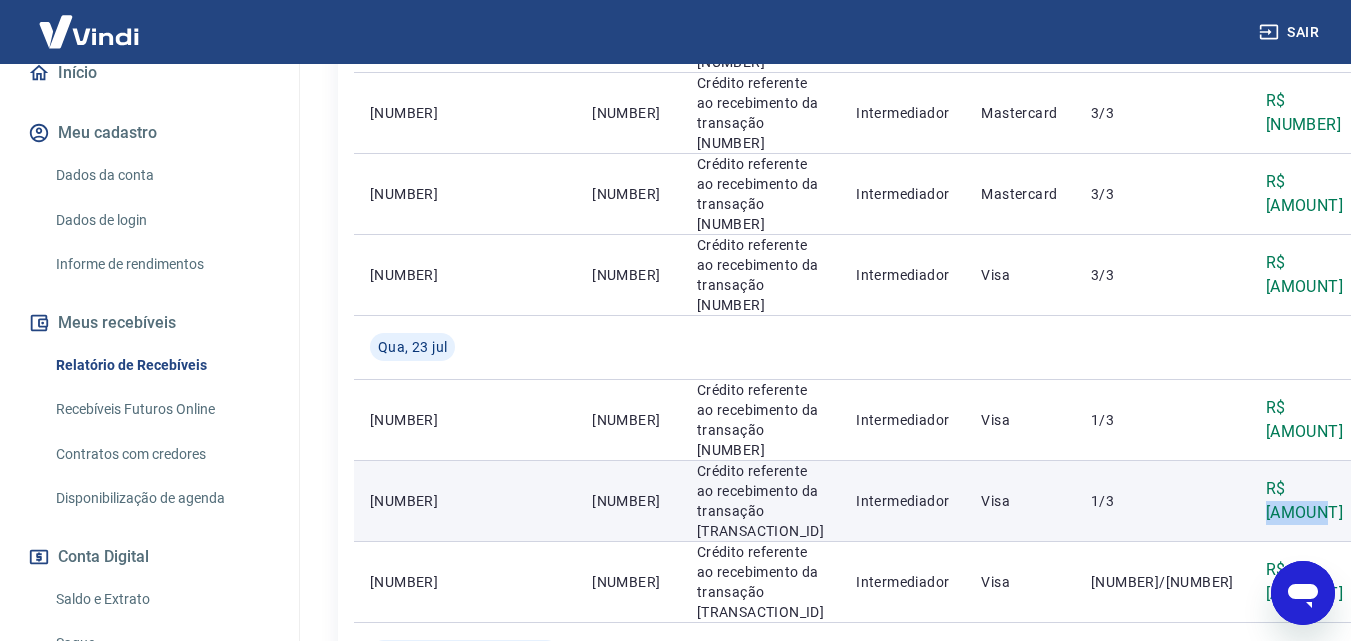 click on "R$ [AMOUNT]" at bounding box center [1306, 501] 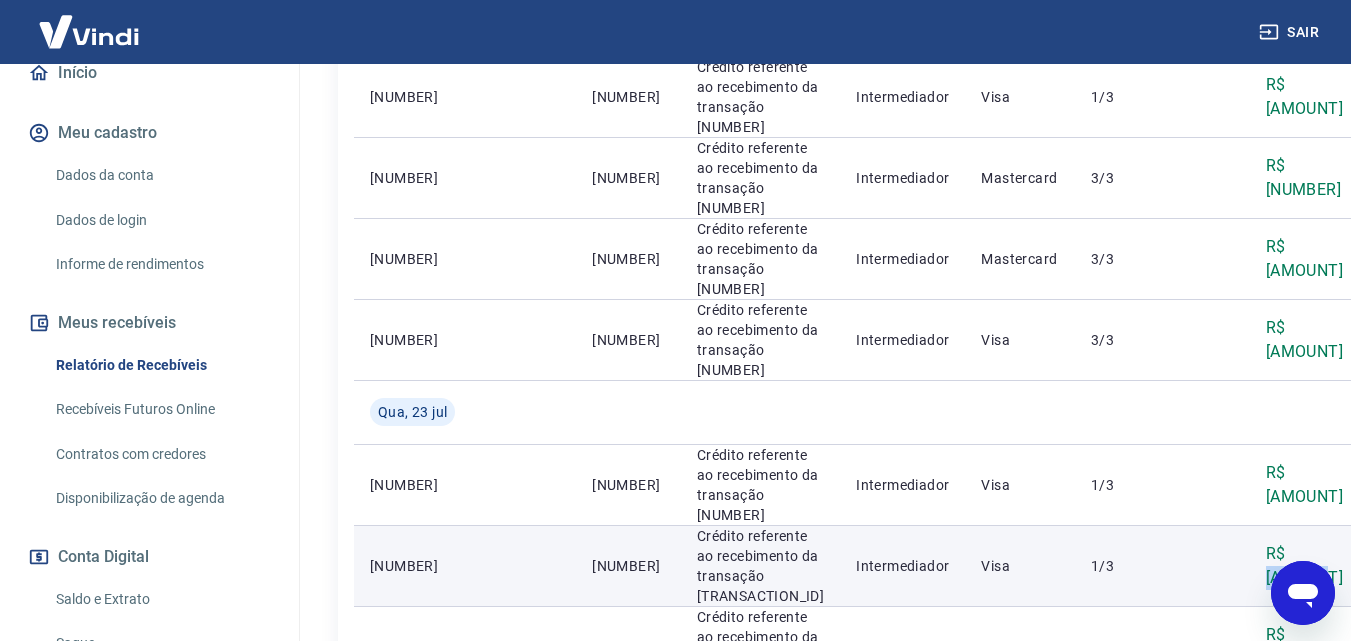 scroll, scrollTop: 1775, scrollLeft: 0, axis: vertical 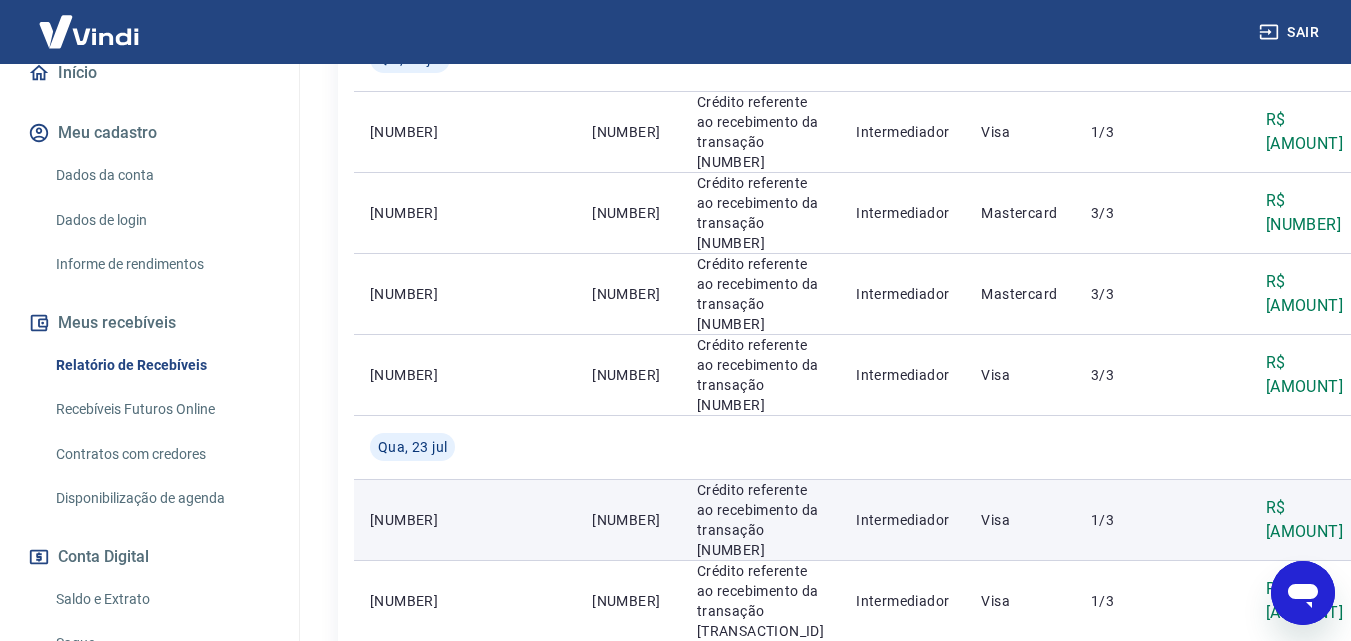 click on "R$ [AMOUNT]" at bounding box center (1306, 520) 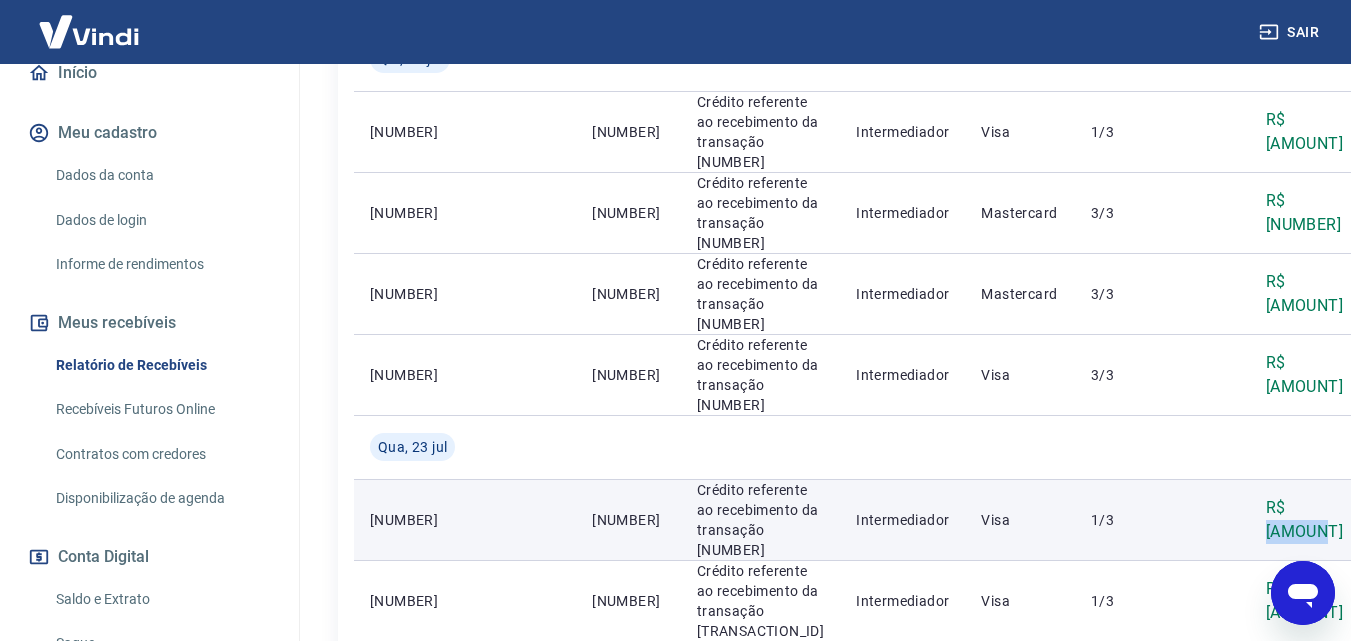 click on "R$ [AMOUNT]" at bounding box center [1306, 520] 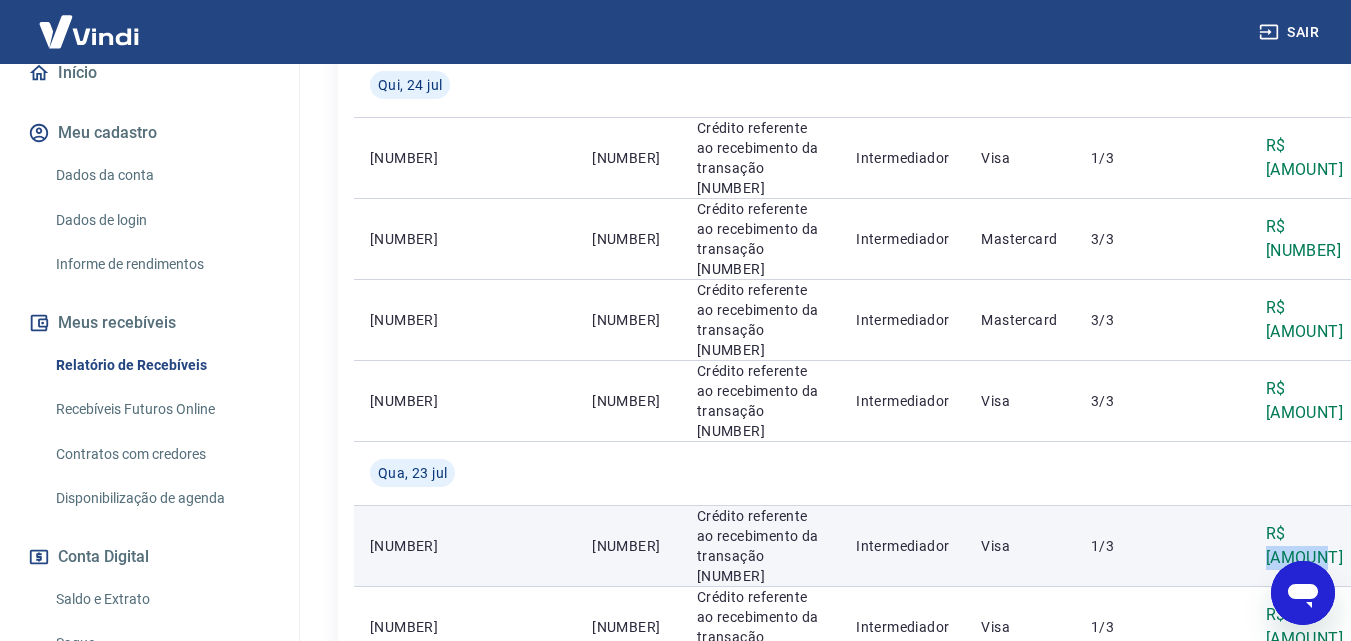 scroll, scrollTop: 1775, scrollLeft: 0, axis: vertical 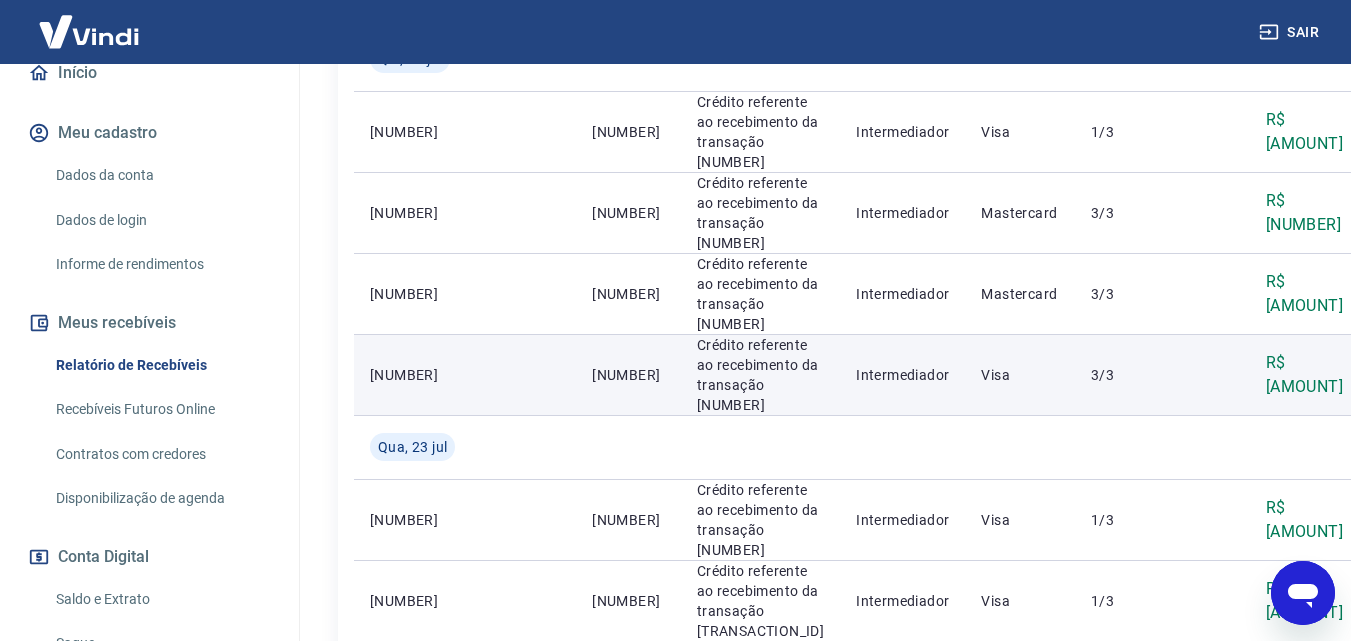 click on "R$ [AMOUNT]" at bounding box center (1306, 375) 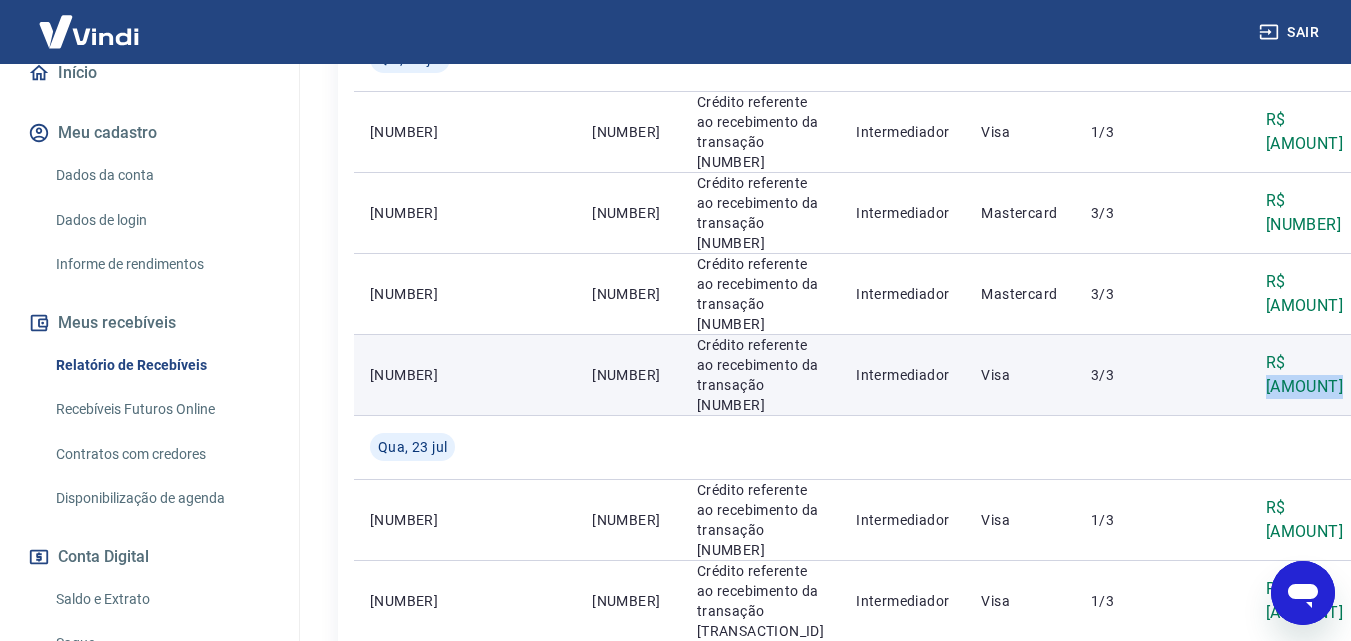 click on "R$ [AMOUNT]" at bounding box center (1306, 375) 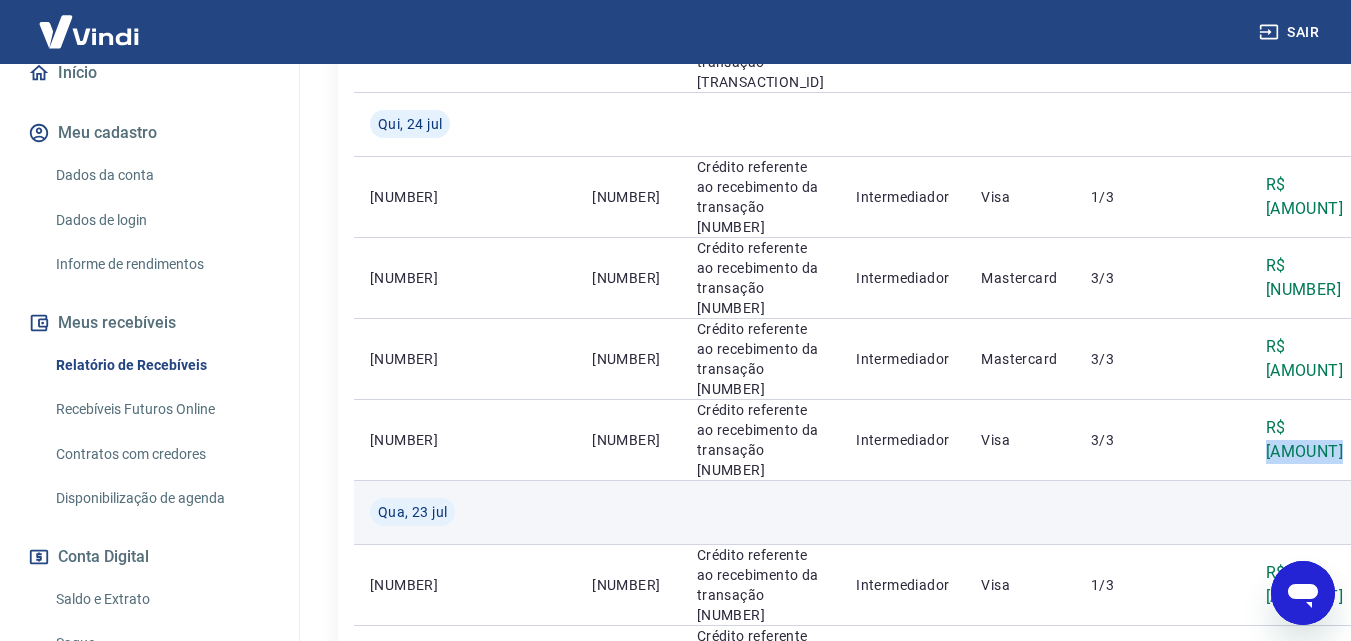 scroll, scrollTop: 1675, scrollLeft: 0, axis: vertical 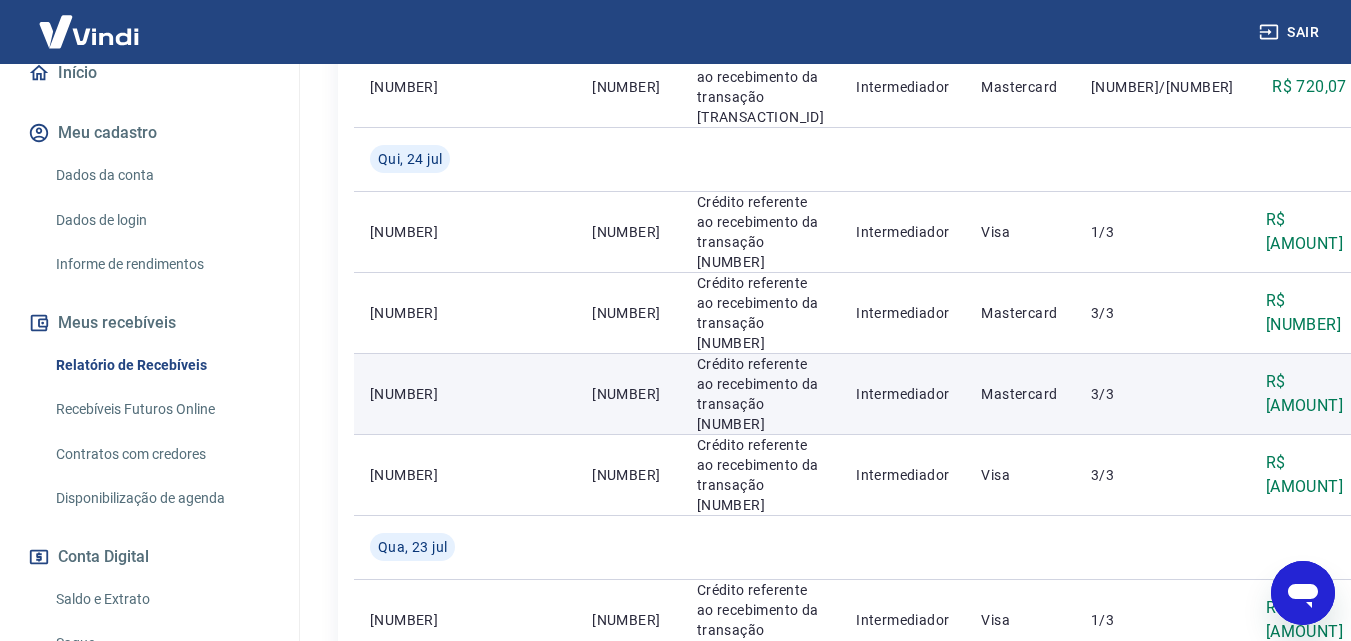 click on "R$ [AMOUNT]" at bounding box center (1306, 394) 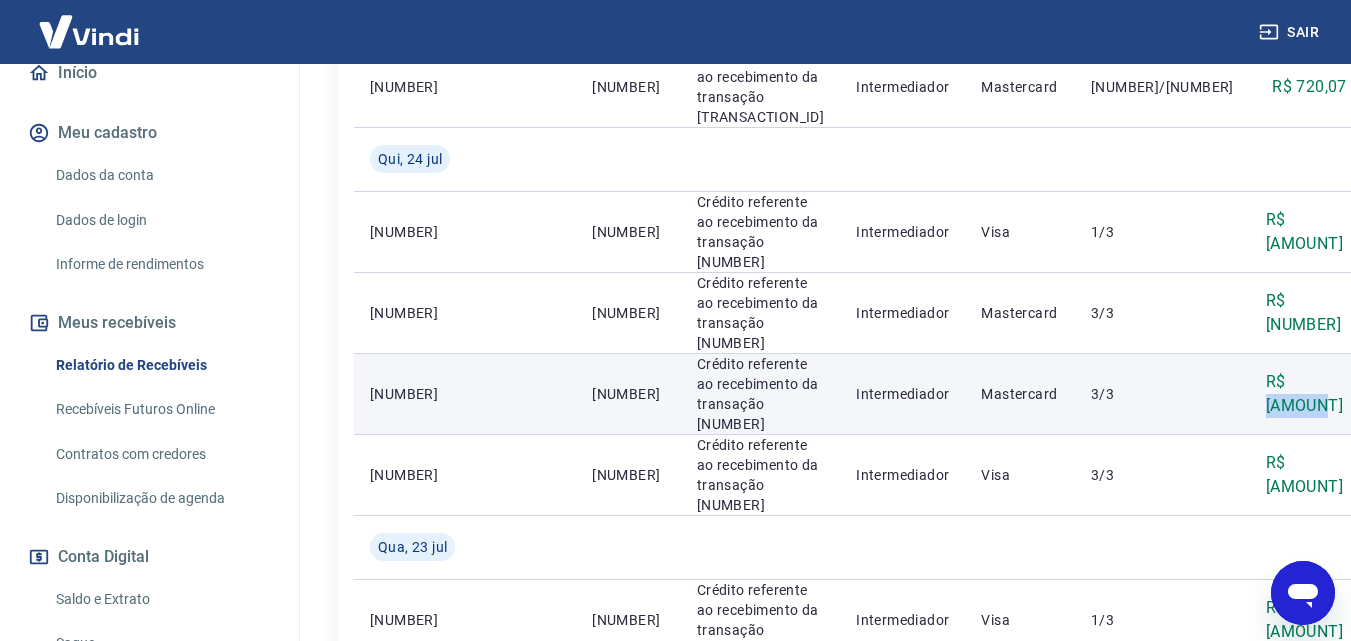 click on "R$ [AMOUNT]" at bounding box center (1306, 394) 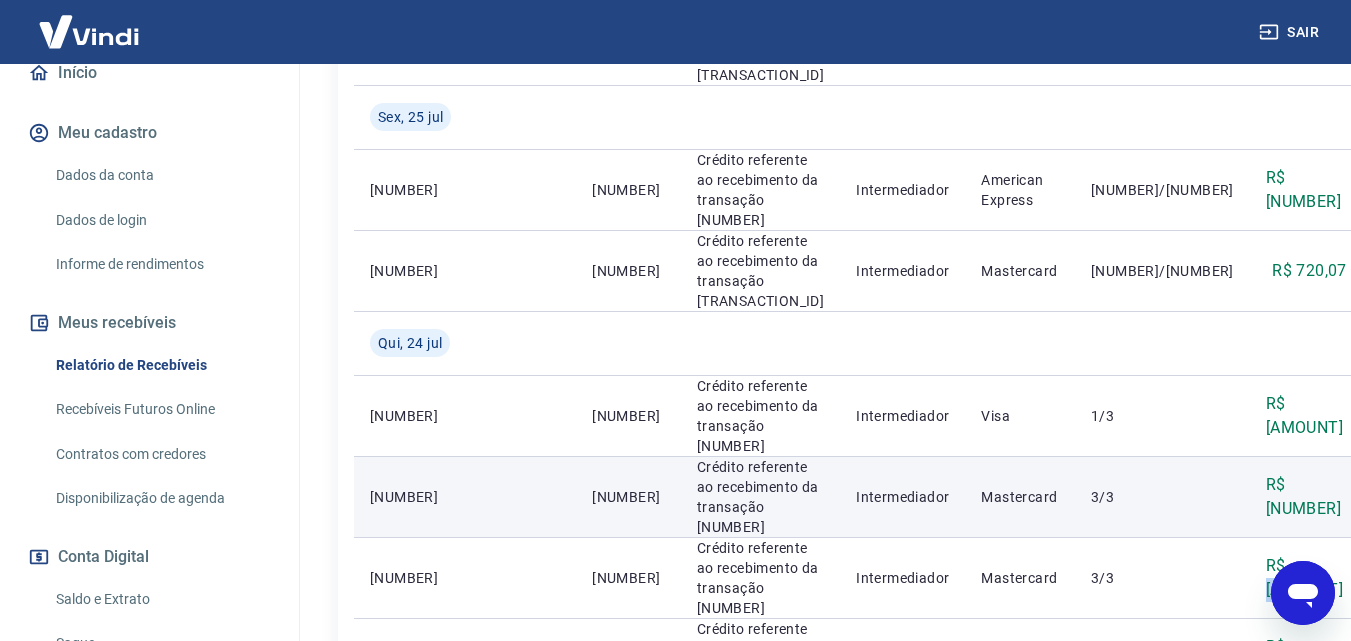 scroll, scrollTop: 1475, scrollLeft: 0, axis: vertical 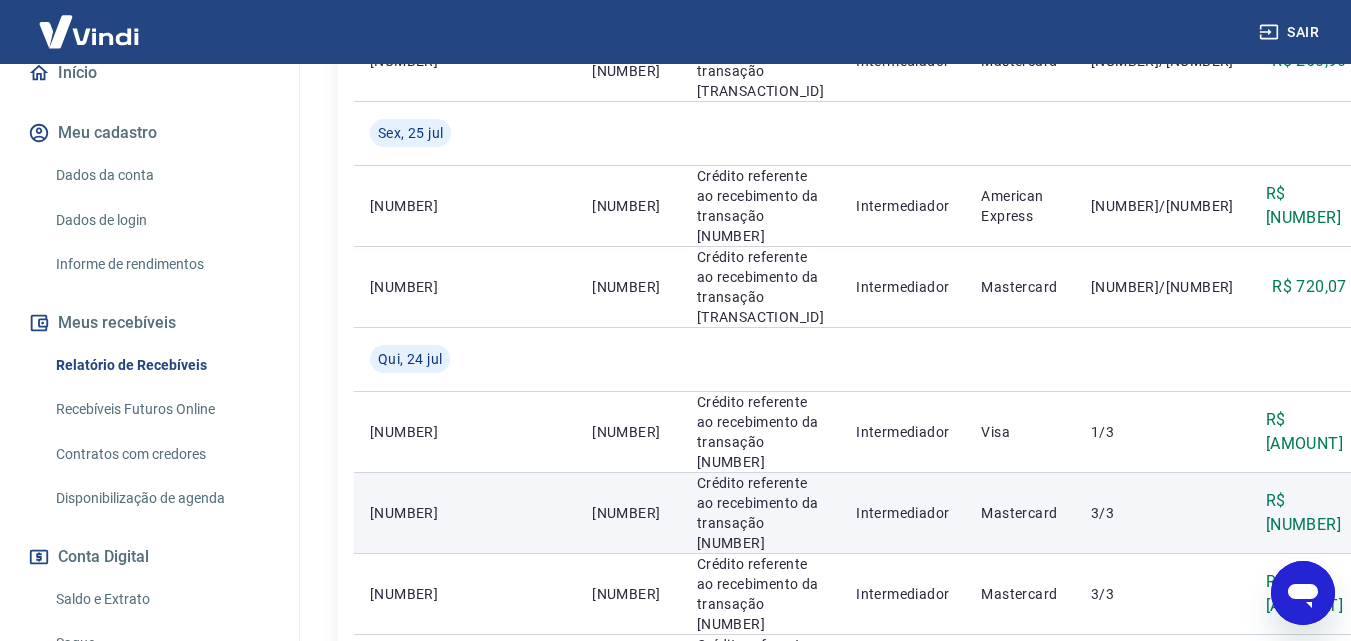 click on "R$ [NUMBER]" at bounding box center (1306, 513) 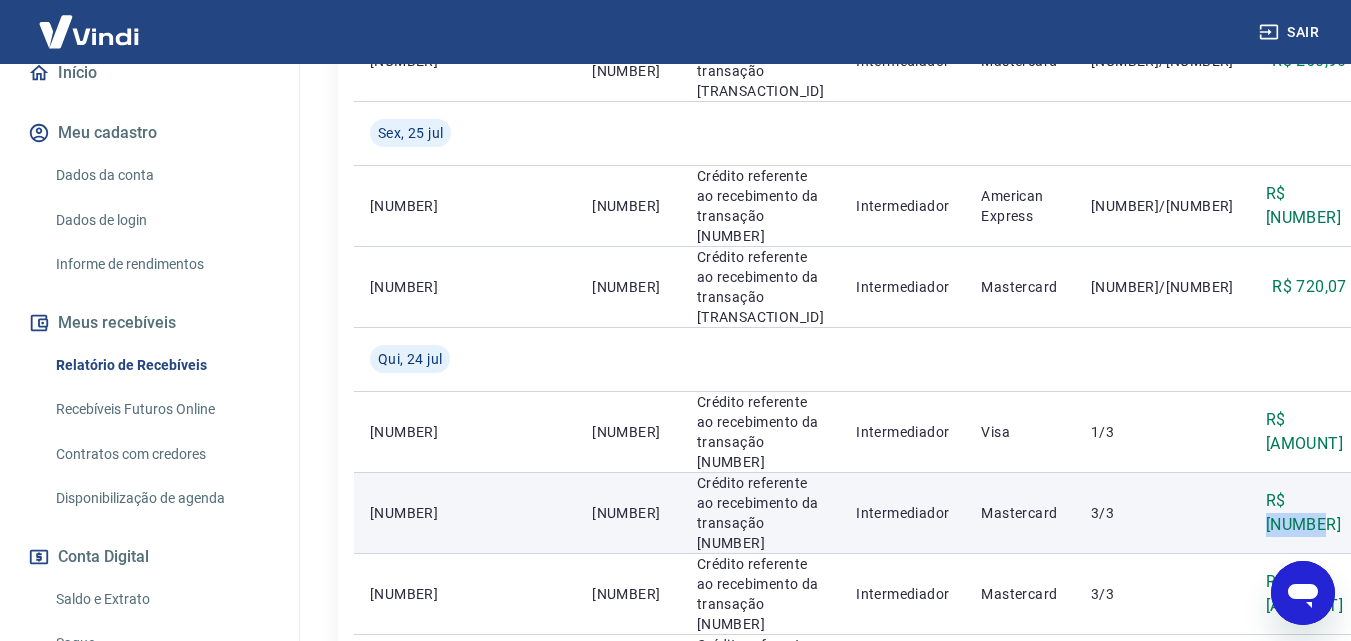 click on "R$ [NUMBER]" at bounding box center (1306, 513) 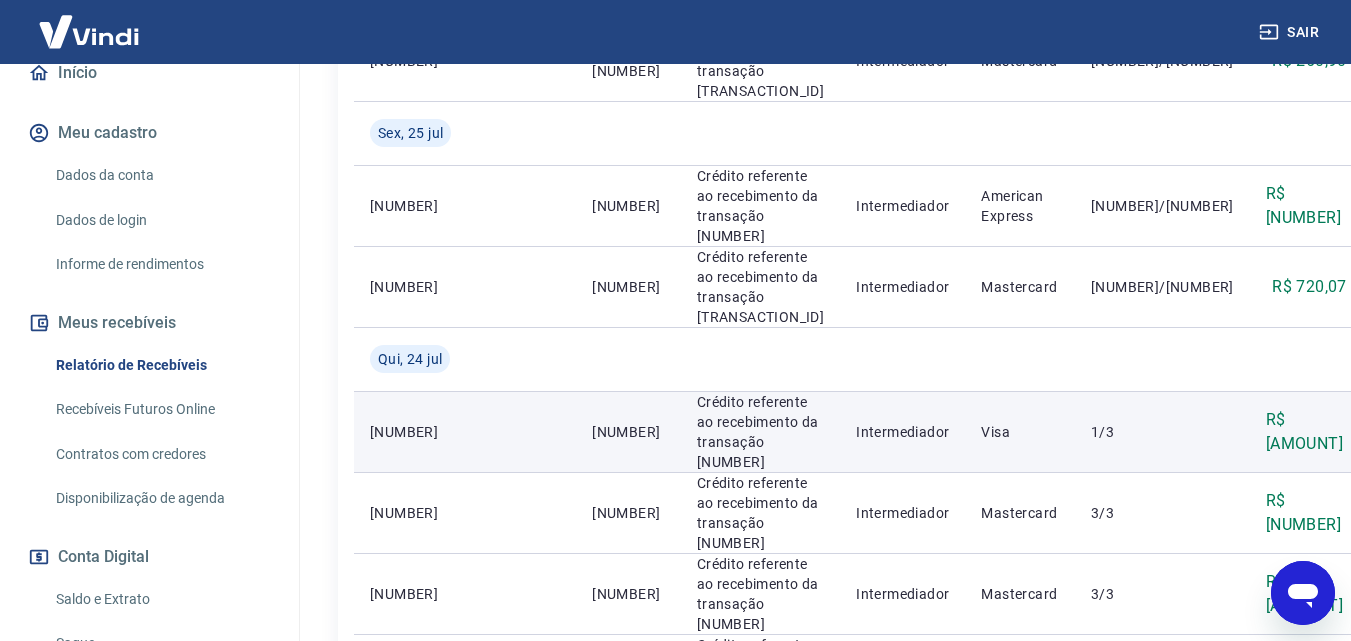 click on "R$ [AMOUNT]" at bounding box center (1306, 432) 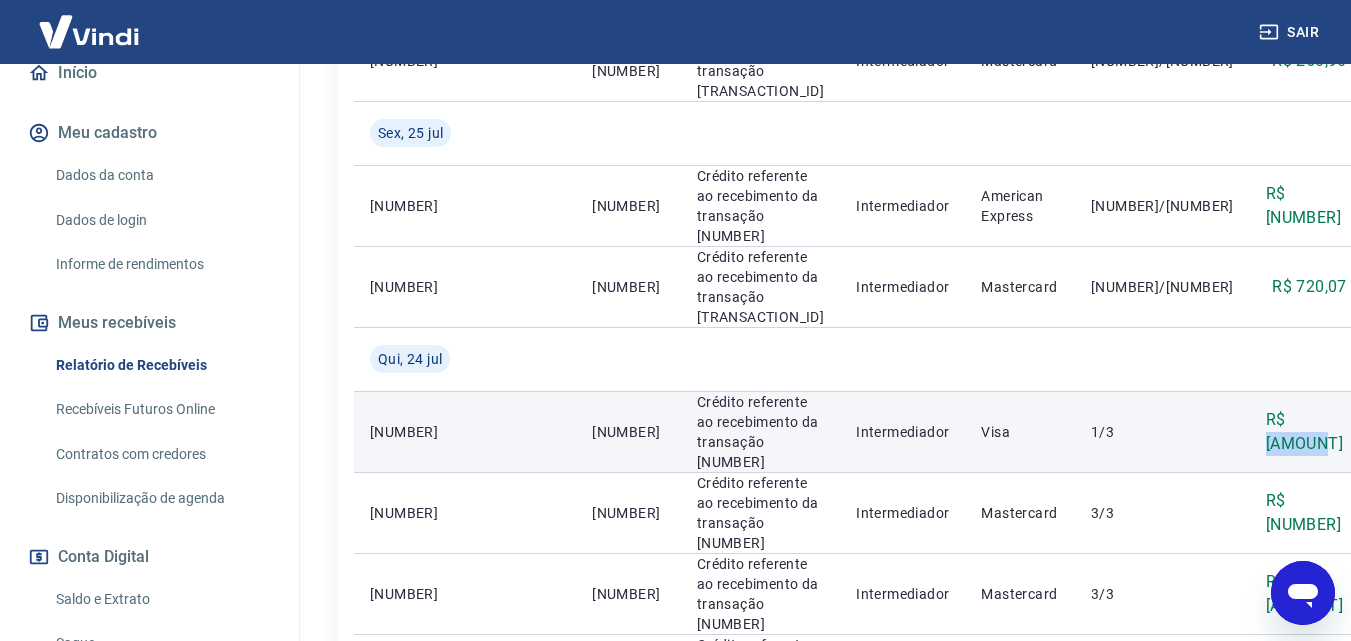 click on "R$ [AMOUNT]" at bounding box center [1306, 432] 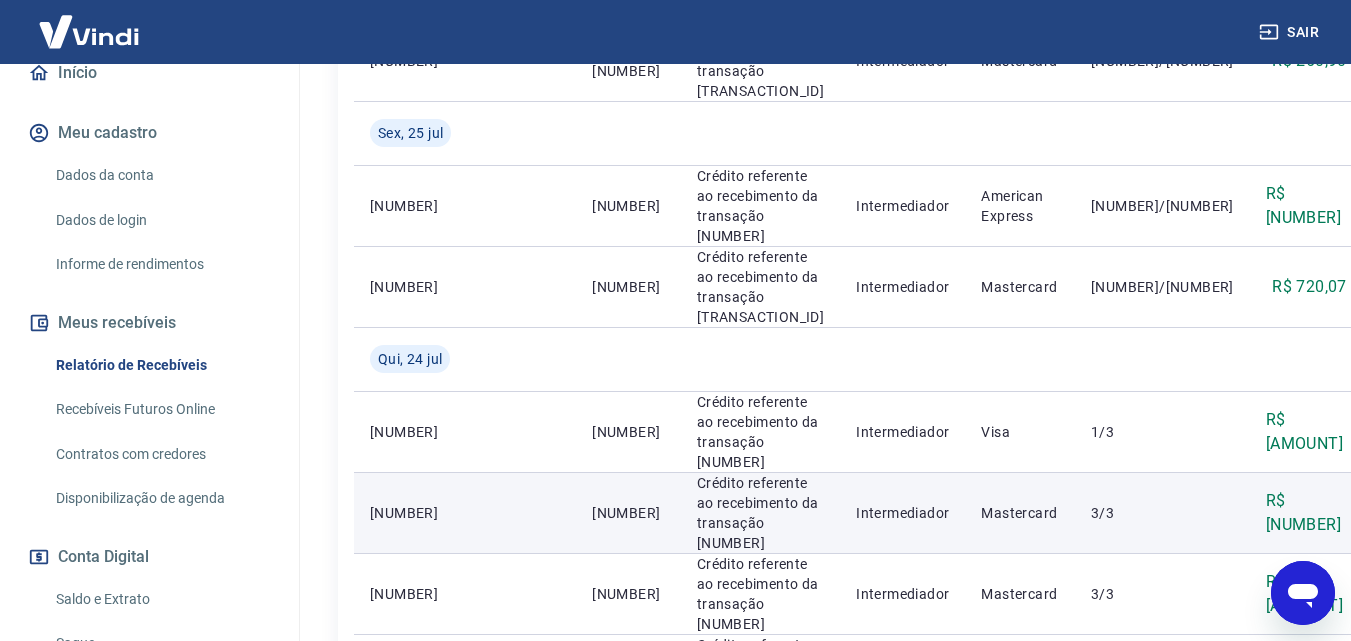 drag, startPoint x: 1167, startPoint y: 432, endPoint x: 1157, endPoint y: 513, distance: 81.61495 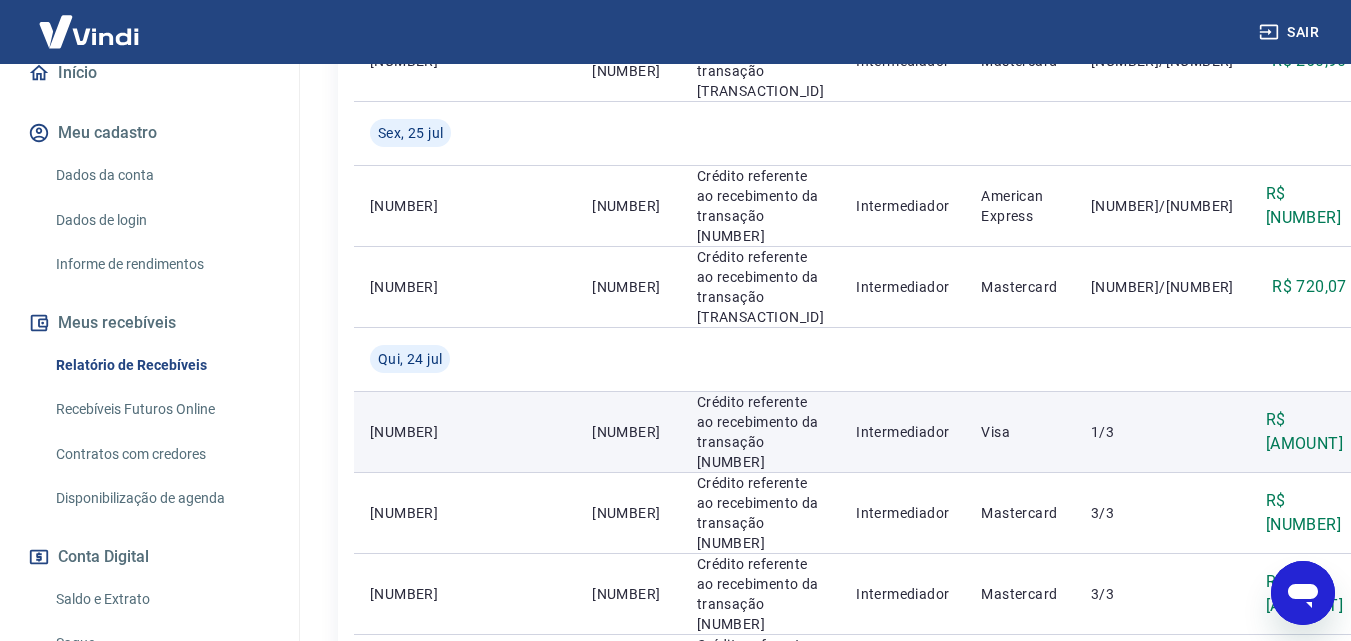 click on "R$ [AMOUNT]" at bounding box center [1306, 432] 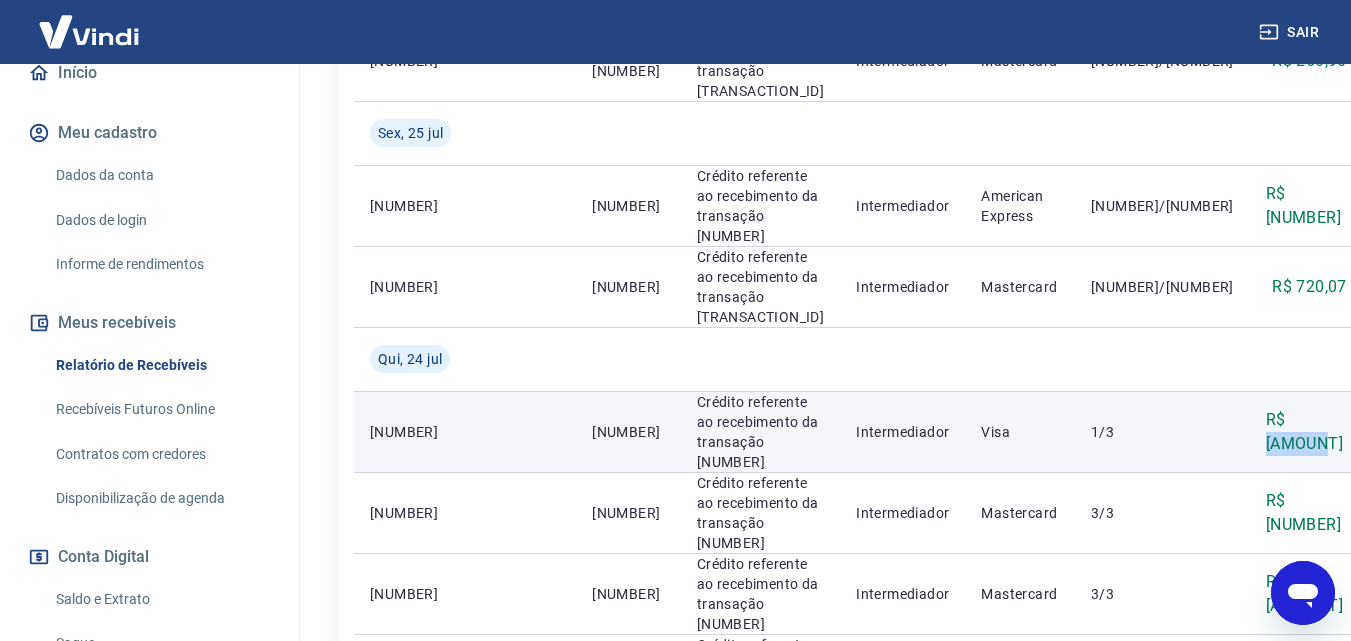 click on "R$ [AMOUNT]" at bounding box center (1306, 432) 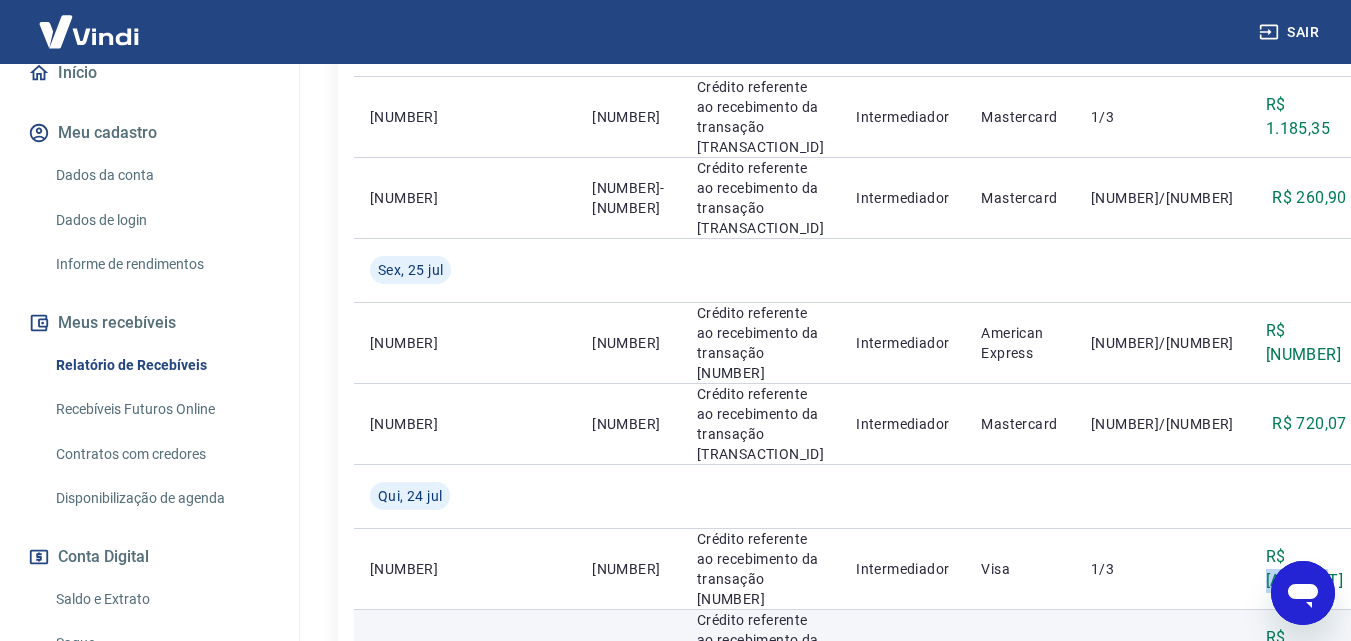 scroll, scrollTop: 1275, scrollLeft: 0, axis: vertical 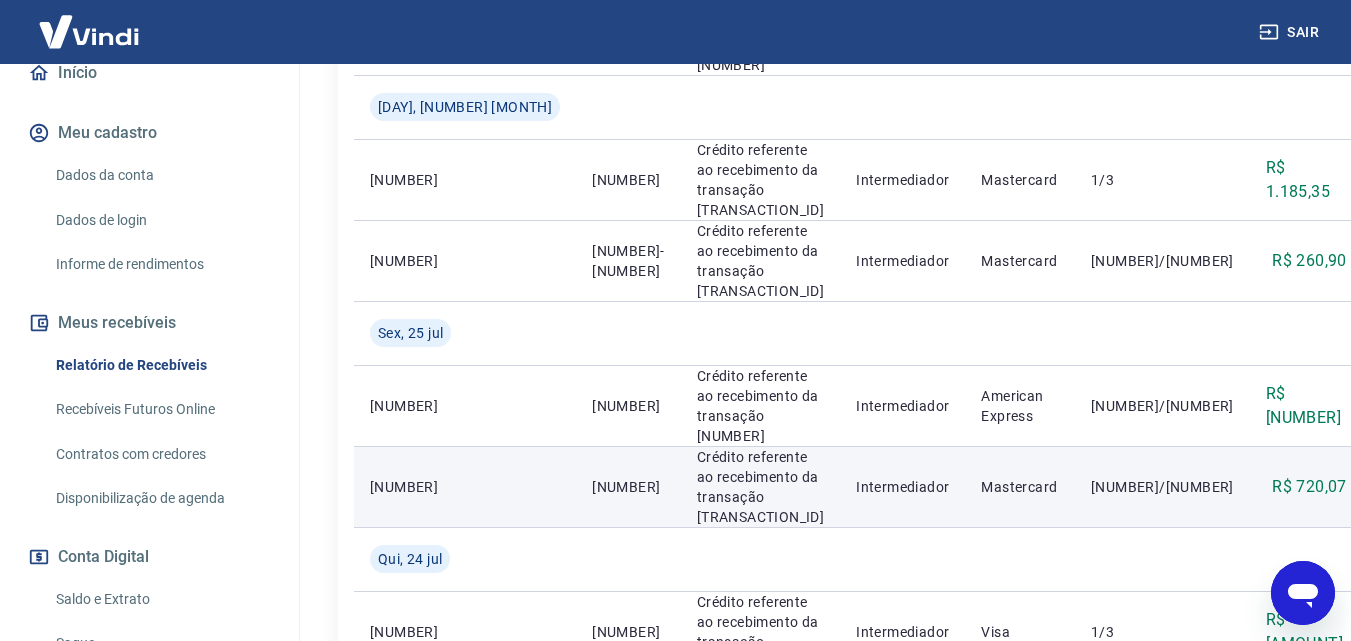 click on "R$ 720,07" at bounding box center (1309, 487) 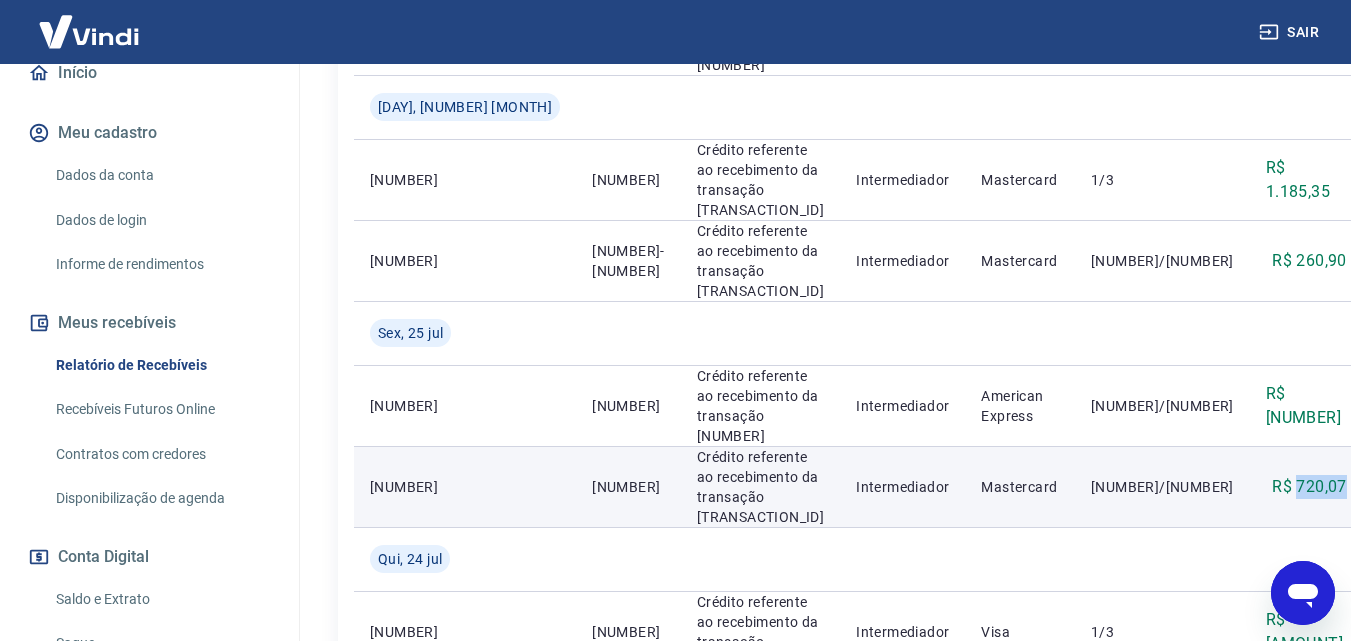 click on "R$ 720,07" at bounding box center [1309, 487] 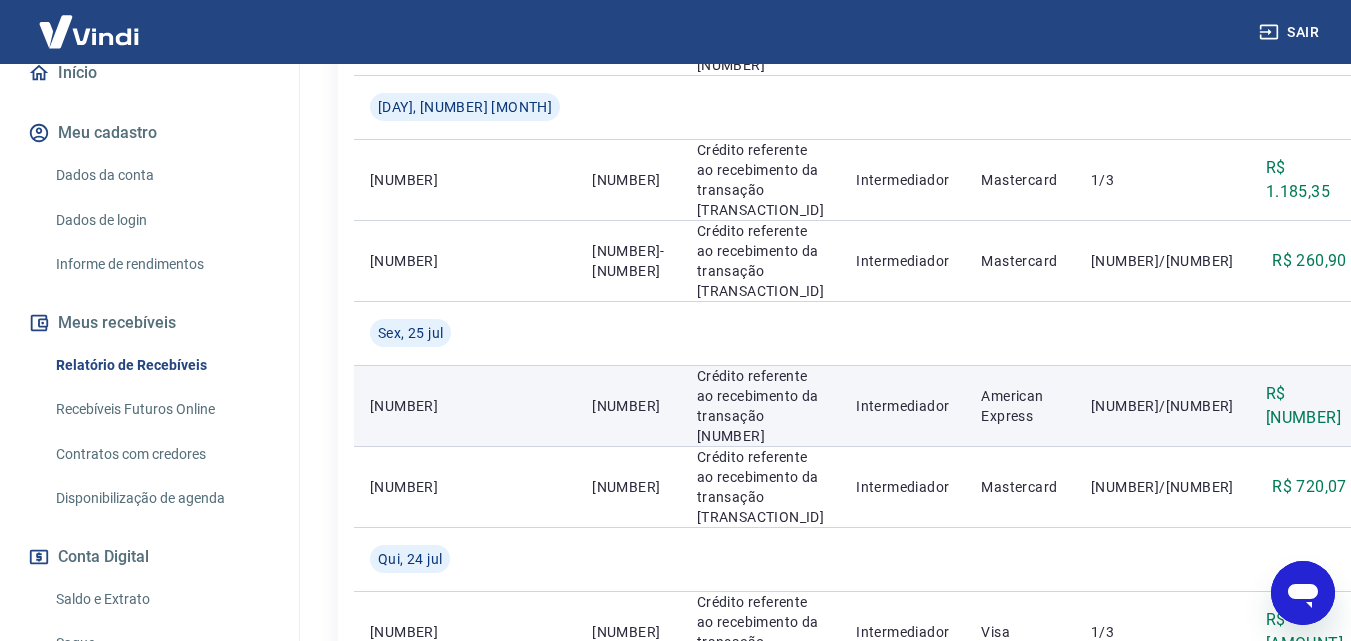 click on "R$ [NUMBER]" at bounding box center (1306, 406) 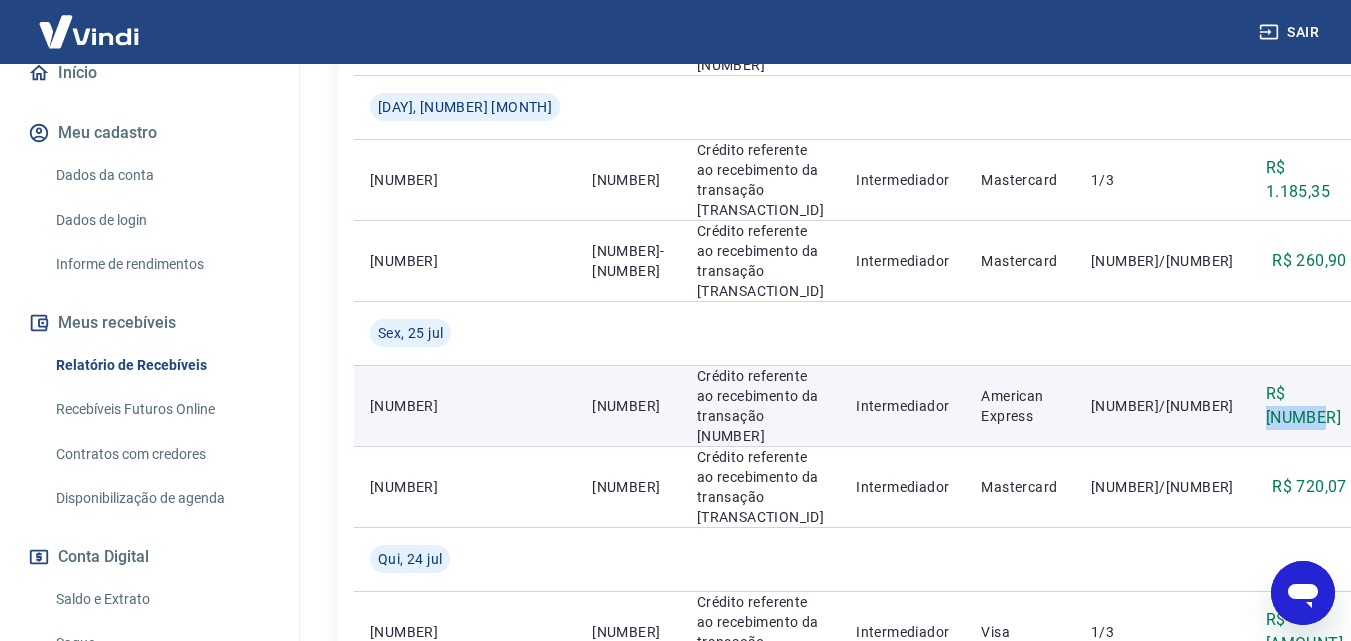 click on "R$ [NUMBER]" at bounding box center [1306, 406] 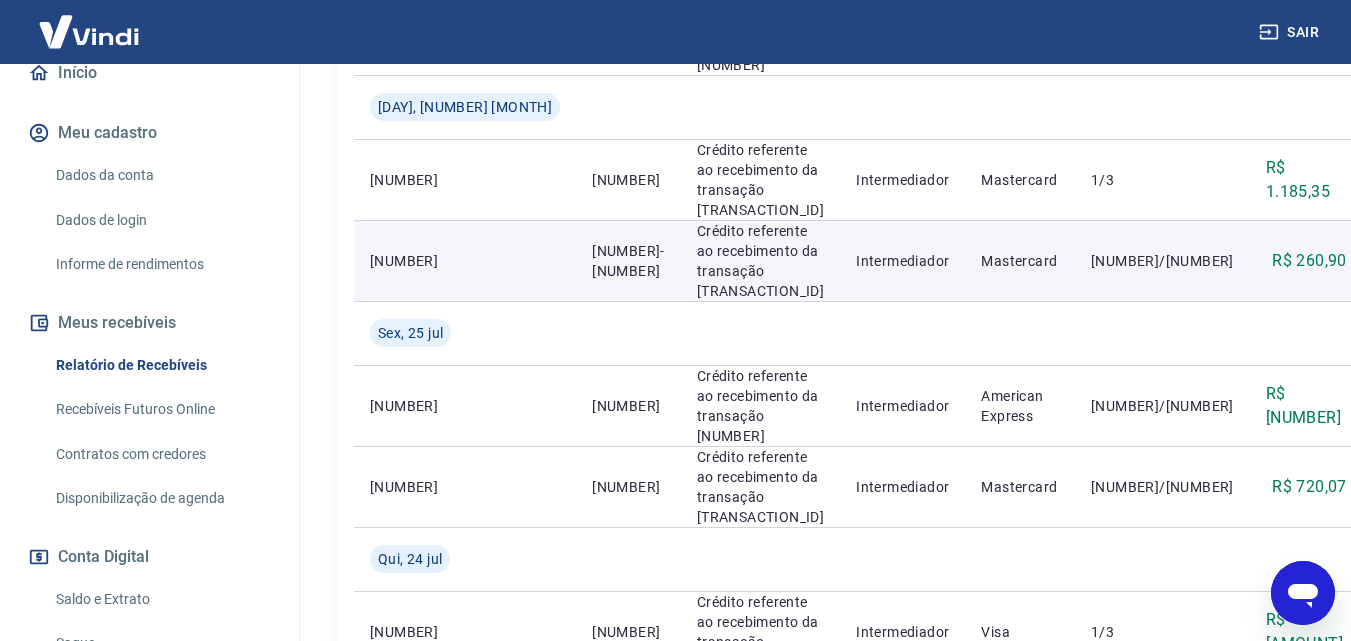 click on "R$ 260,90" at bounding box center [1309, 261] 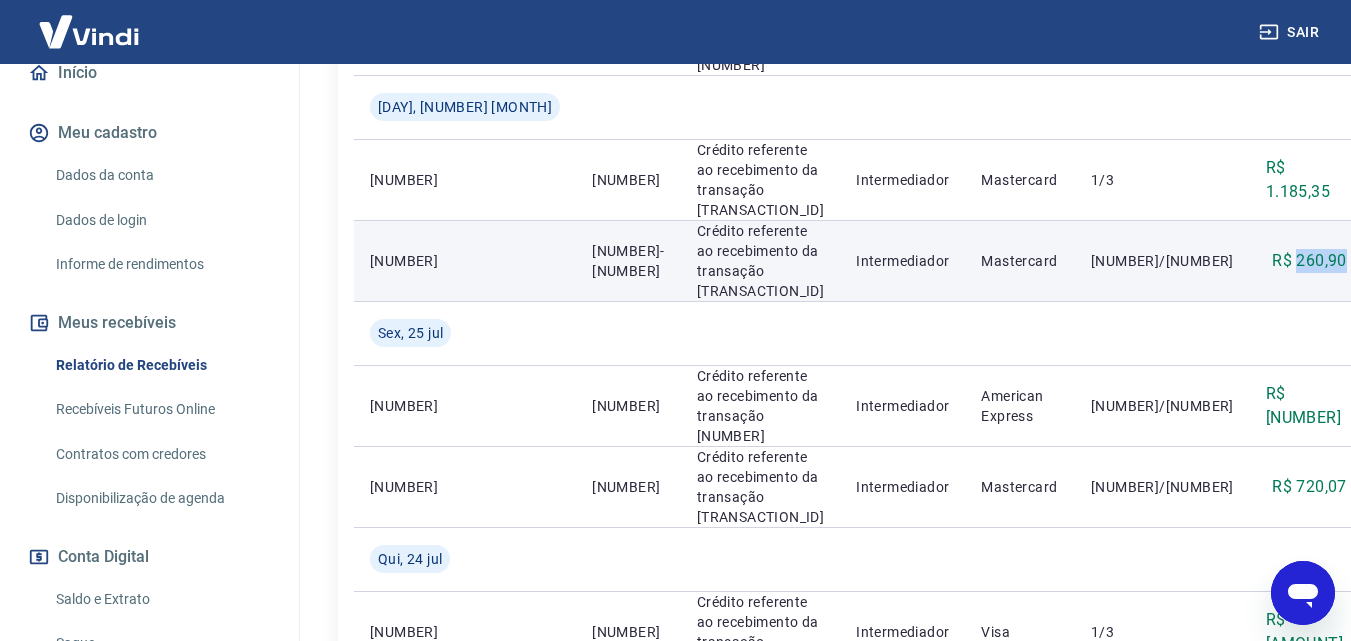 click on "R$ 260,90" at bounding box center (1309, 261) 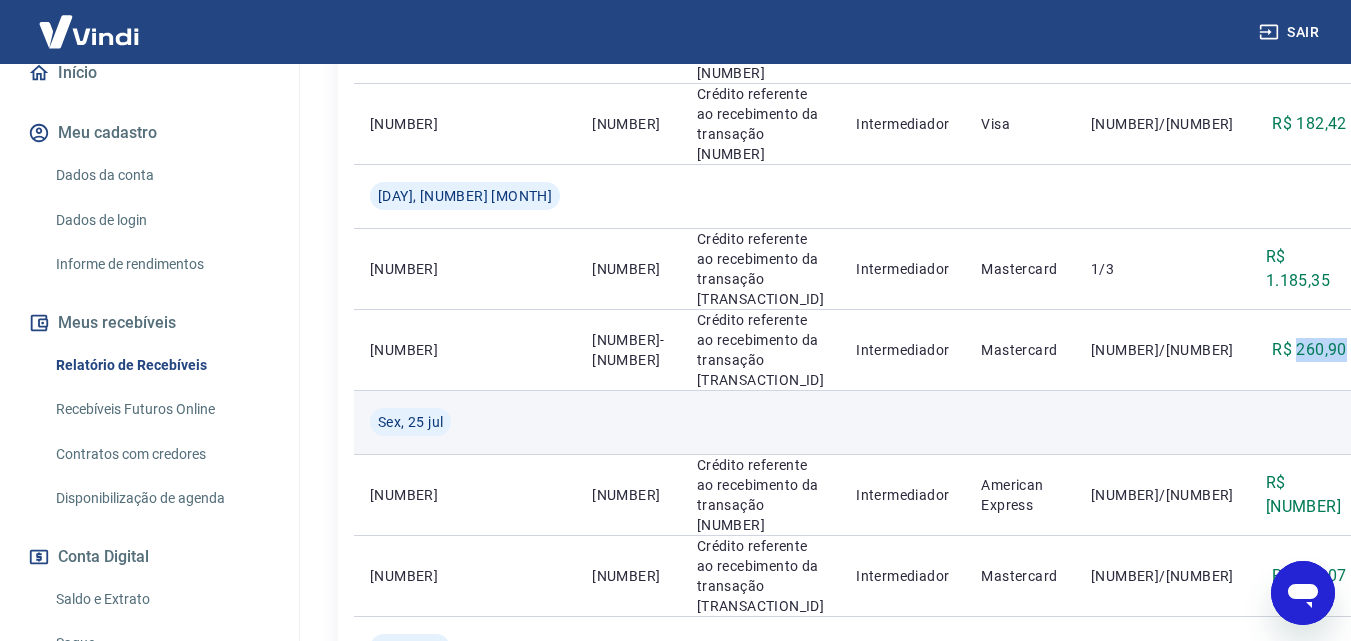 scroll, scrollTop: 1075, scrollLeft: 0, axis: vertical 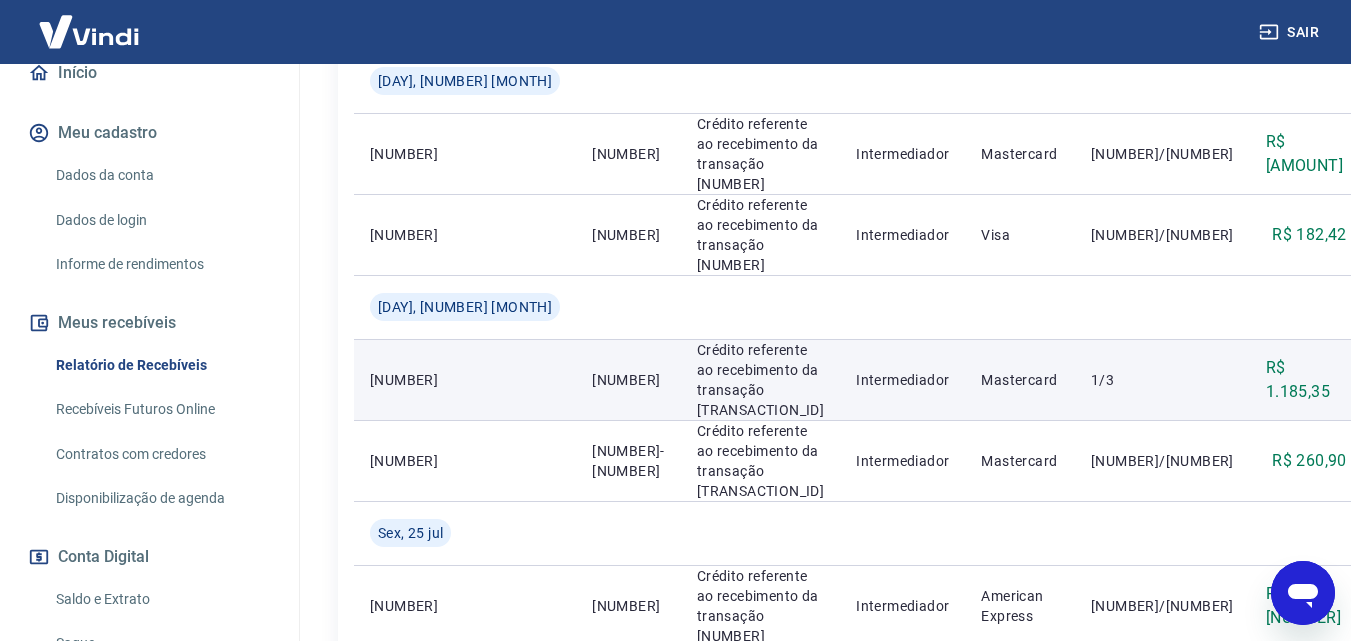 click on "R$ 1.185,35" at bounding box center [1306, 380] 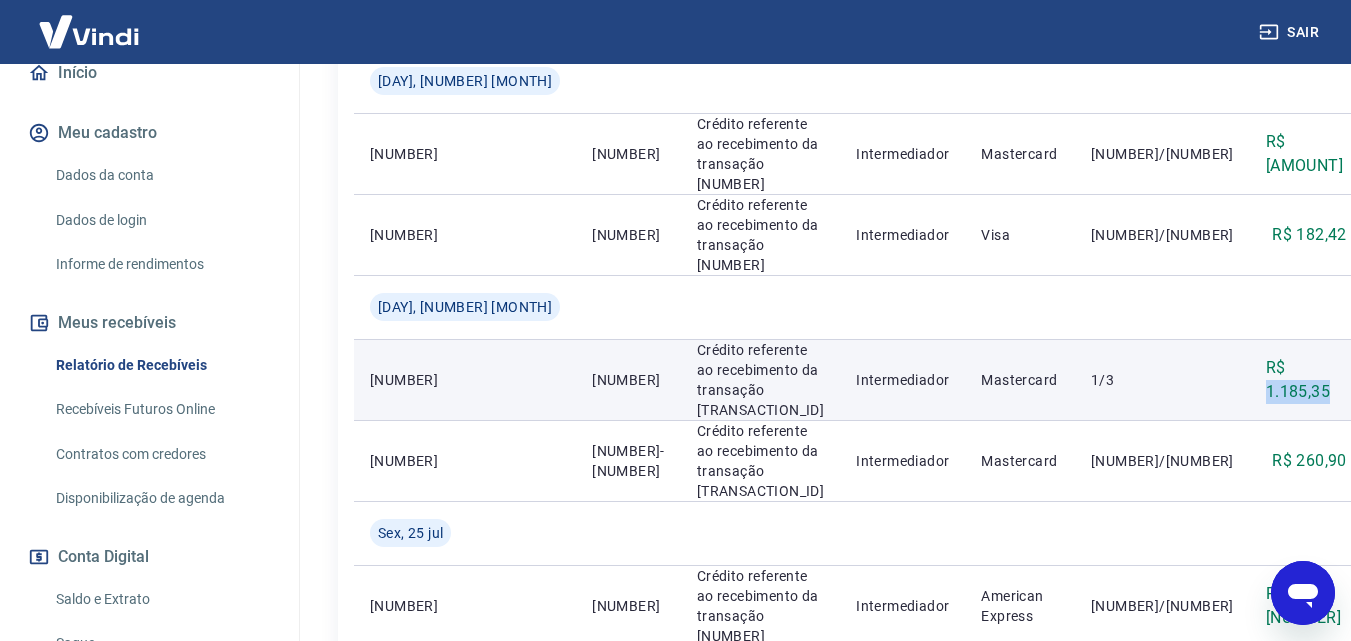 click on "R$ 1.185,35" at bounding box center (1306, 380) 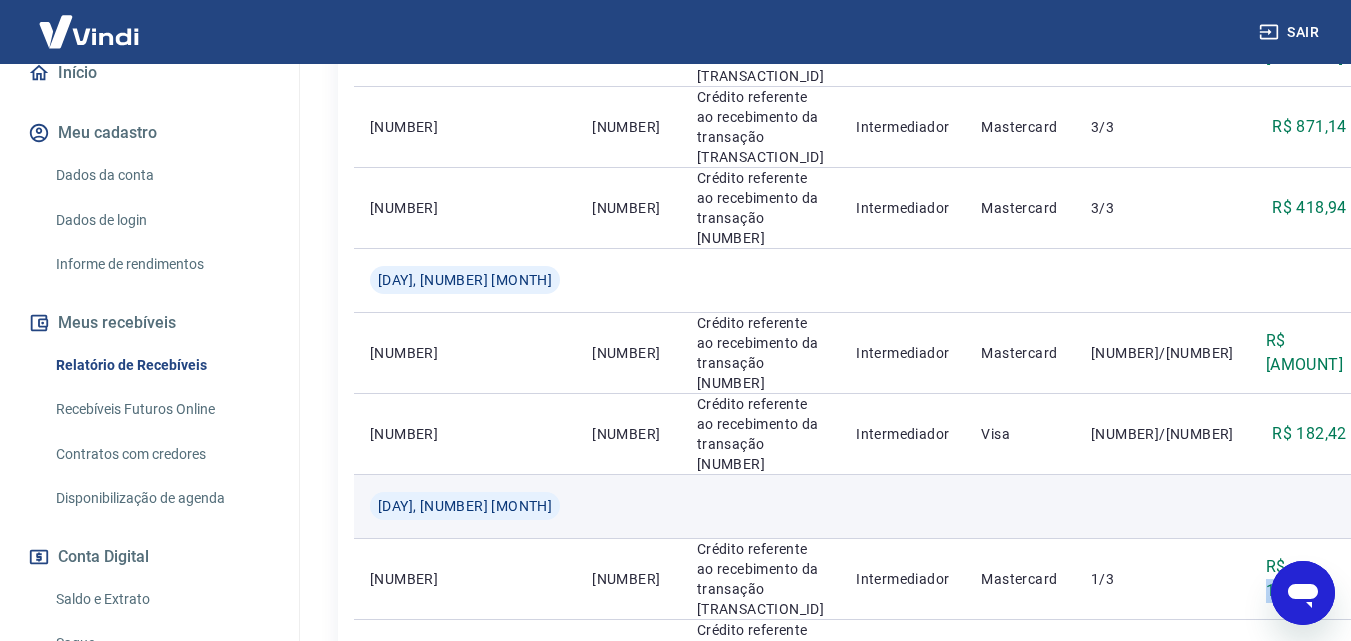 scroll, scrollTop: 875, scrollLeft: 0, axis: vertical 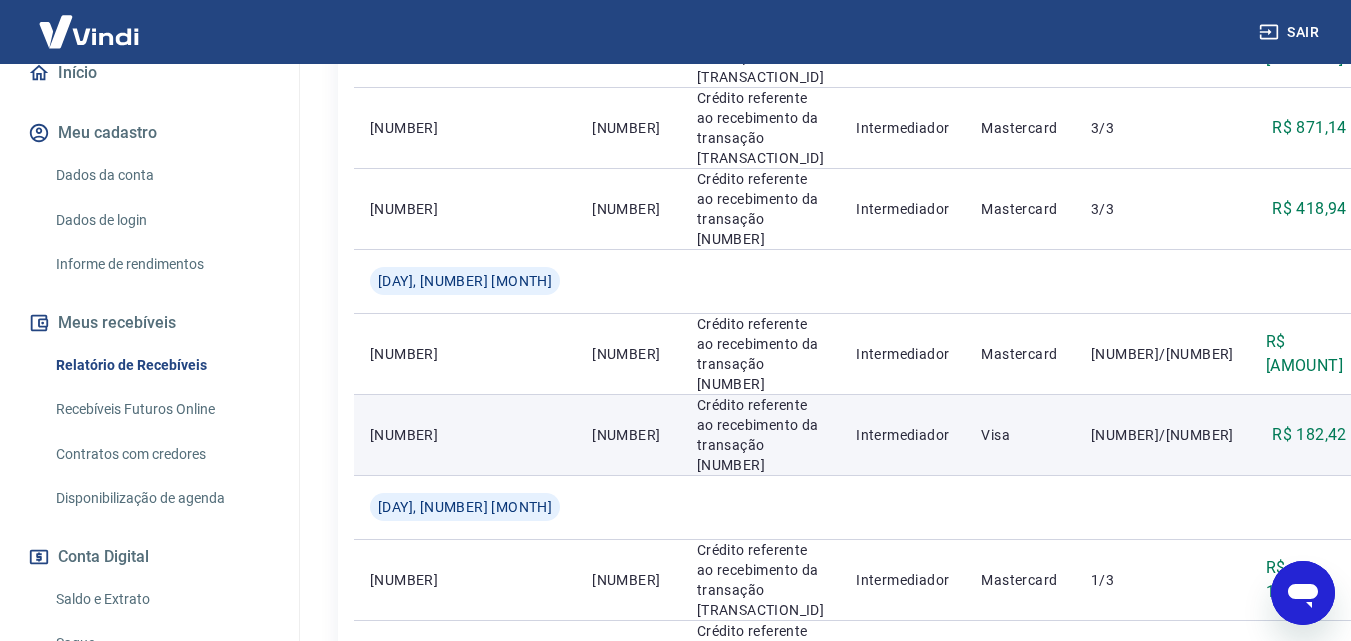 click on "R$ 182,42" at bounding box center (1309, 435) 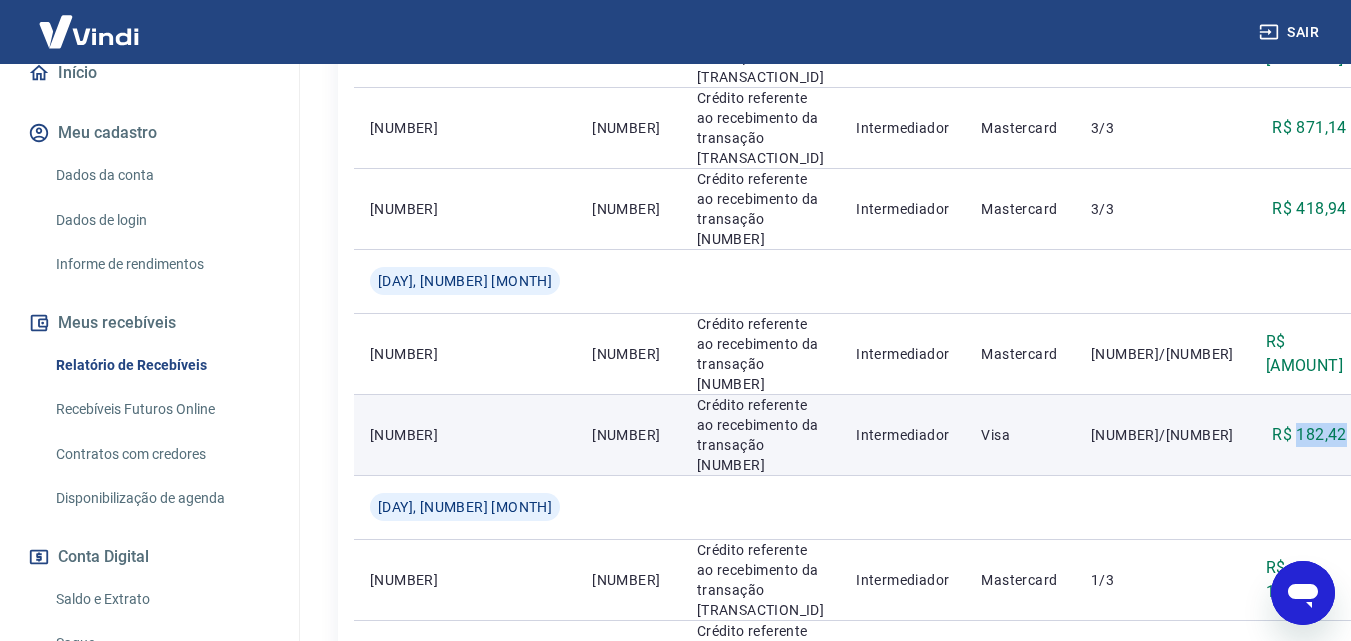 click on "R$ 182,42" at bounding box center [1309, 435] 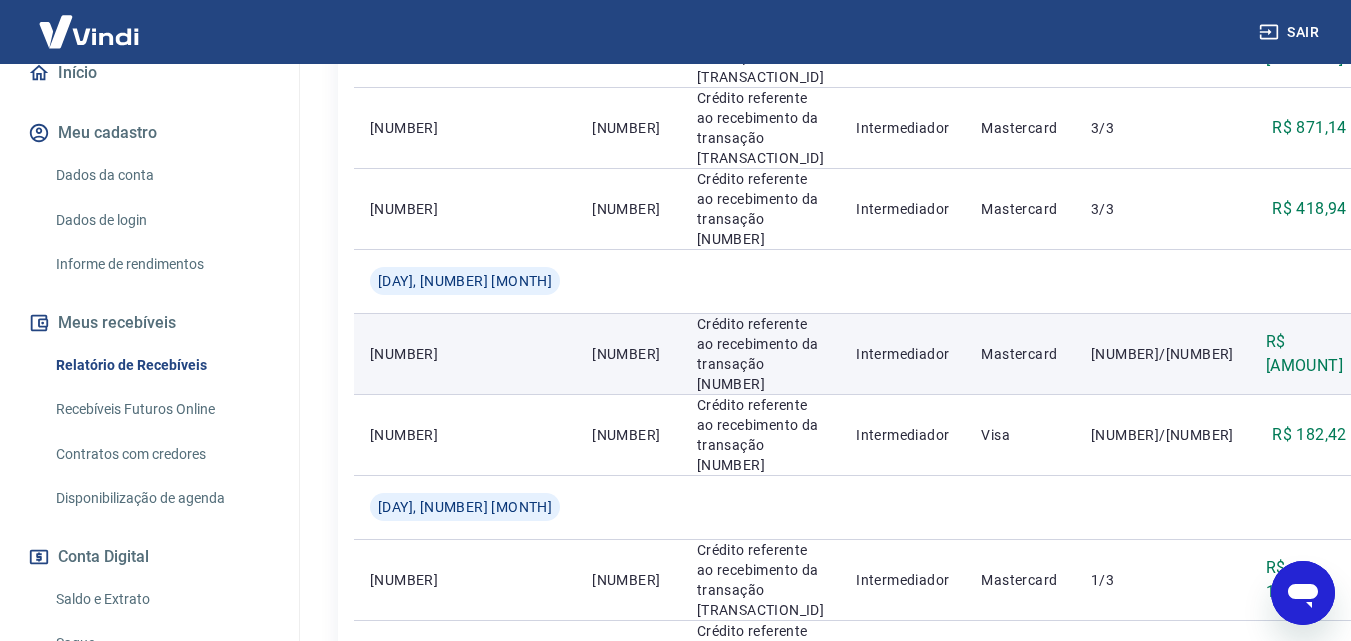 click on "R$ [AMOUNT]" at bounding box center [1306, 354] 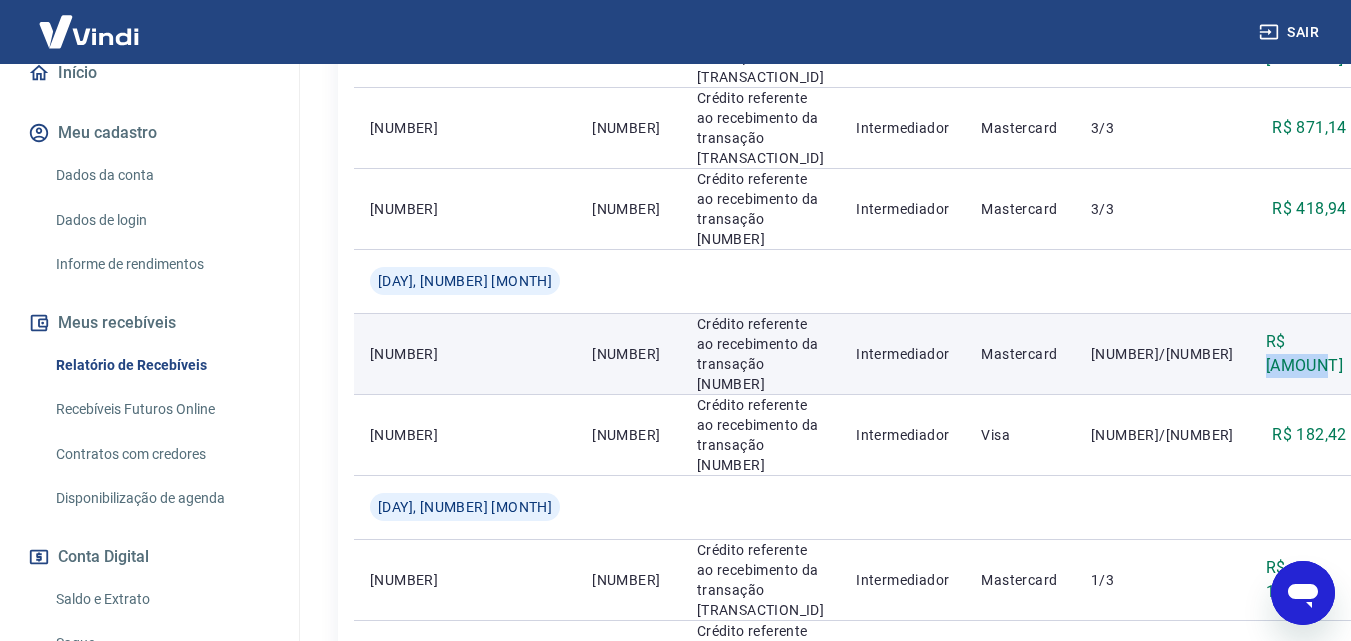 click on "R$ [AMOUNT]" at bounding box center [1306, 354] 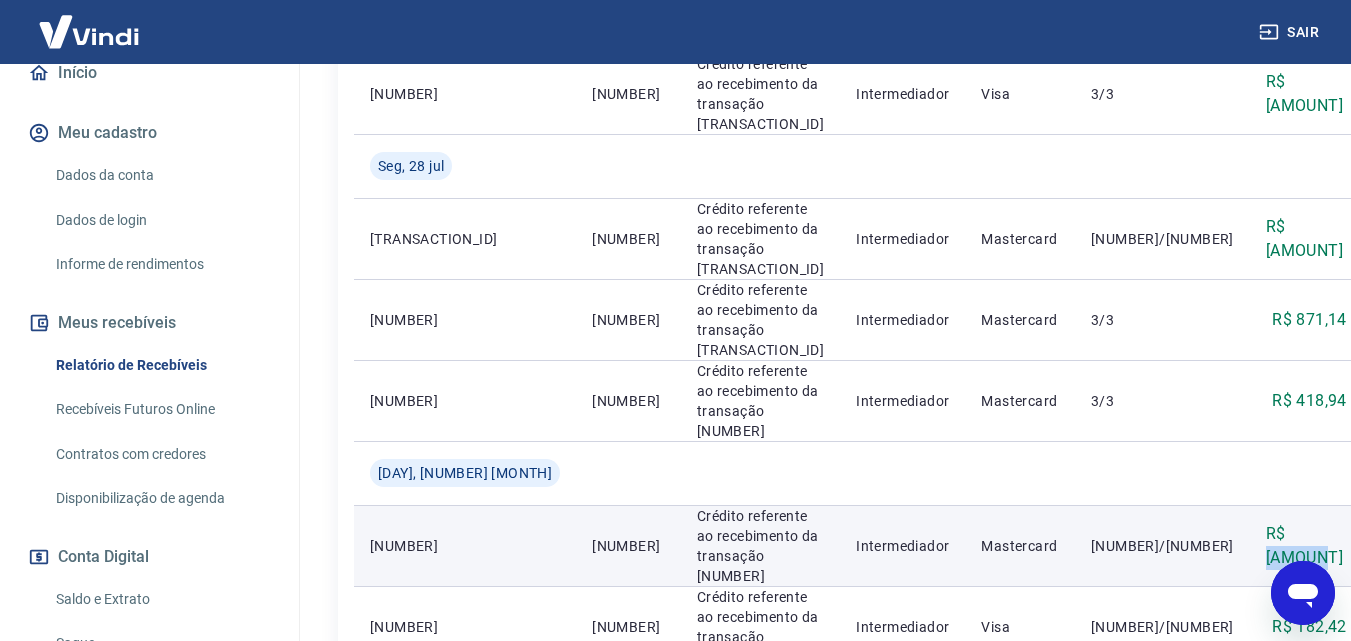 scroll, scrollTop: 675, scrollLeft: 0, axis: vertical 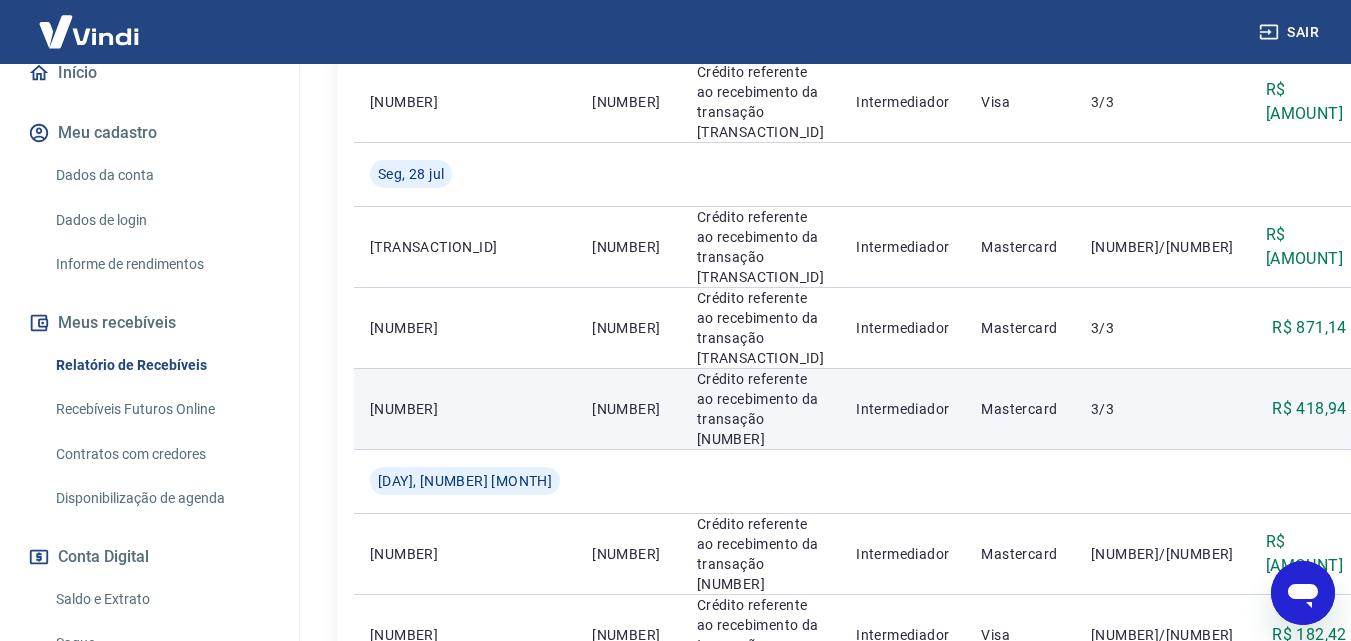 click on "R$ 418,94" at bounding box center [1309, 409] 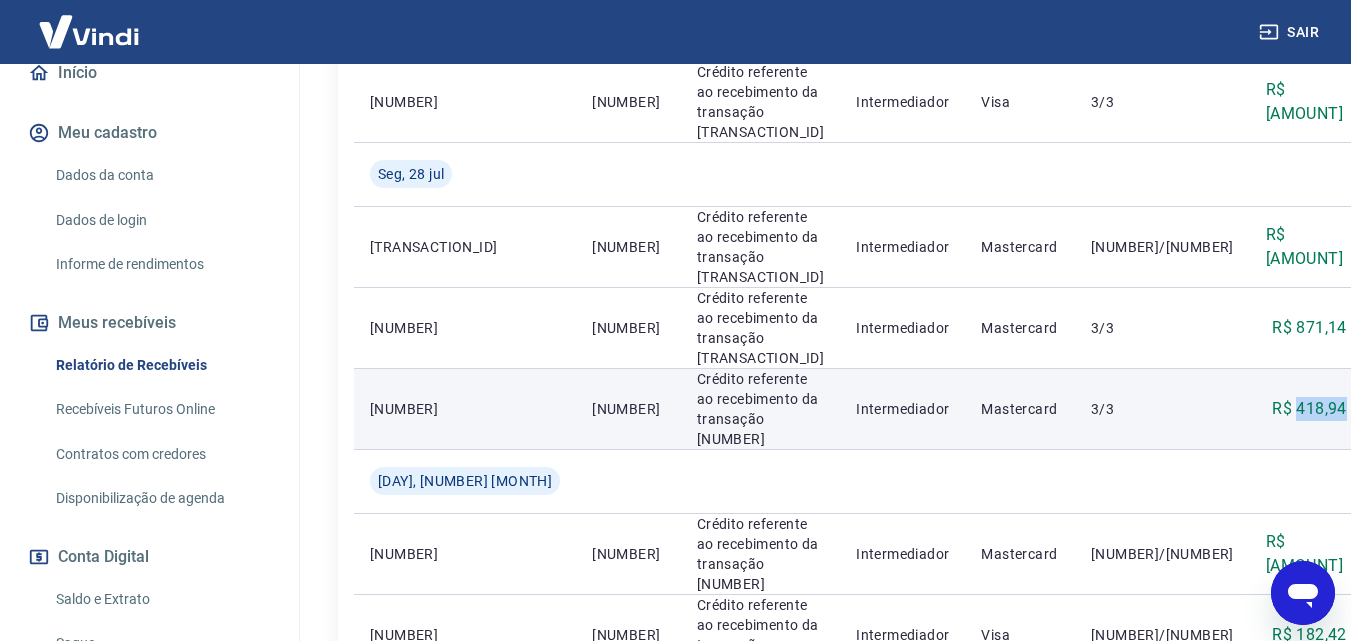 click on "R$ 418,94" at bounding box center [1309, 409] 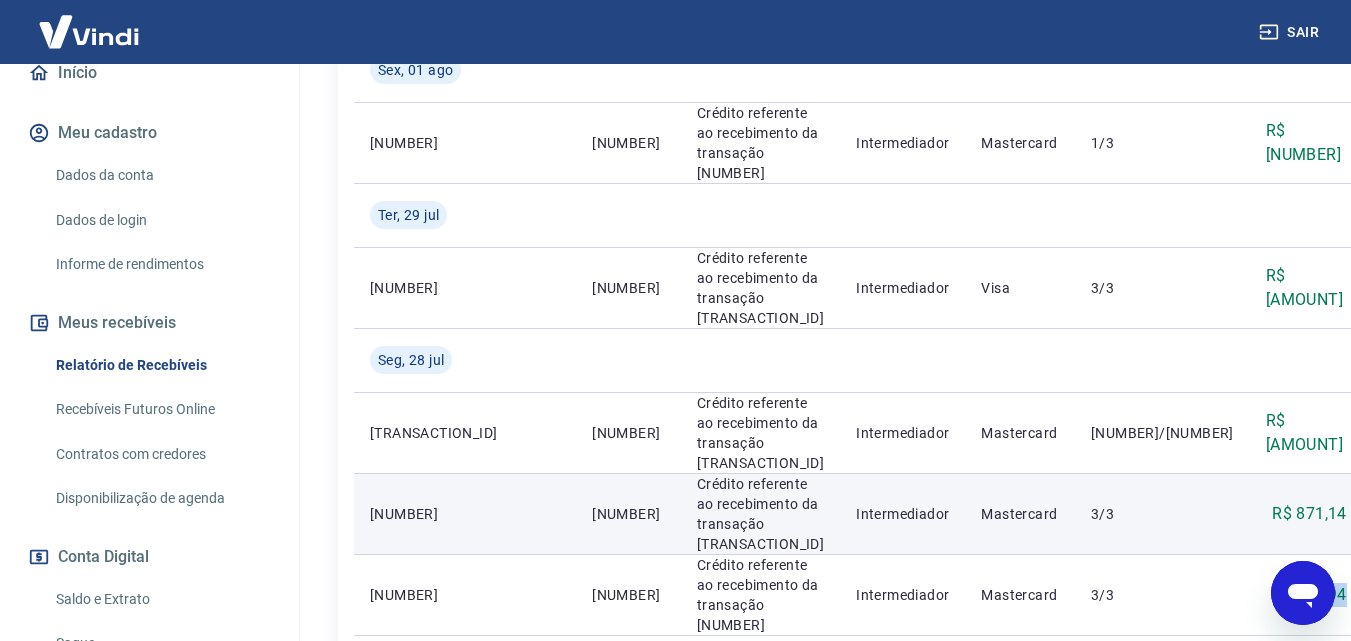 scroll, scrollTop: 475, scrollLeft: 0, axis: vertical 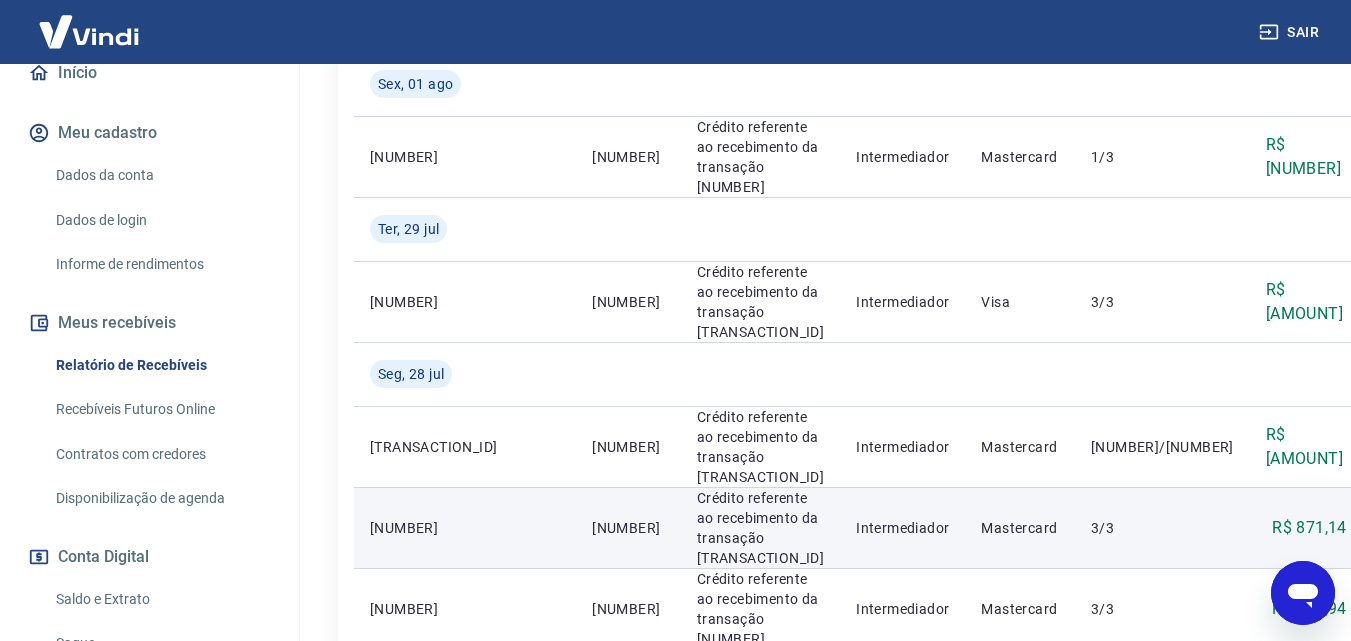 click on "R$ 871,14" at bounding box center (1309, 528) 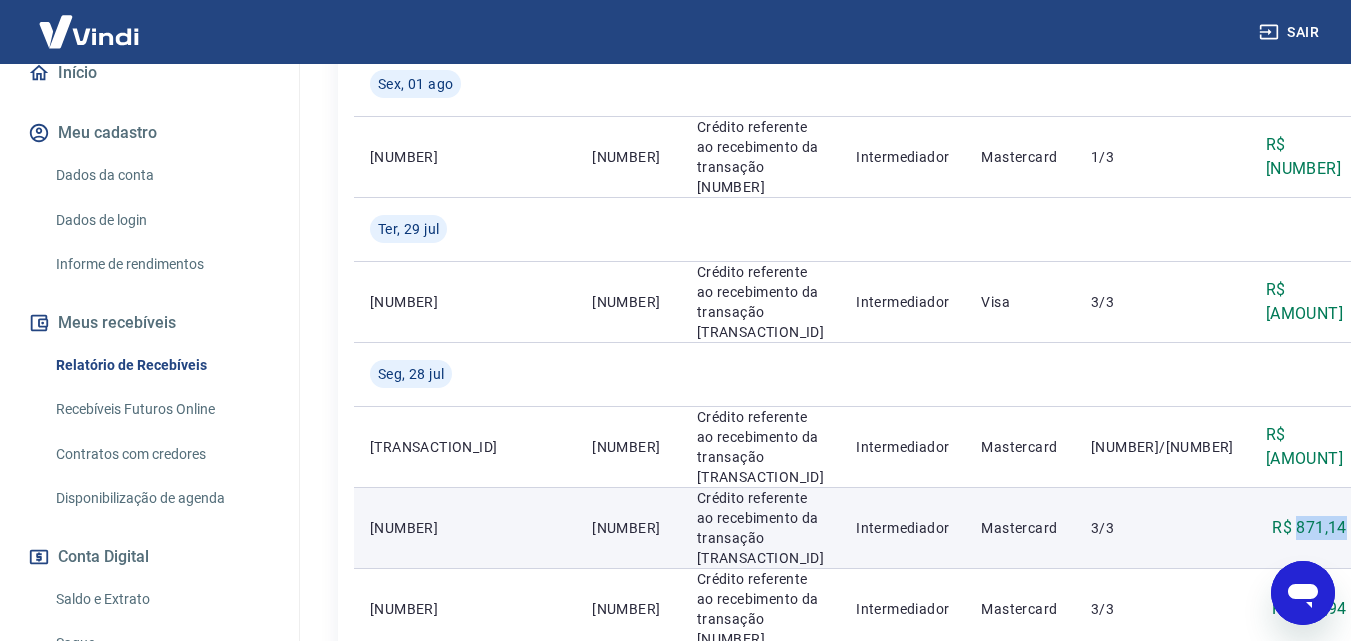 click on "R$ 871,14" at bounding box center [1309, 528] 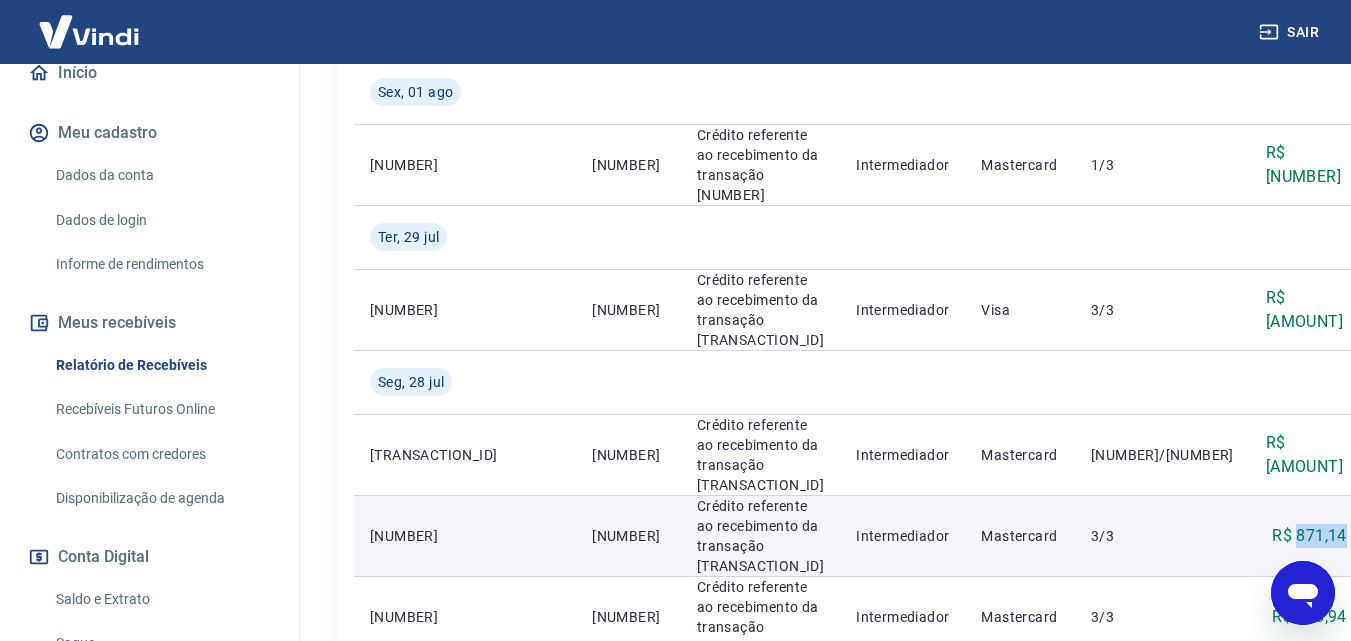 scroll, scrollTop: 475, scrollLeft: 0, axis: vertical 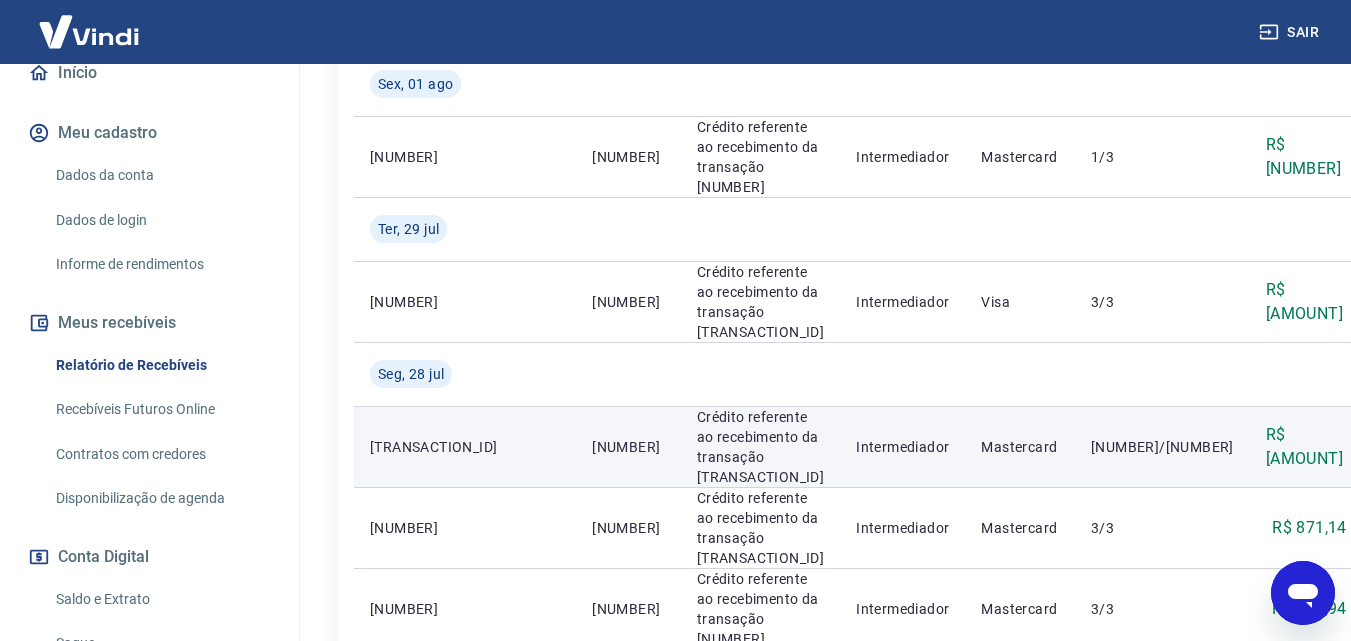 click on "R$ [AMOUNT]" at bounding box center (1306, 447) 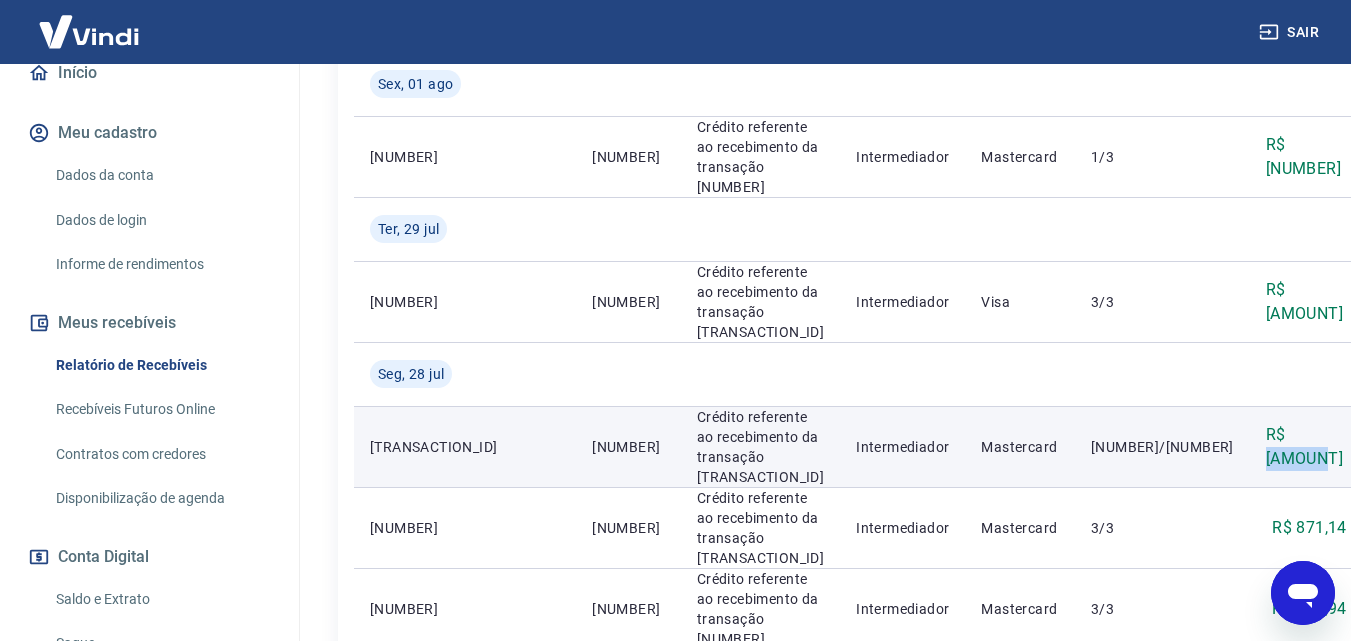 click on "R$ [AMOUNT]" at bounding box center (1306, 447) 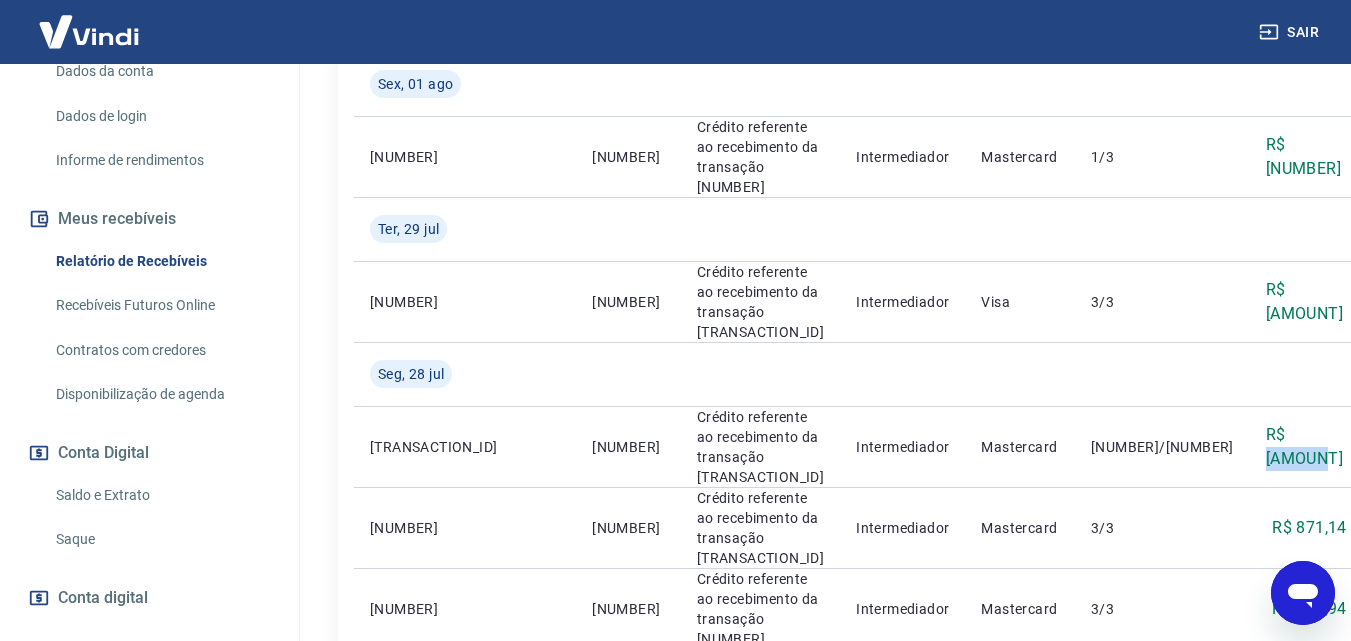 scroll, scrollTop: 424, scrollLeft: 0, axis: vertical 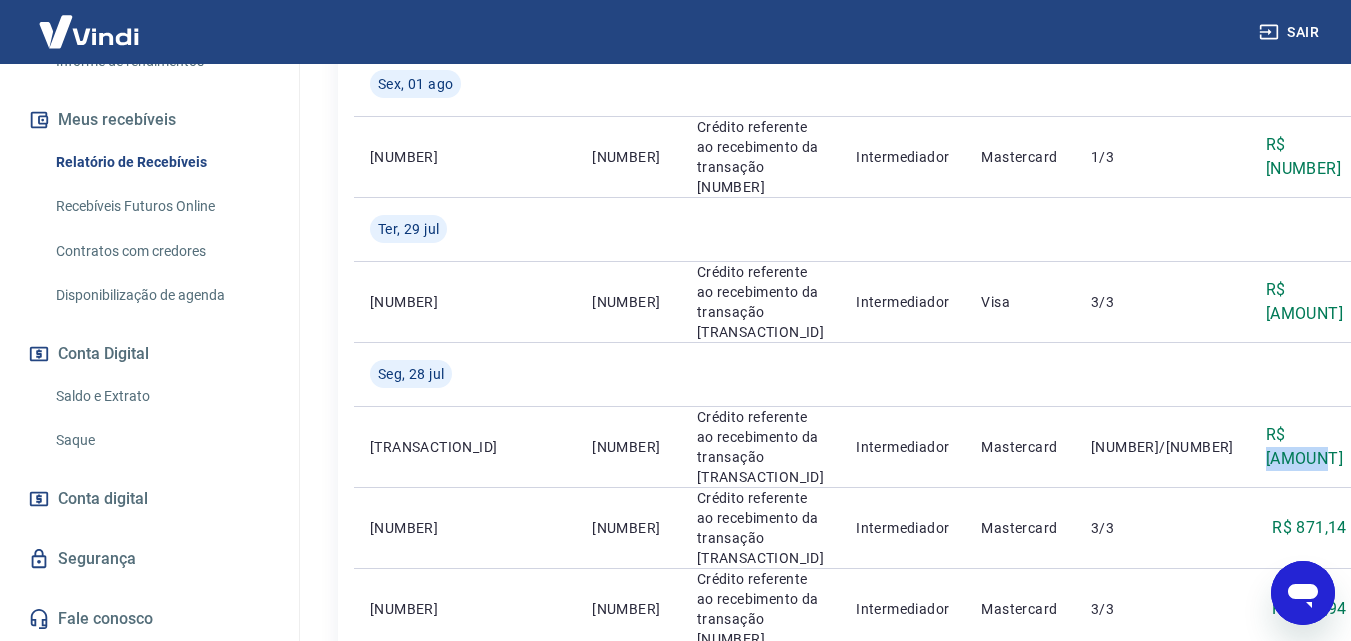 click on "Saque" at bounding box center [161, 440] 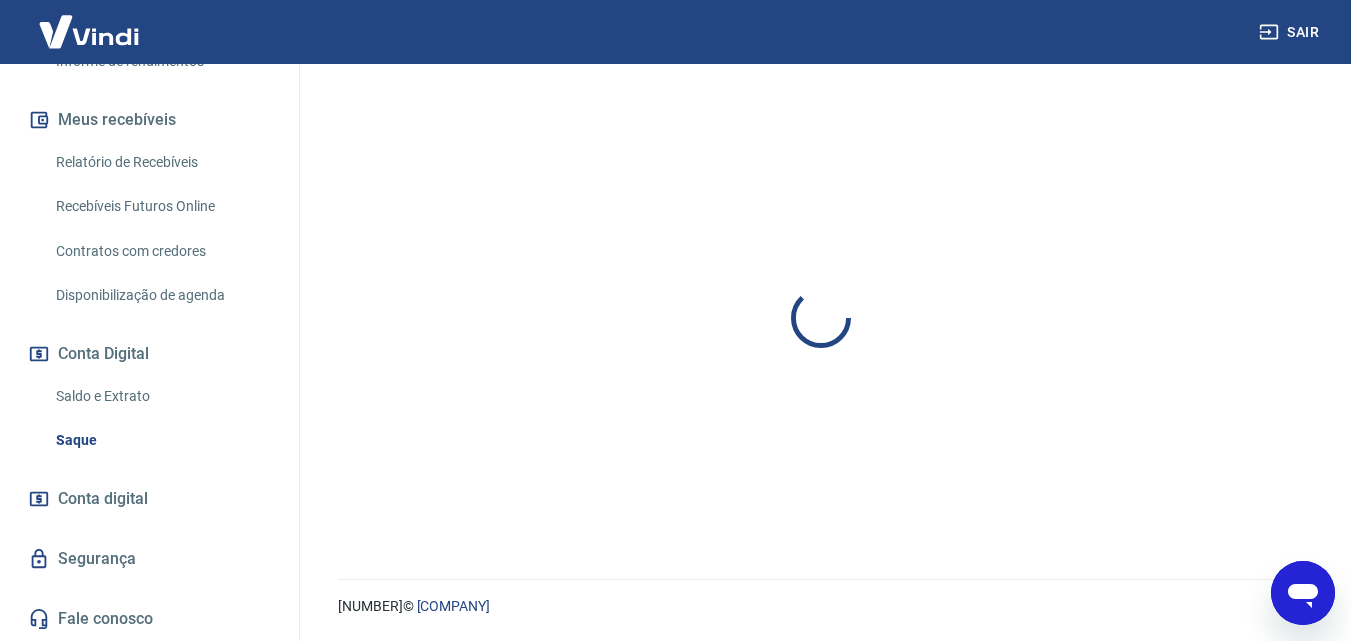 scroll, scrollTop: 0, scrollLeft: 0, axis: both 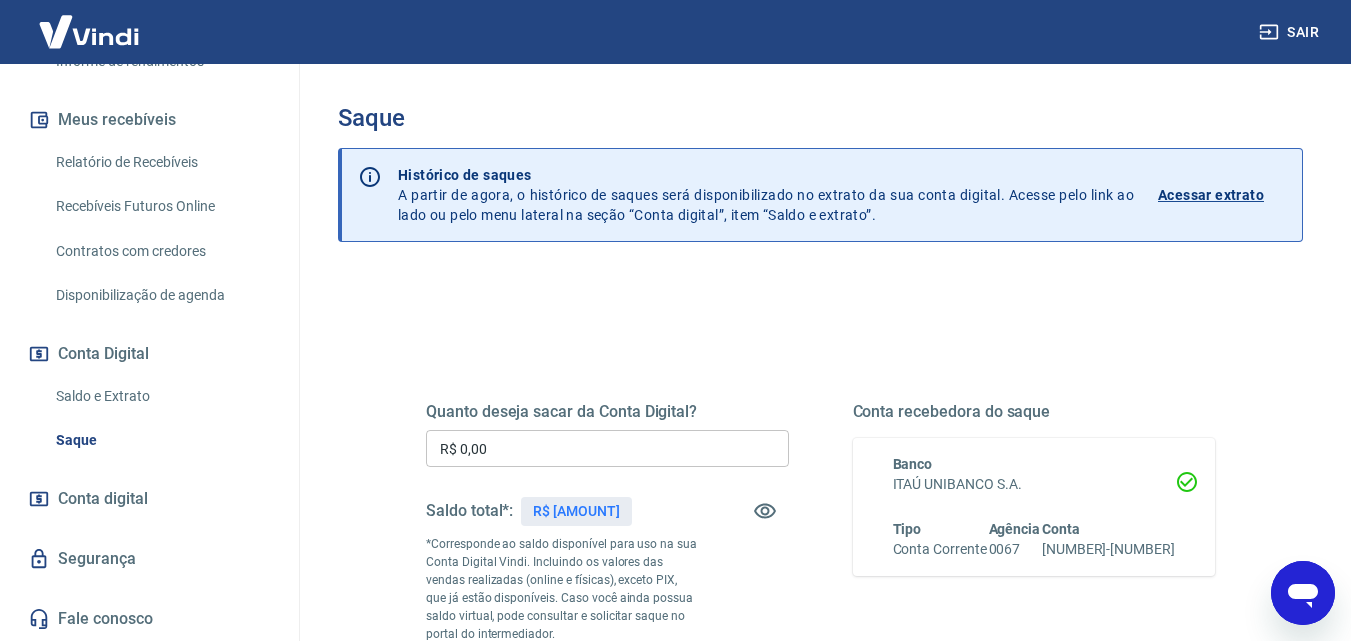 click on "R$ 0,00" at bounding box center (607, 448) 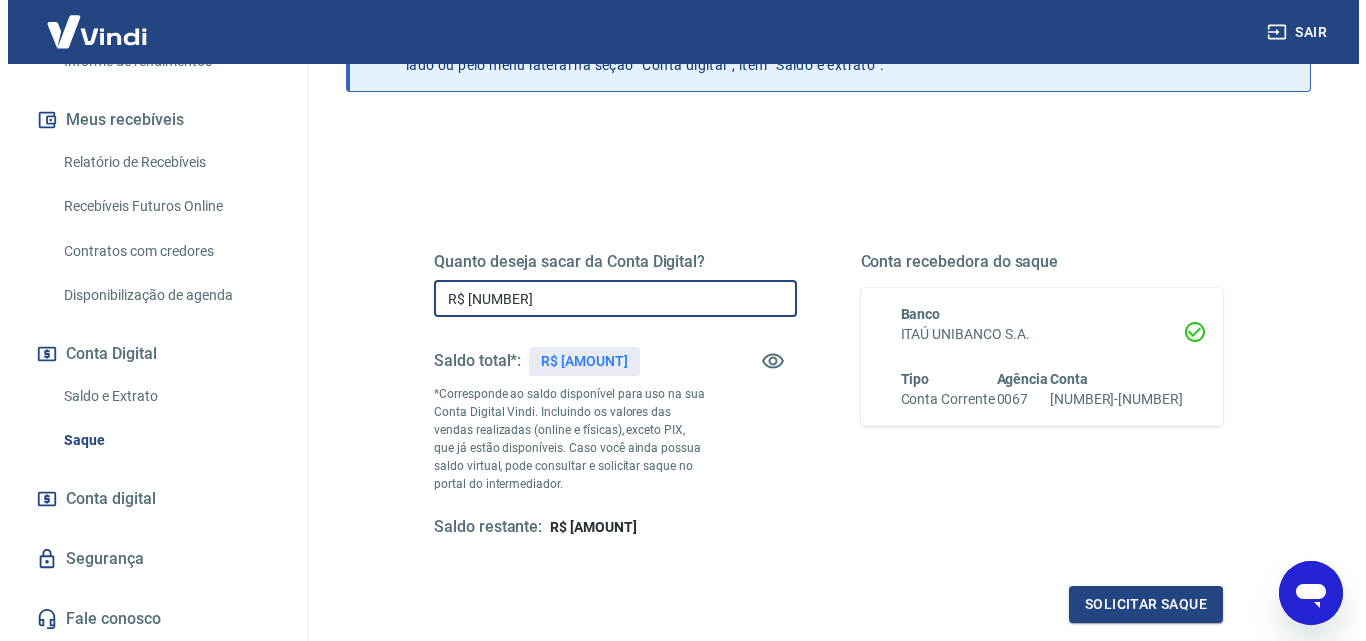 scroll, scrollTop: 200, scrollLeft: 0, axis: vertical 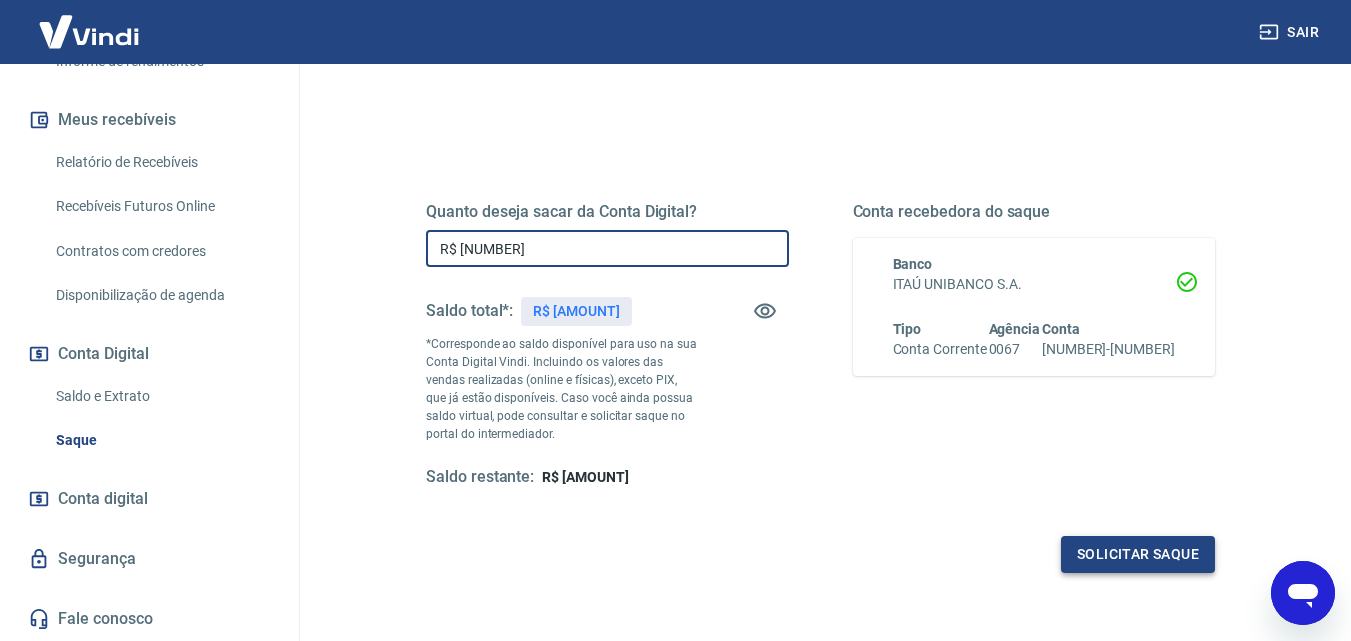 type on "R$ [NUMBER]" 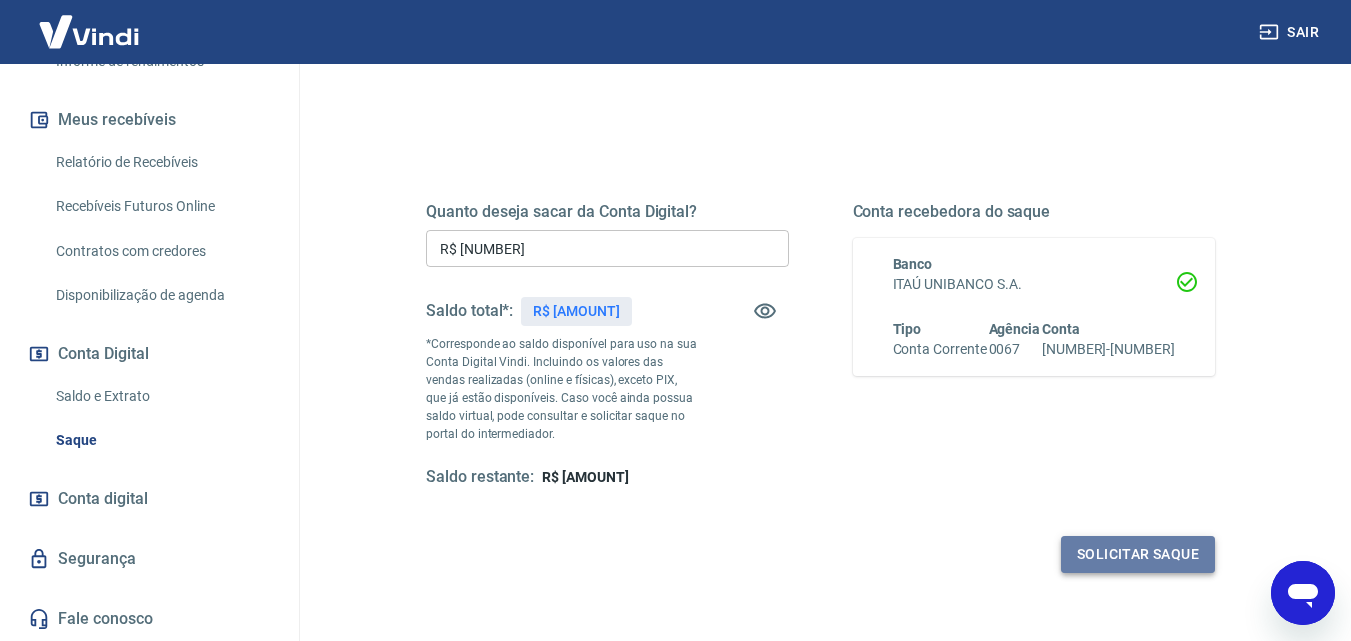 click on "Solicitar saque" at bounding box center [1138, 554] 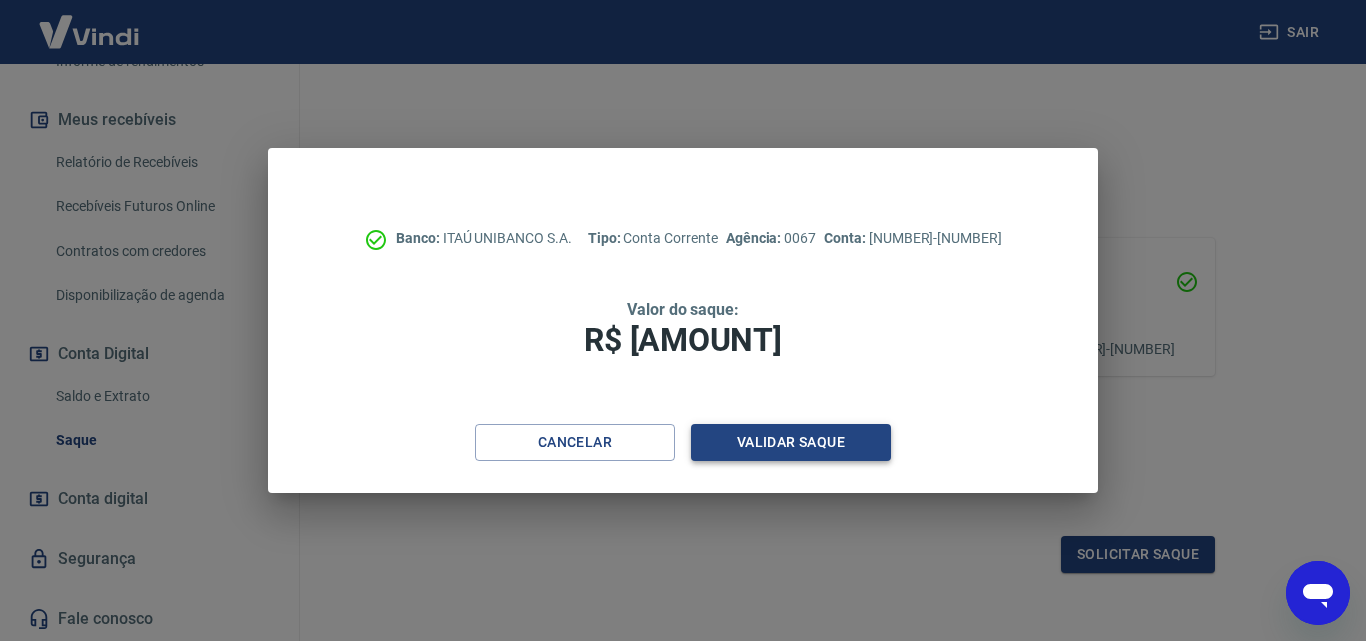 click on "Validar saque" at bounding box center (791, 442) 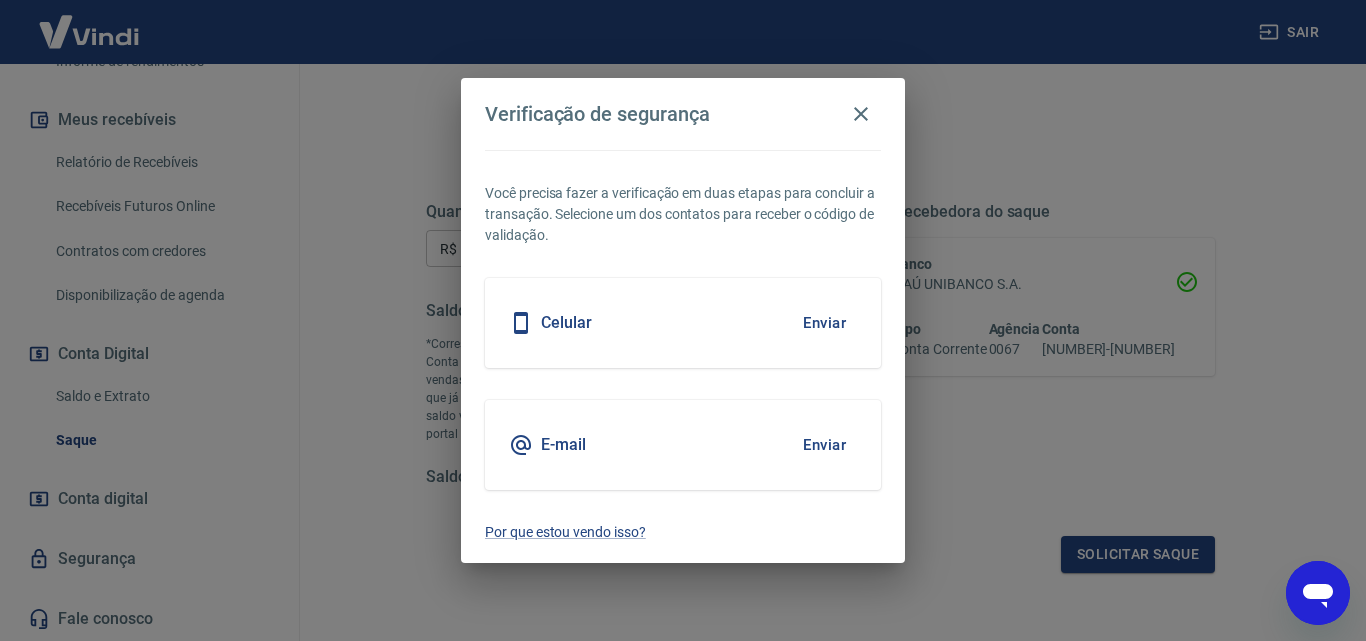 click on "Enviar" at bounding box center (824, 323) 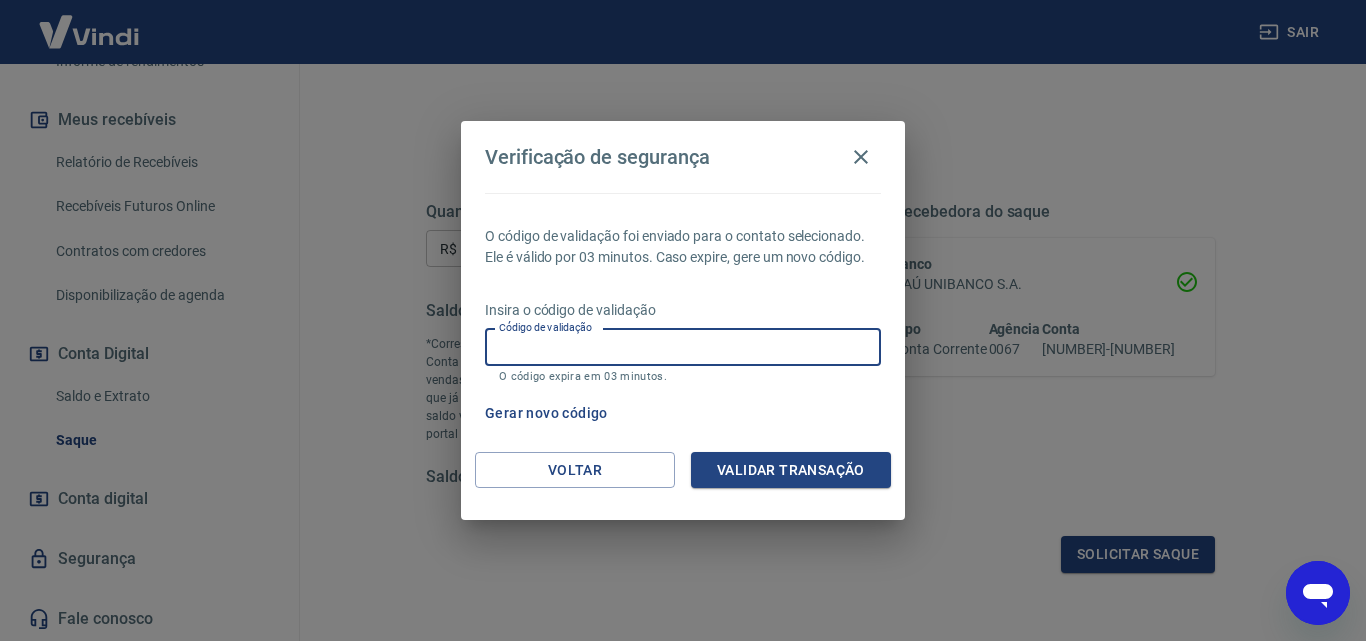 click on "Código de validação" at bounding box center (683, 347) 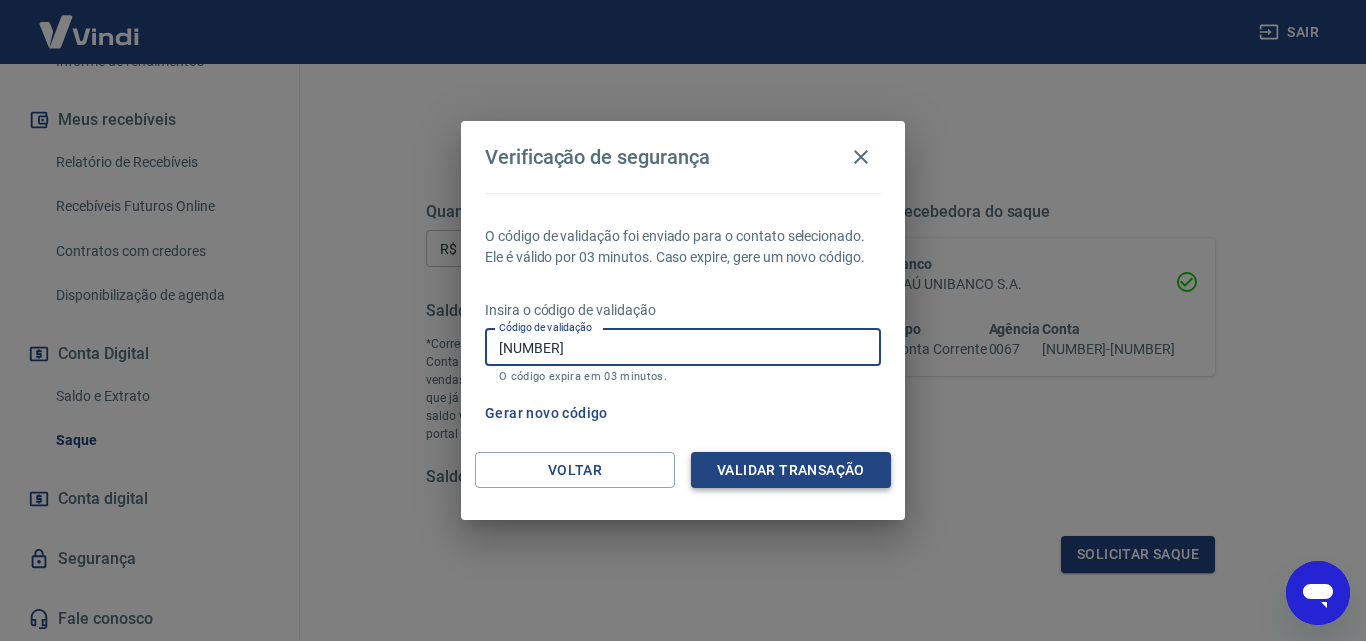 type on "[NUMBER]" 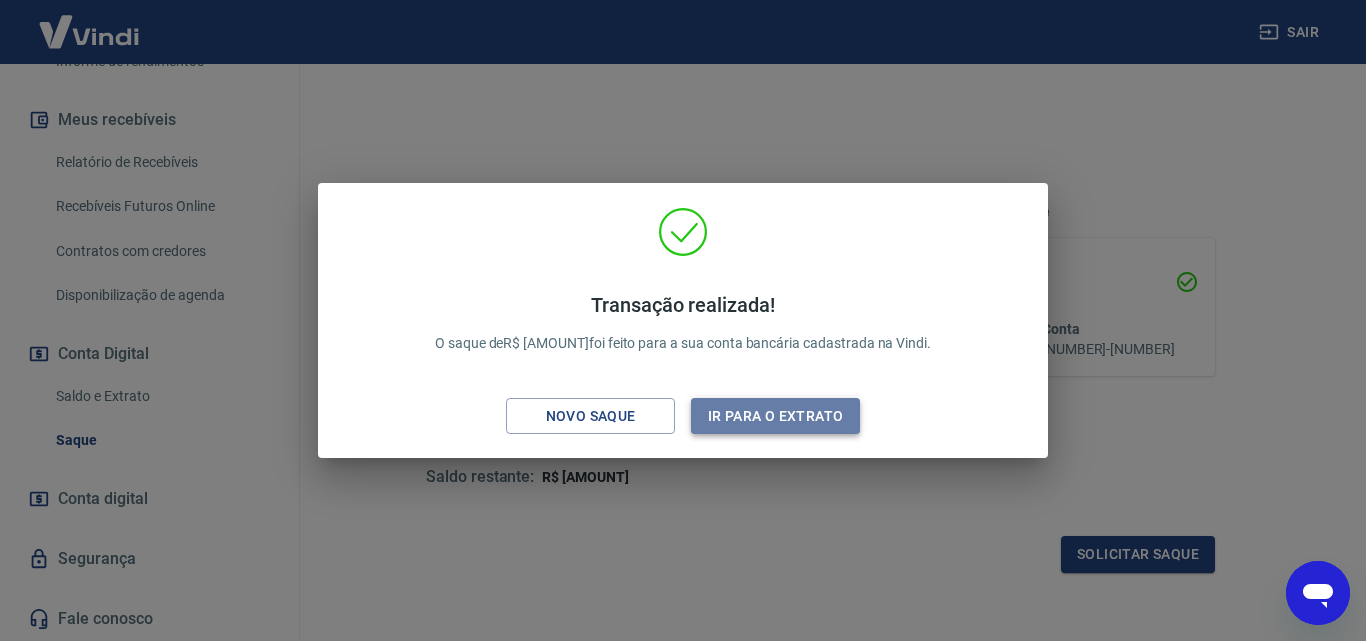 click on "Ir para o extrato" at bounding box center (775, 416) 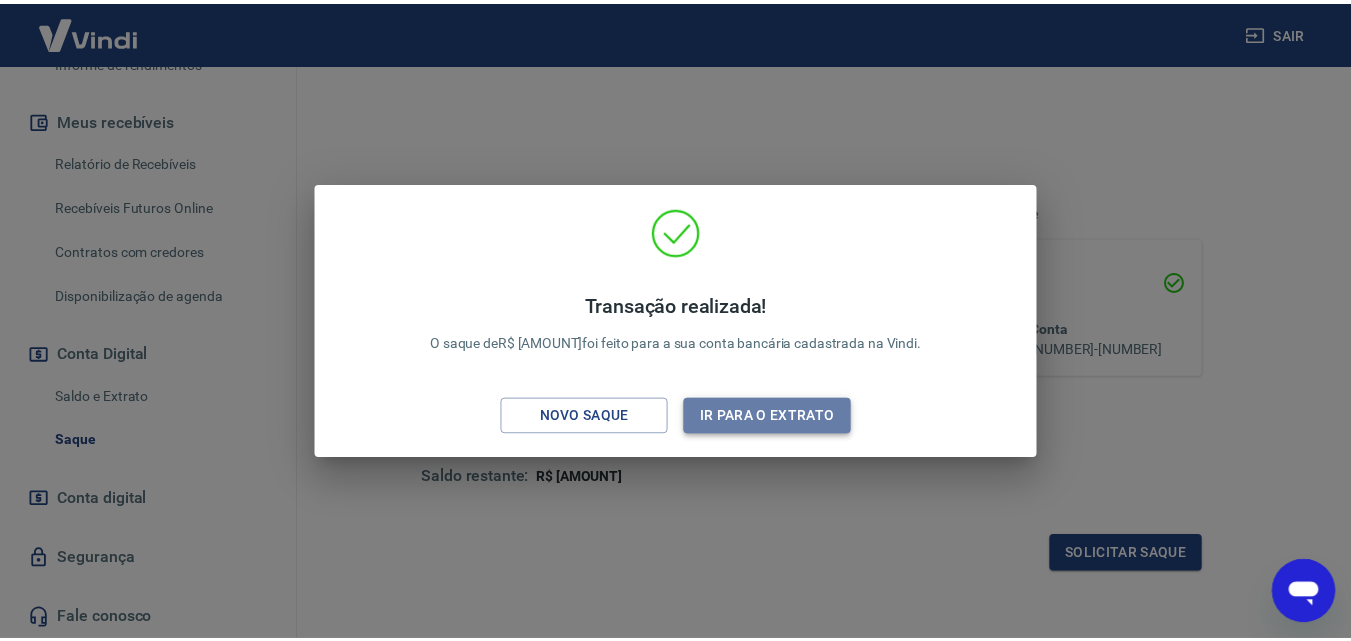 scroll, scrollTop: 0, scrollLeft: 0, axis: both 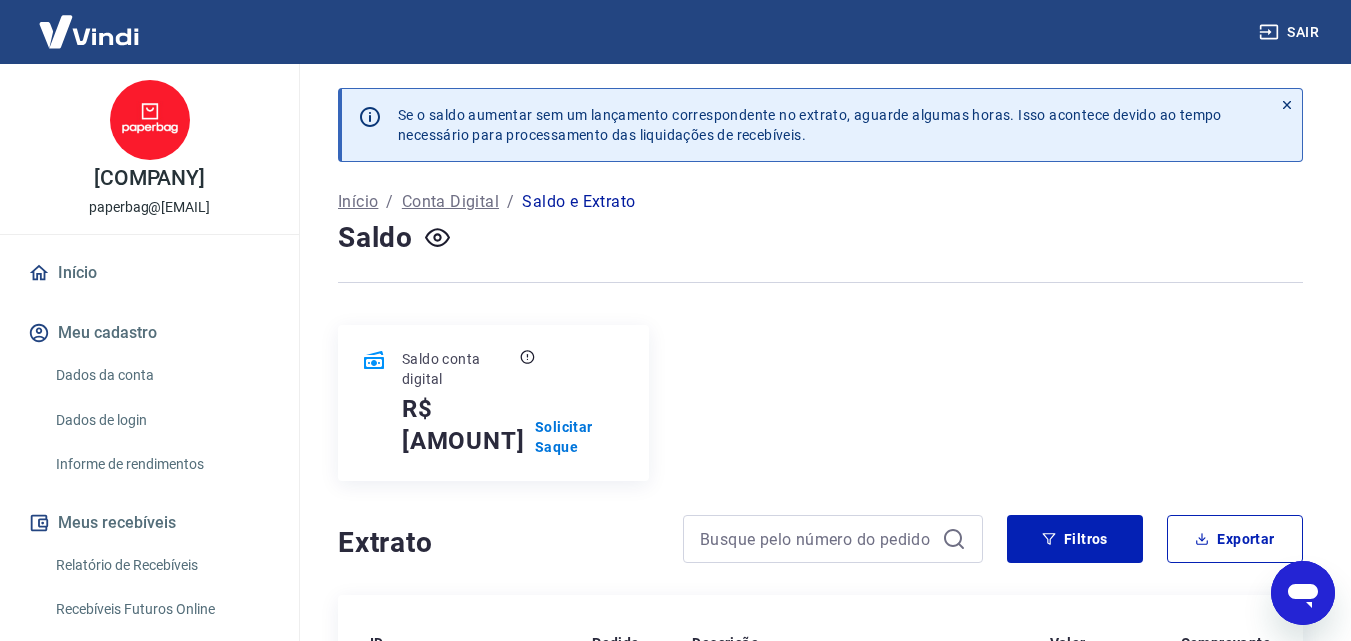 click on "Início" at bounding box center (149, 273) 